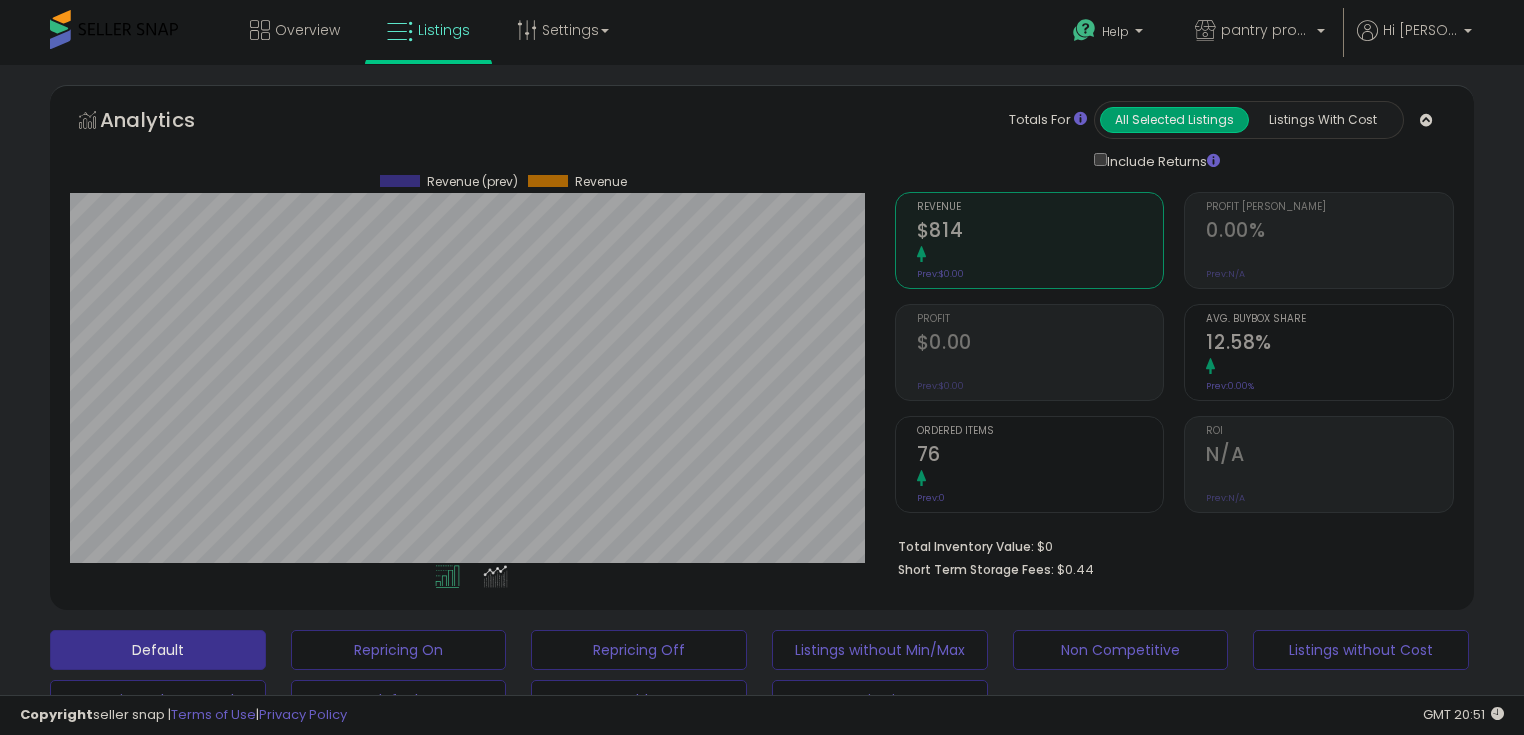 scroll, scrollTop: 812, scrollLeft: 0, axis: vertical 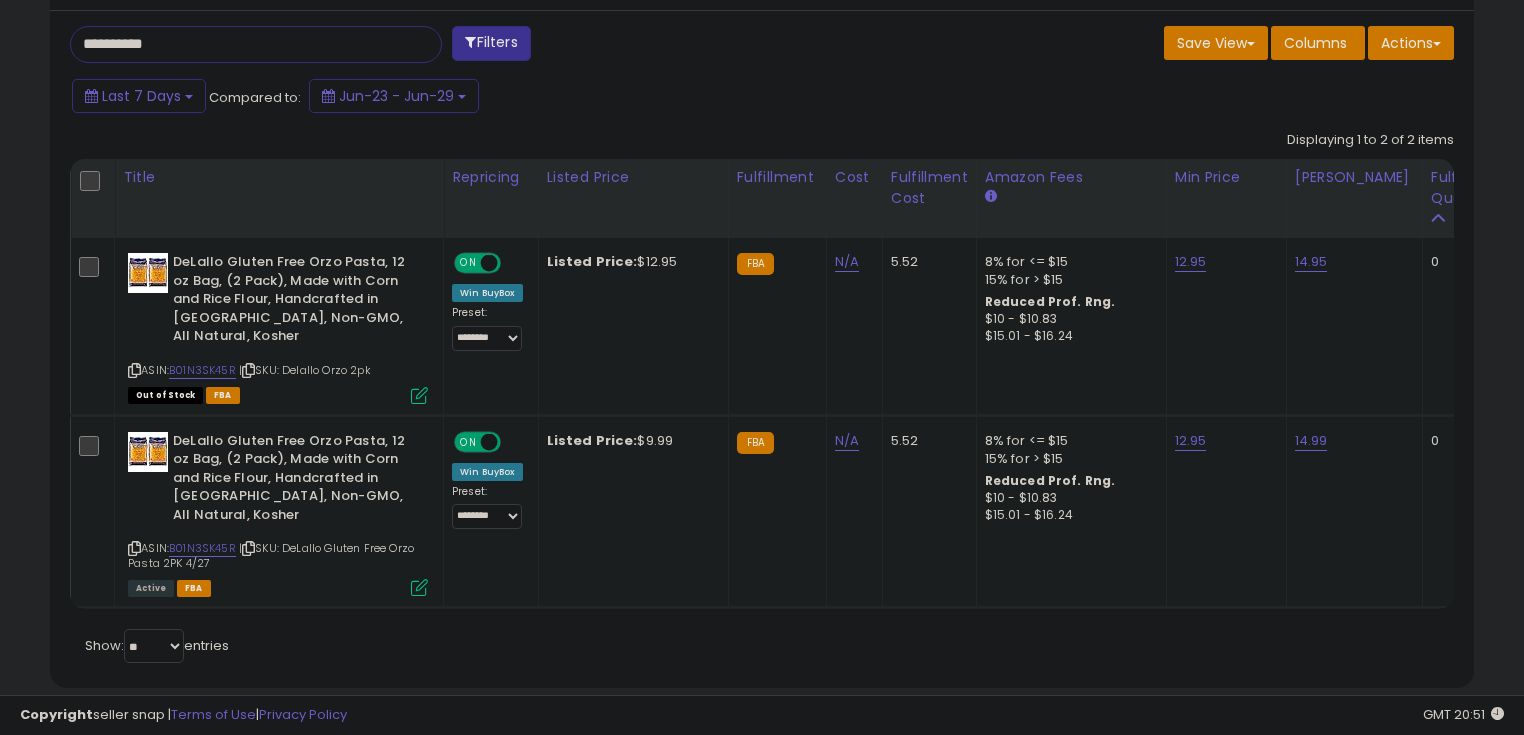 click on "**********" at bounding box center (762, 349) 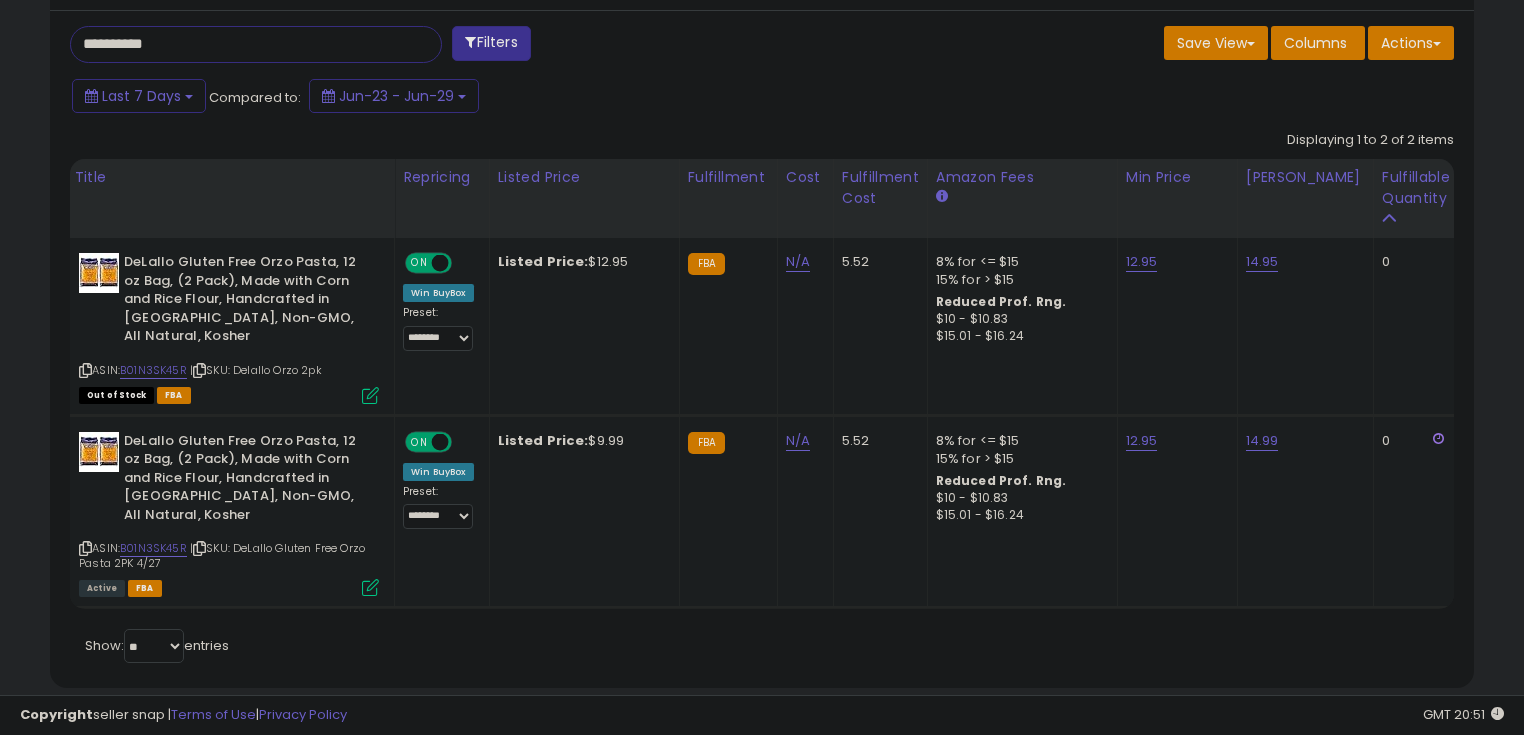 click on "**********" at bounding box center [238, 44] 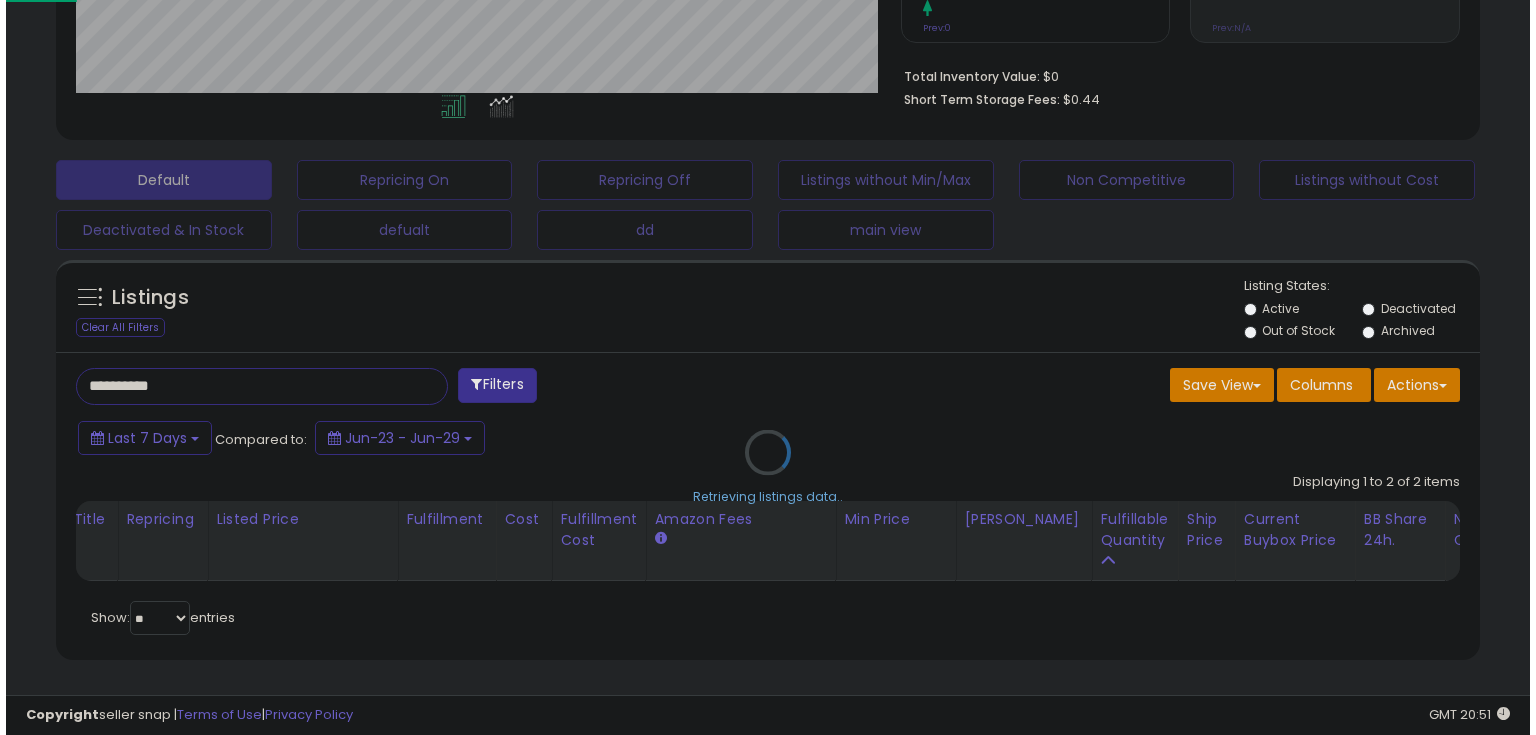 scroll, scrollTop: 480, scrollLeft: 0, axis: vertical 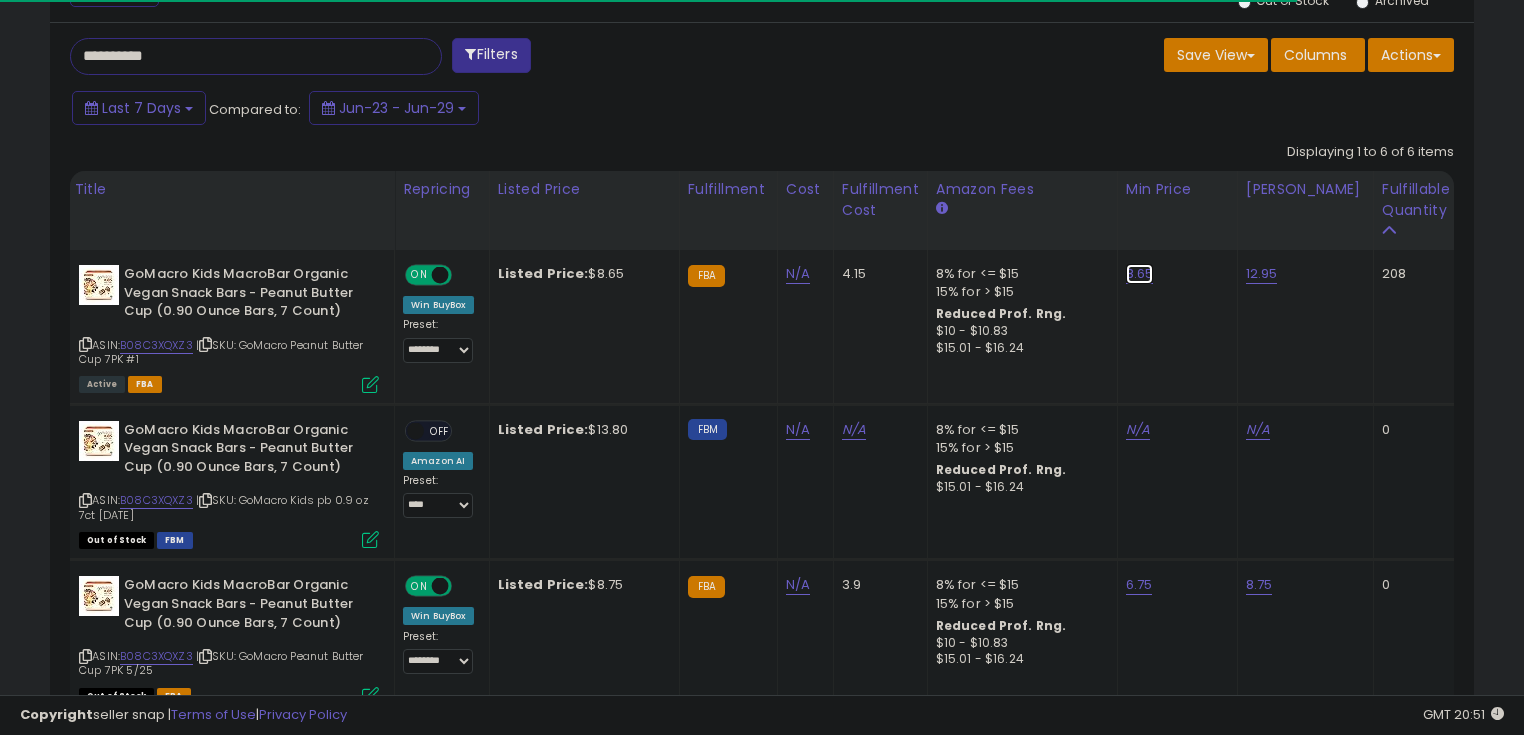 click on "8.65" at bounding box center (1140, 274) 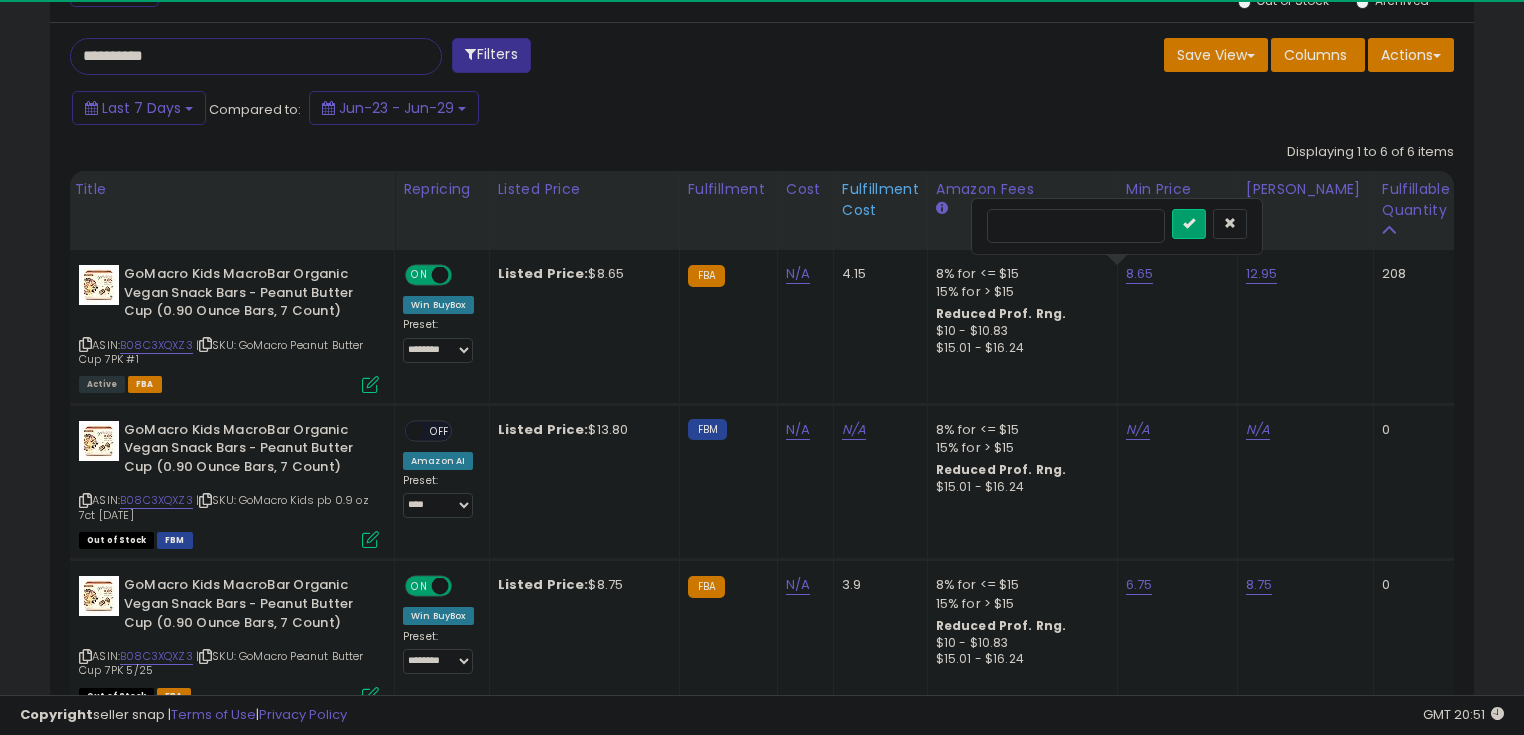 drag, startPoint x: 1056, startPoint y: 223, endPoint x: 915, endPoint y: 222, distance: 141.00354 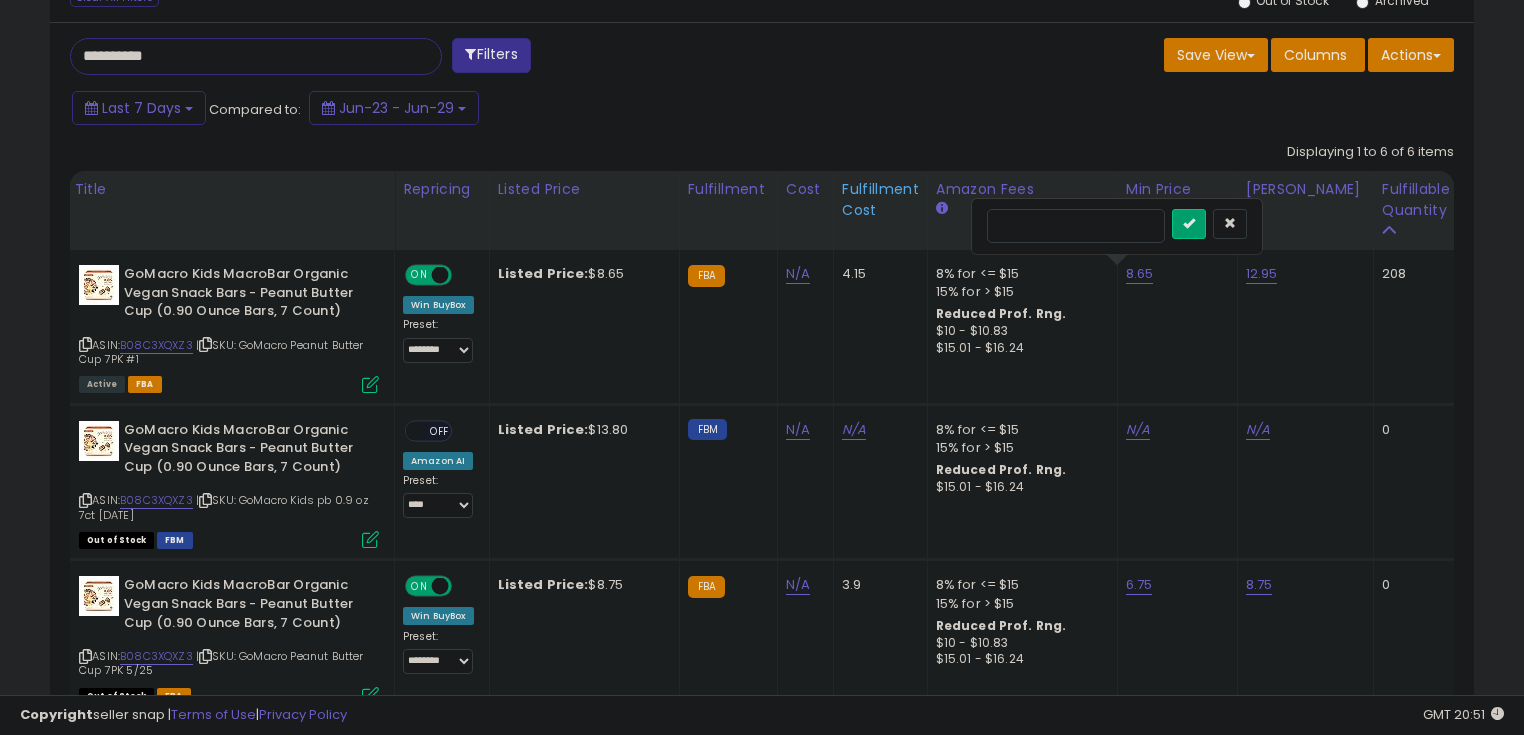 type on "****" 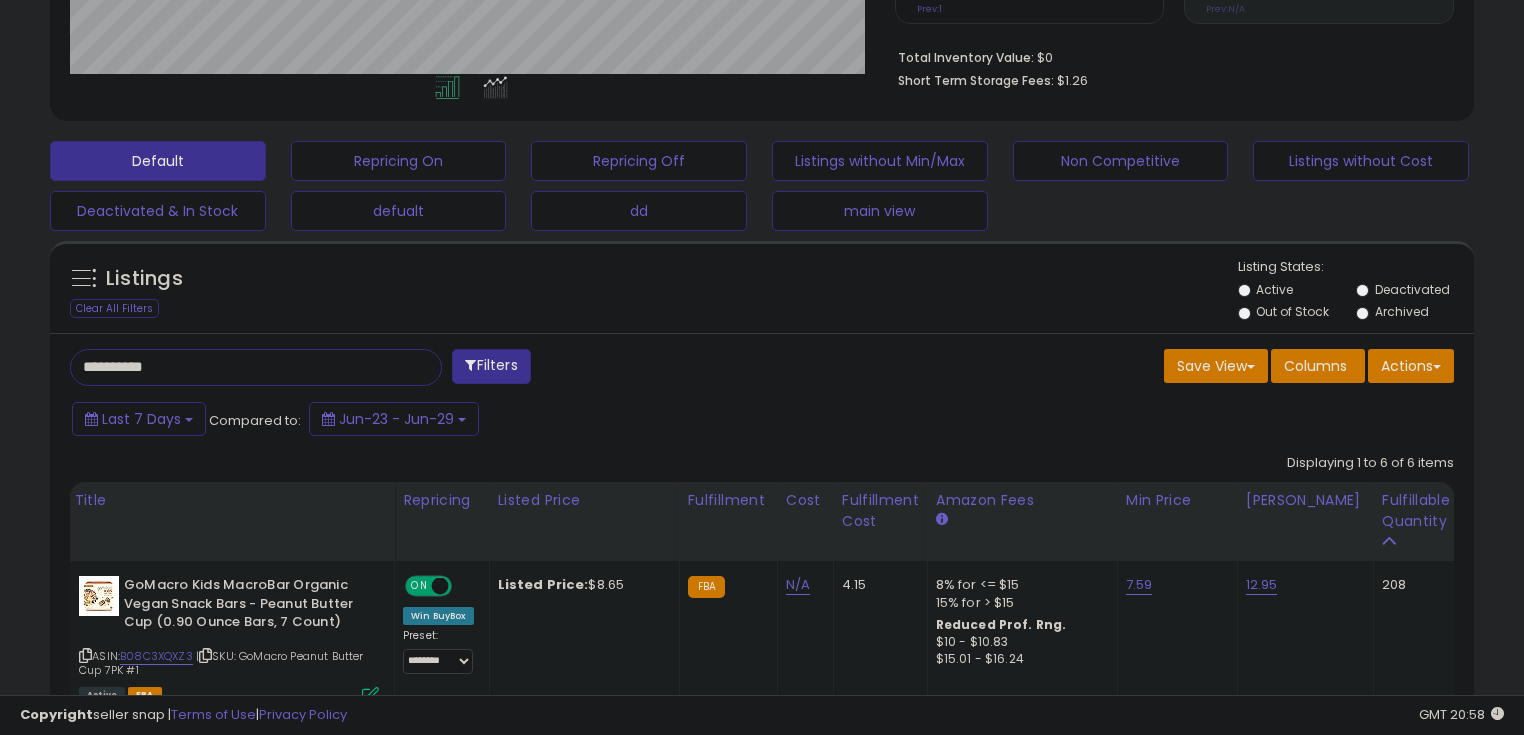 scroll, scrollTop: 480, scrollLeft: 0, axis: vertical 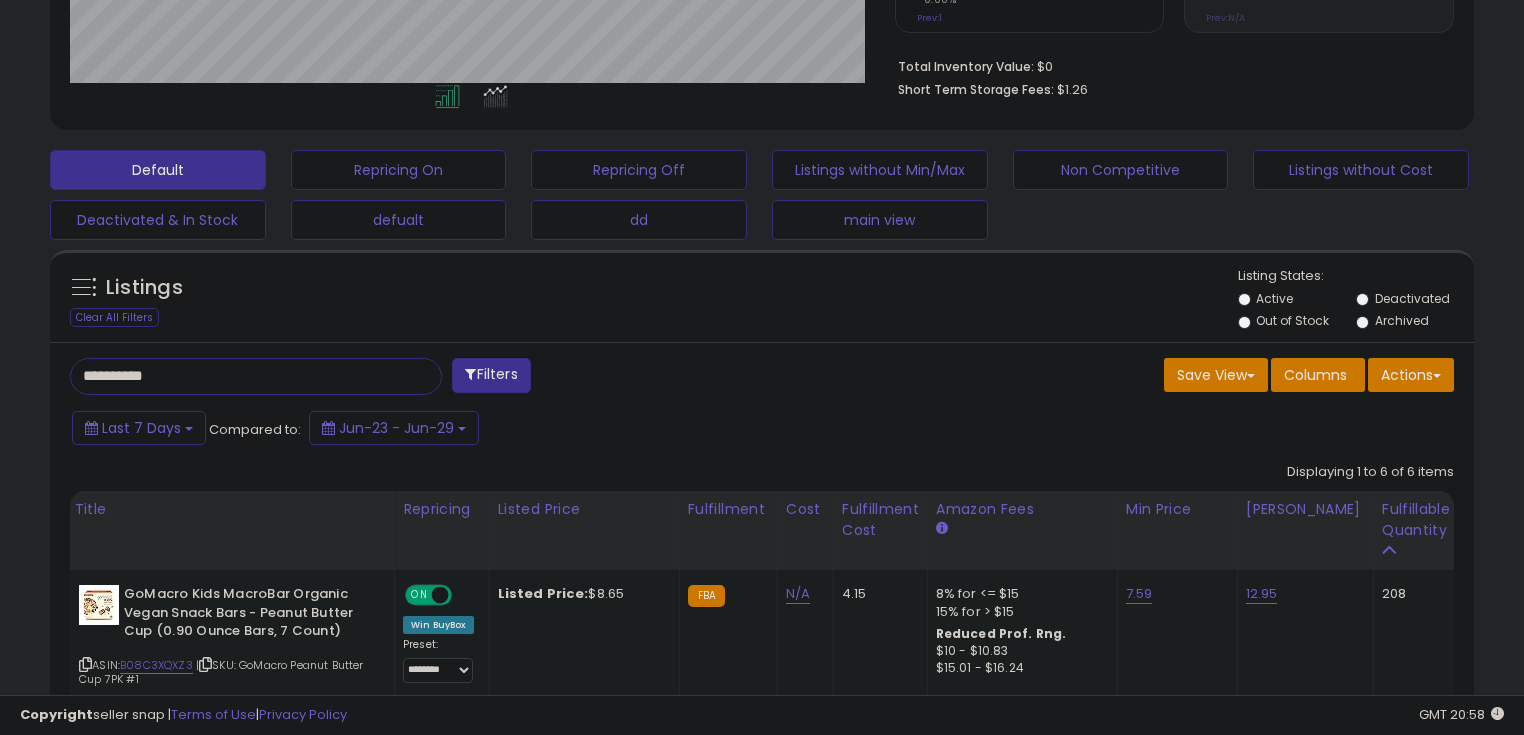 click on "**********" at bounding box center [238, 376] 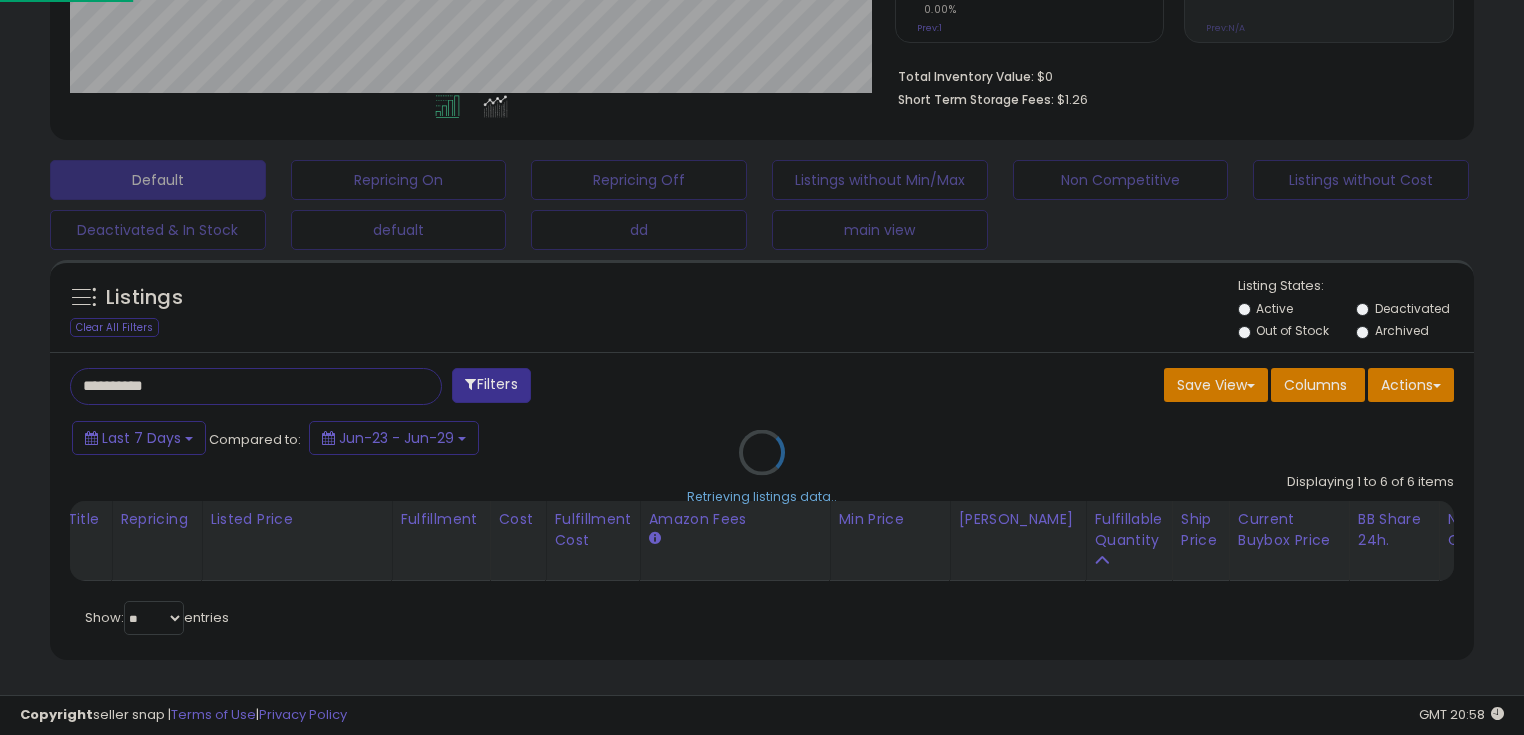 scroll, scrollTop: 999589, scrollLeft: 999168, axis: both 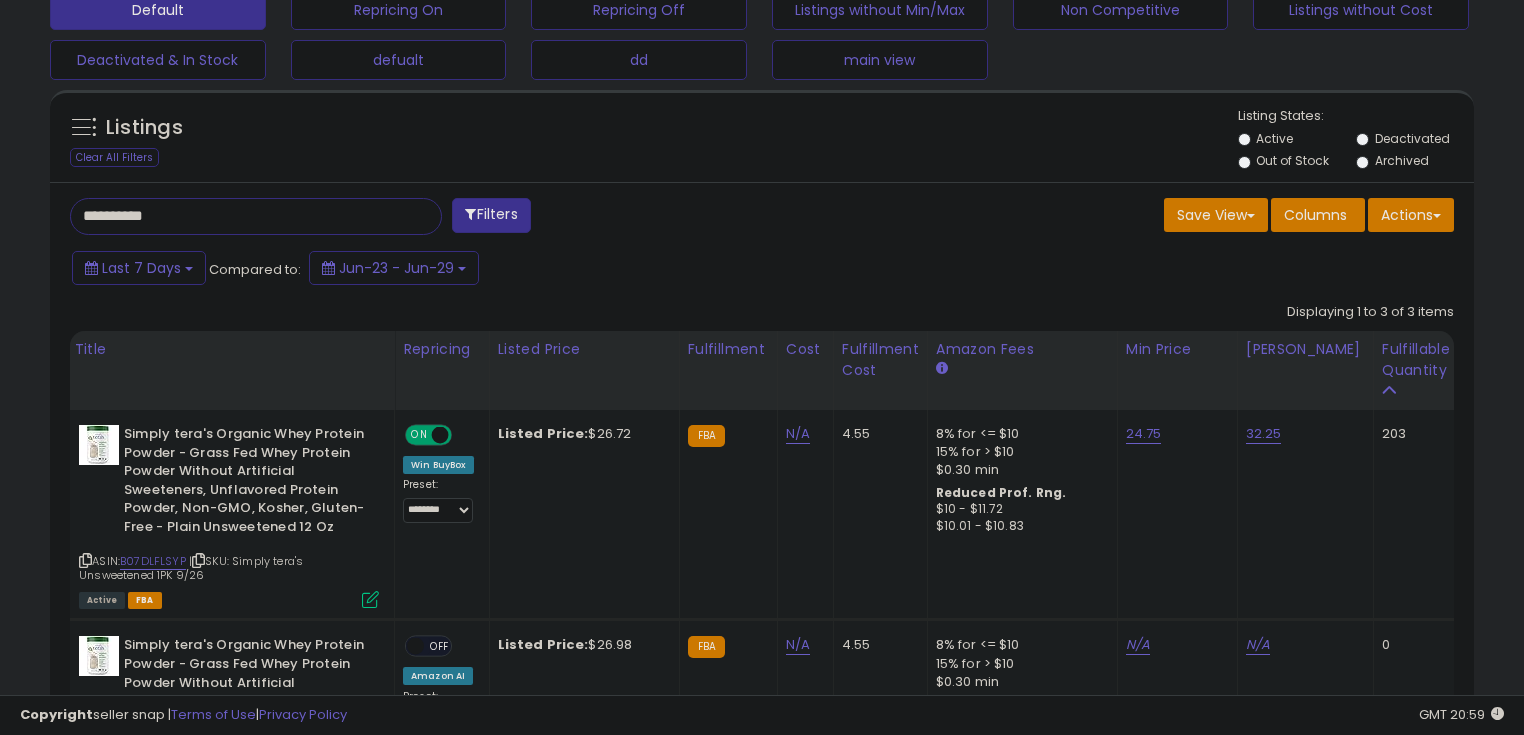 click on "**********" at bounding box center [238, 216] 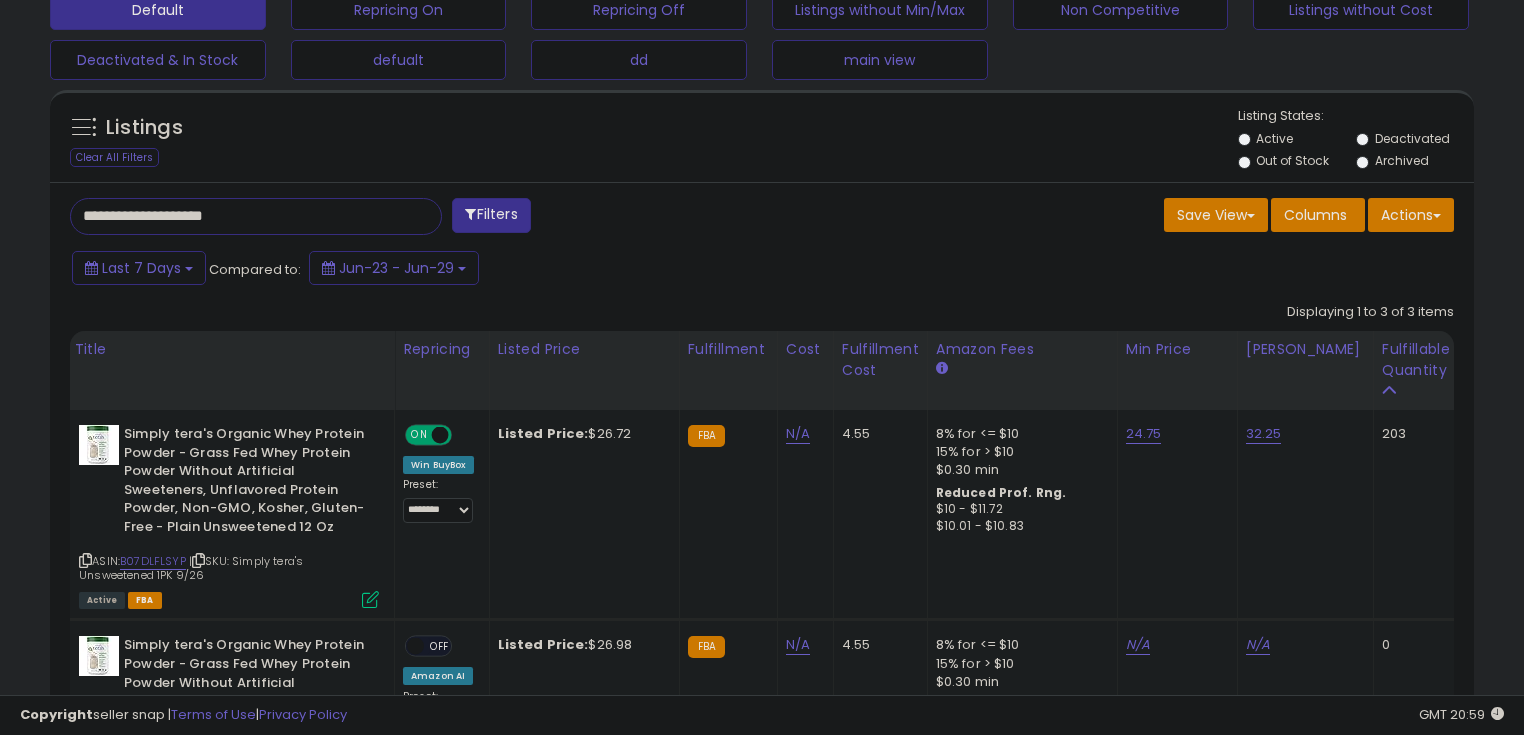 click on "**********" at bounding box center [238, 216] 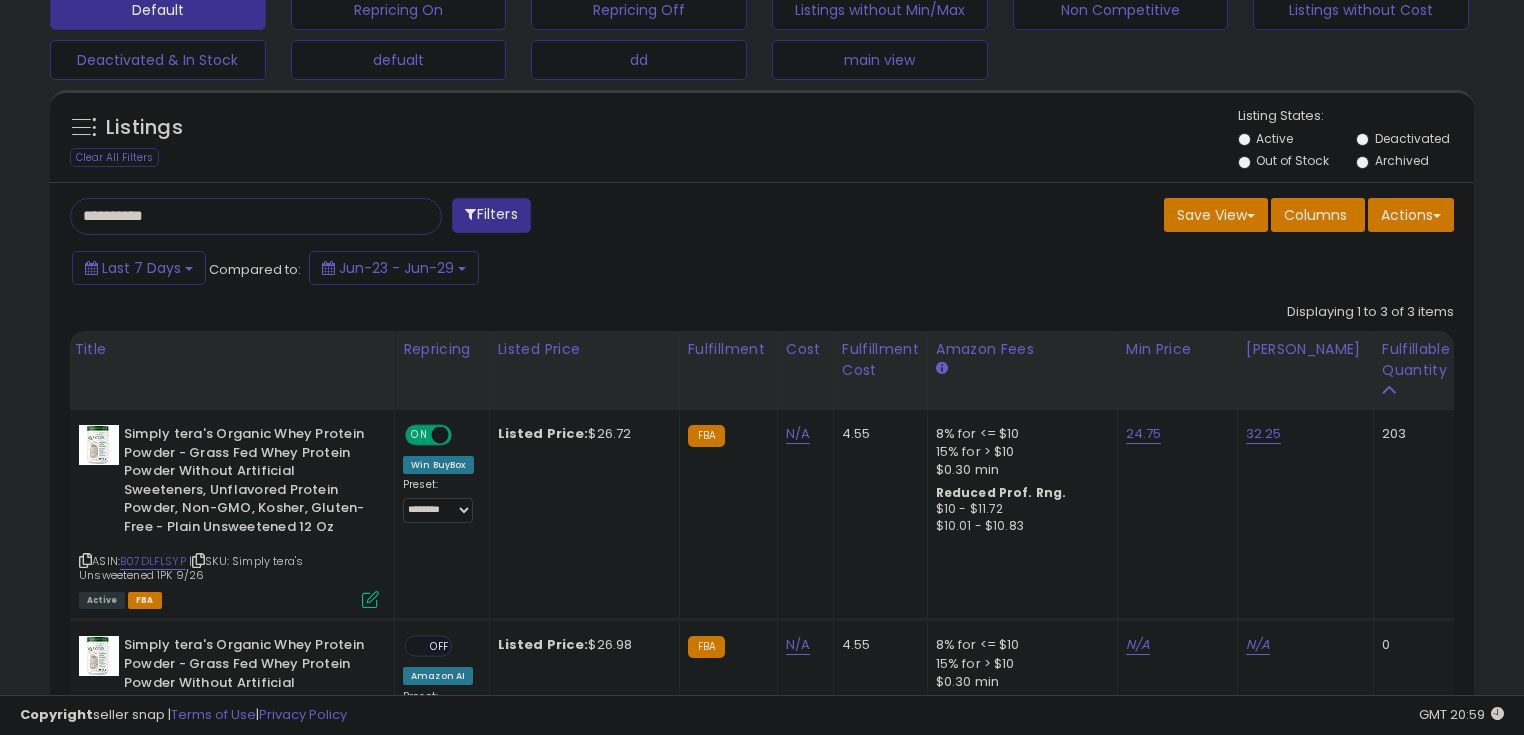 scroll, scrollTop: 999589, scrollLeft: 999168, axis: both 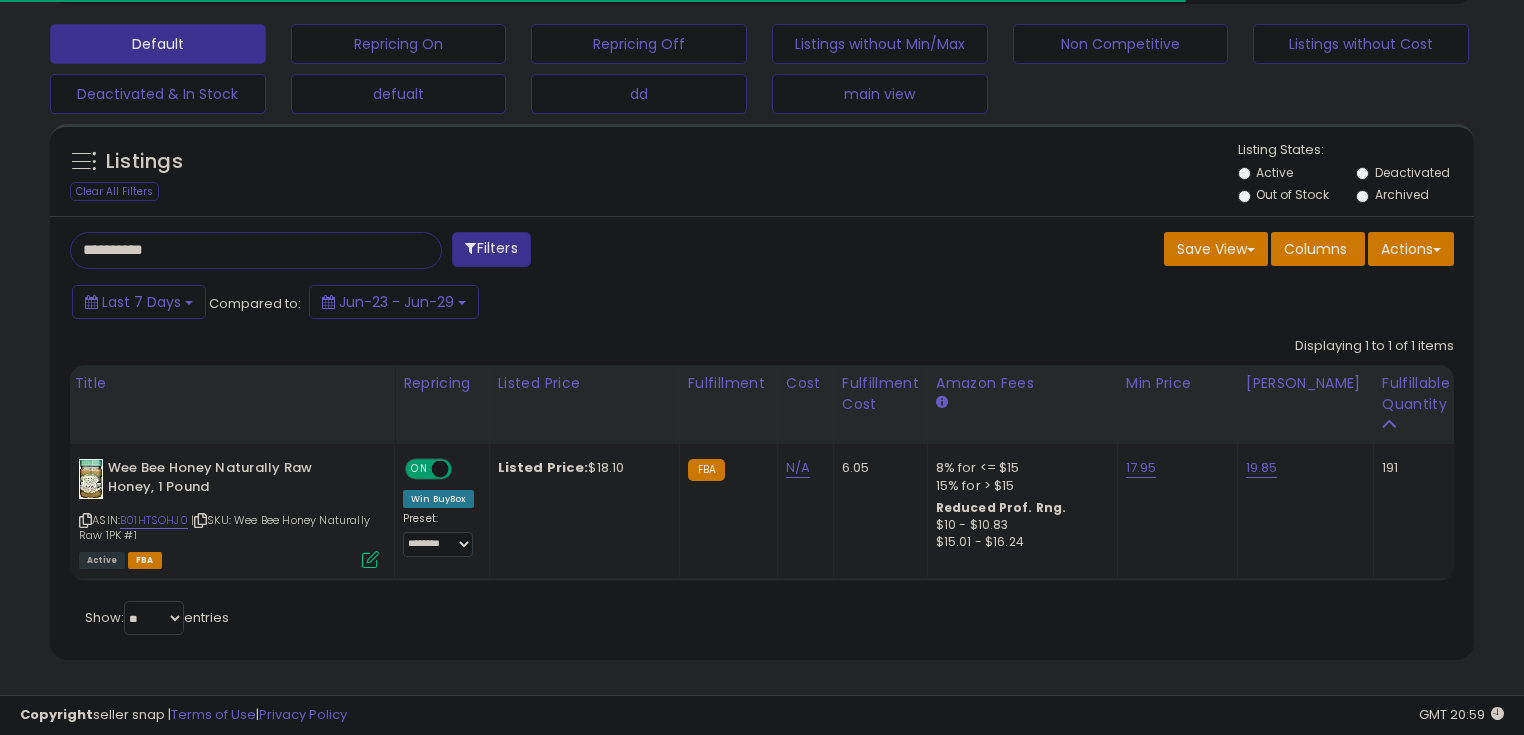 type on "**********" 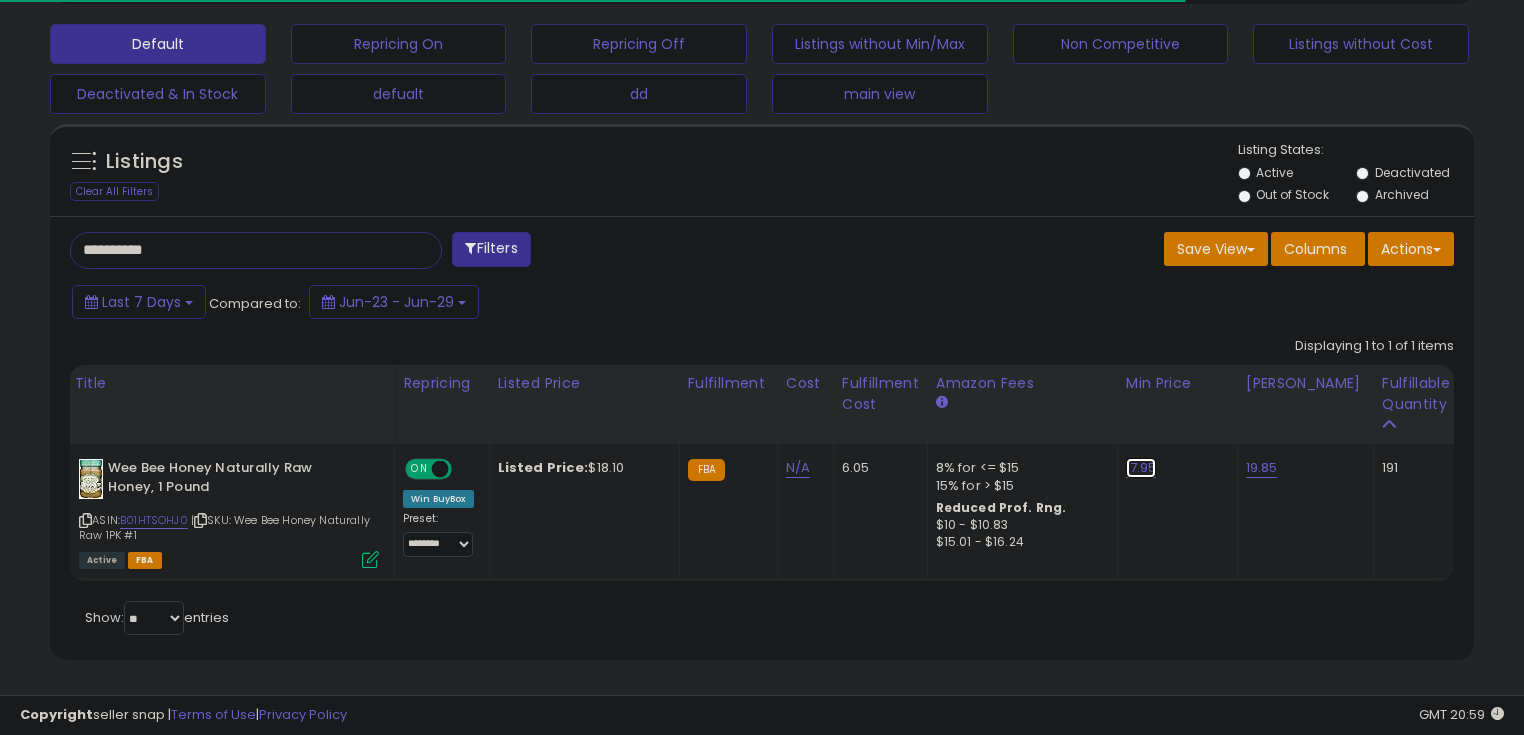 drag, startPoint x: 1136, startPoint y: 458, endPoint x: 1109, endPoint y: 457, distance: 27.018513 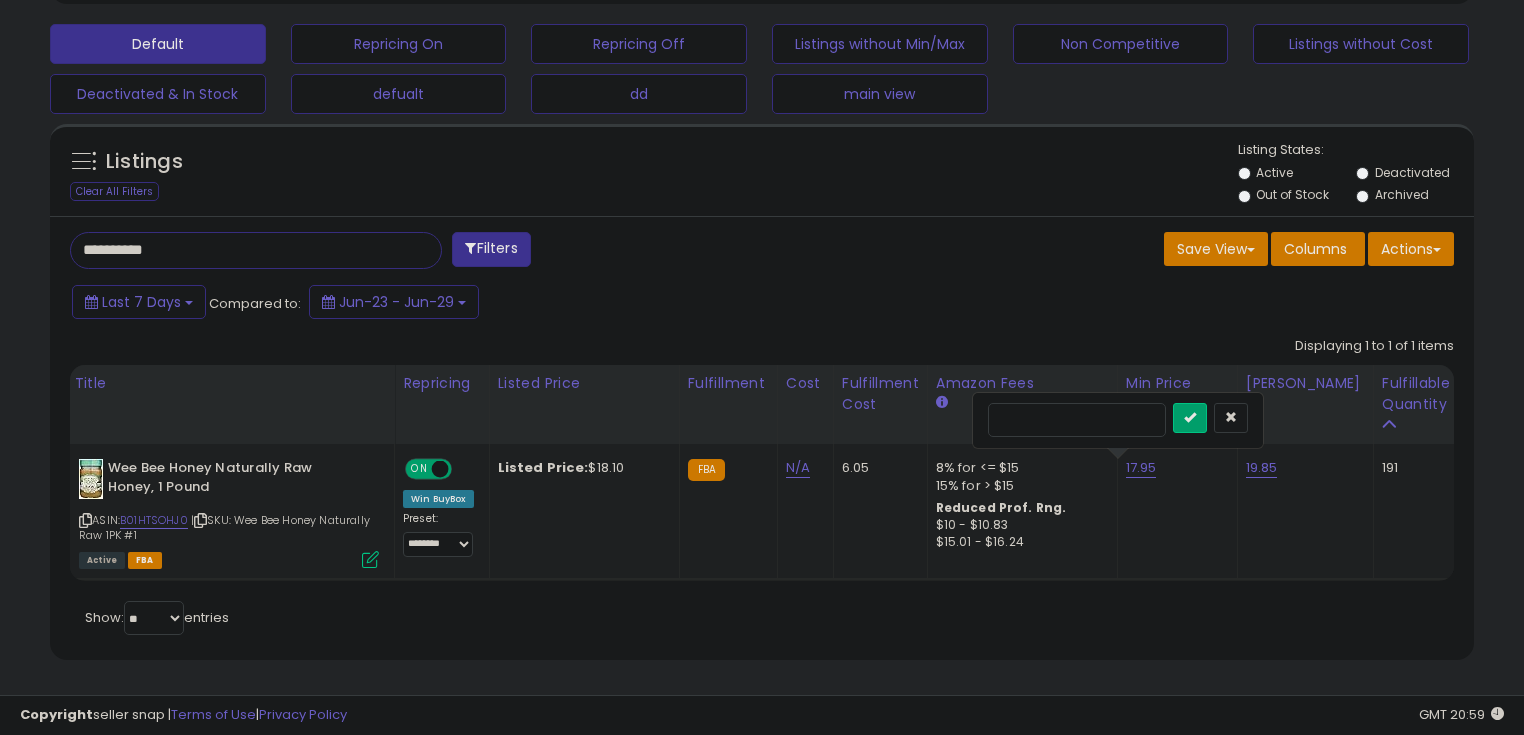 scroll, scrollTop: 999589, scrollLeft: 999175, axis: both 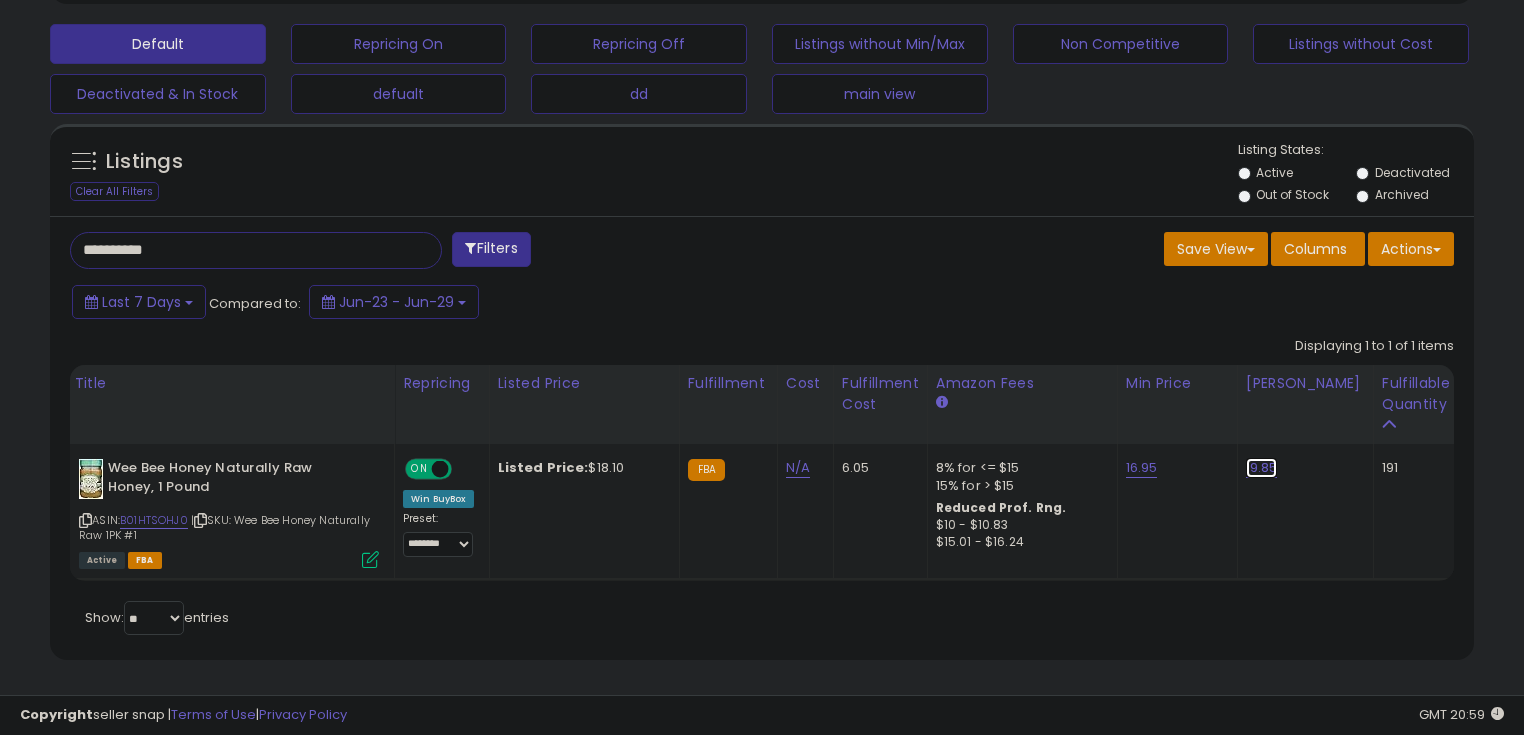 click on "19.85" at bounding box center (1262, 468) 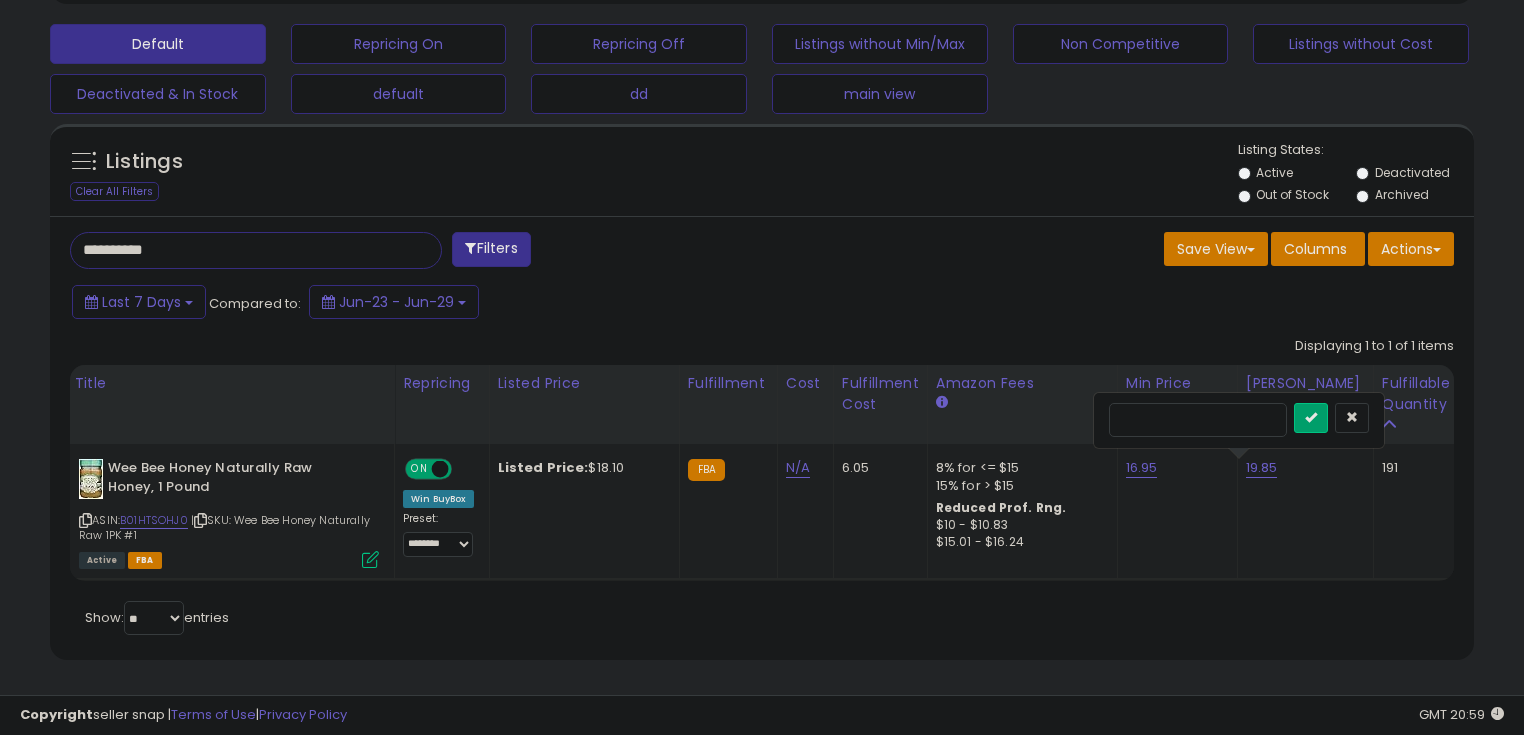drag, startPoint x: 1131, startPoint y: 408, endPoint x: 1170, endPoint y: 408, distance: 39 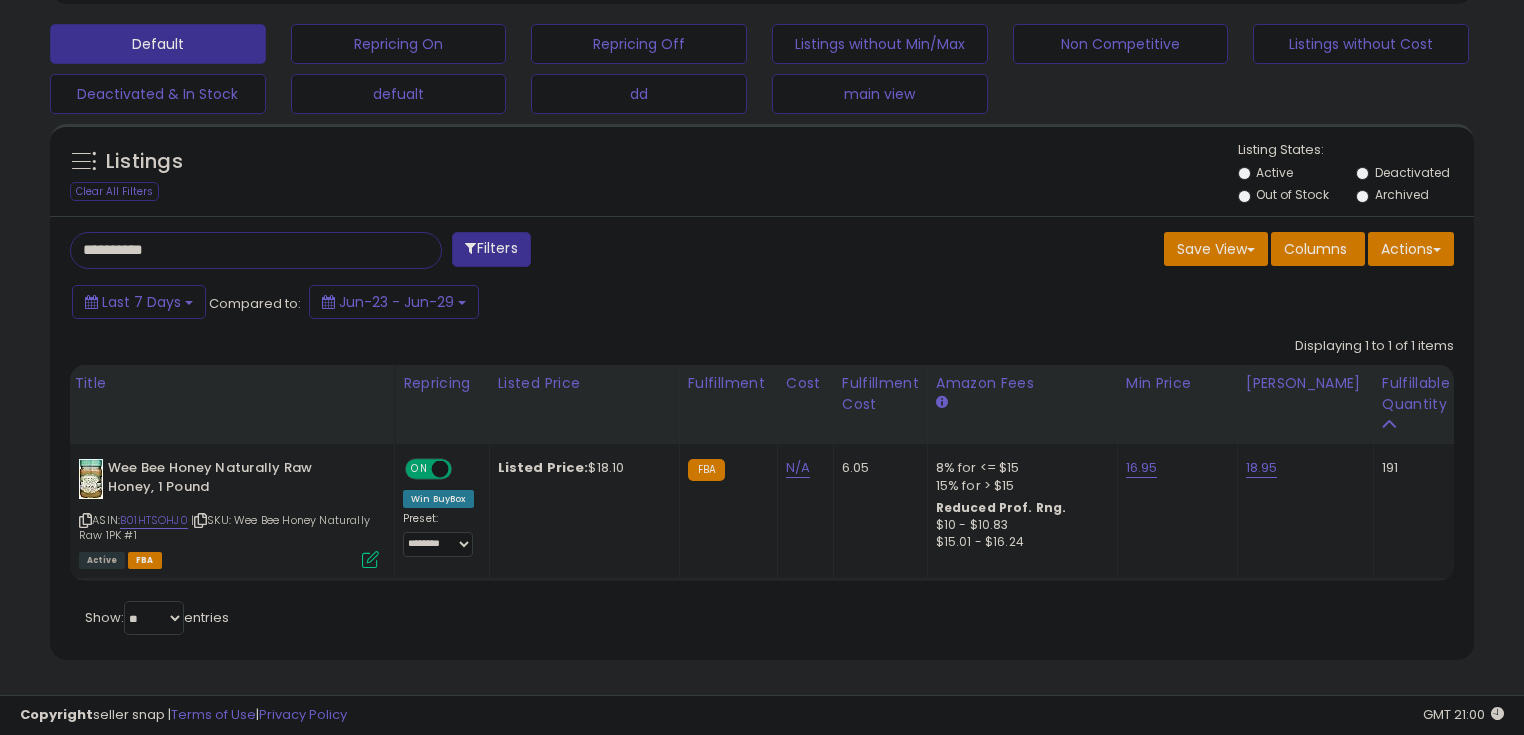 click on "**********" at bounding box center (238, 250) 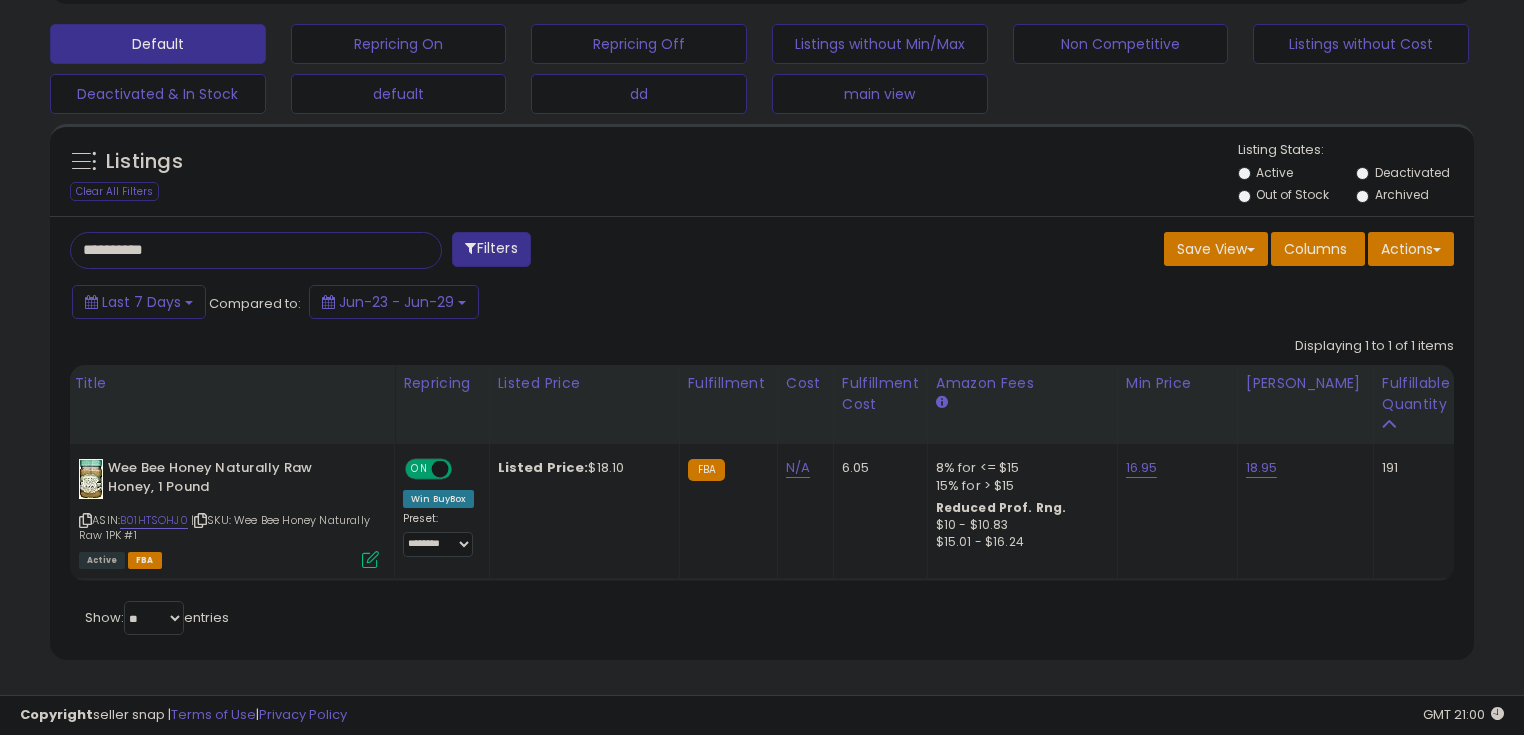 click on "**********" at bounding box center (238, 250) 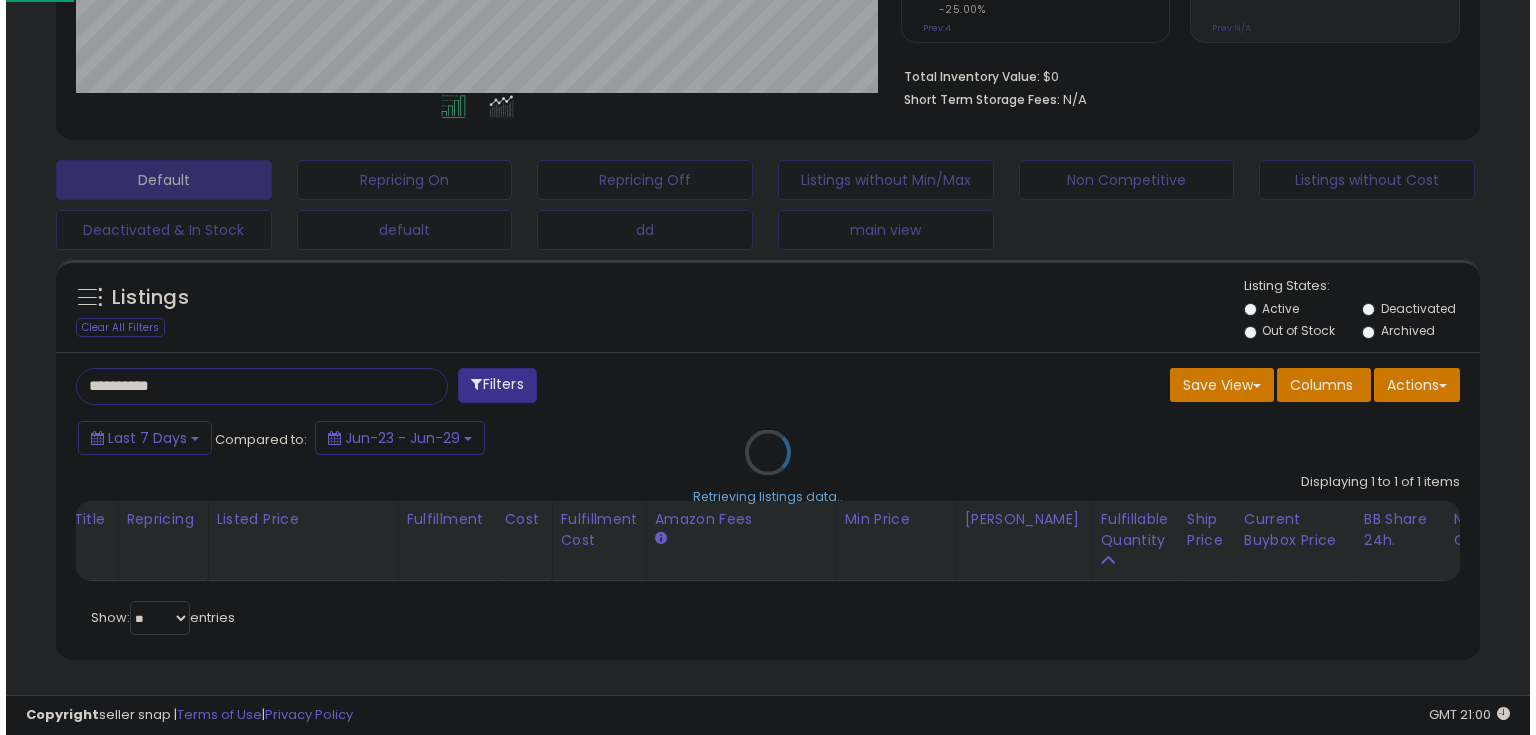 scroll, scrollTop: 480, scrollLeft: 0, axis: vertical 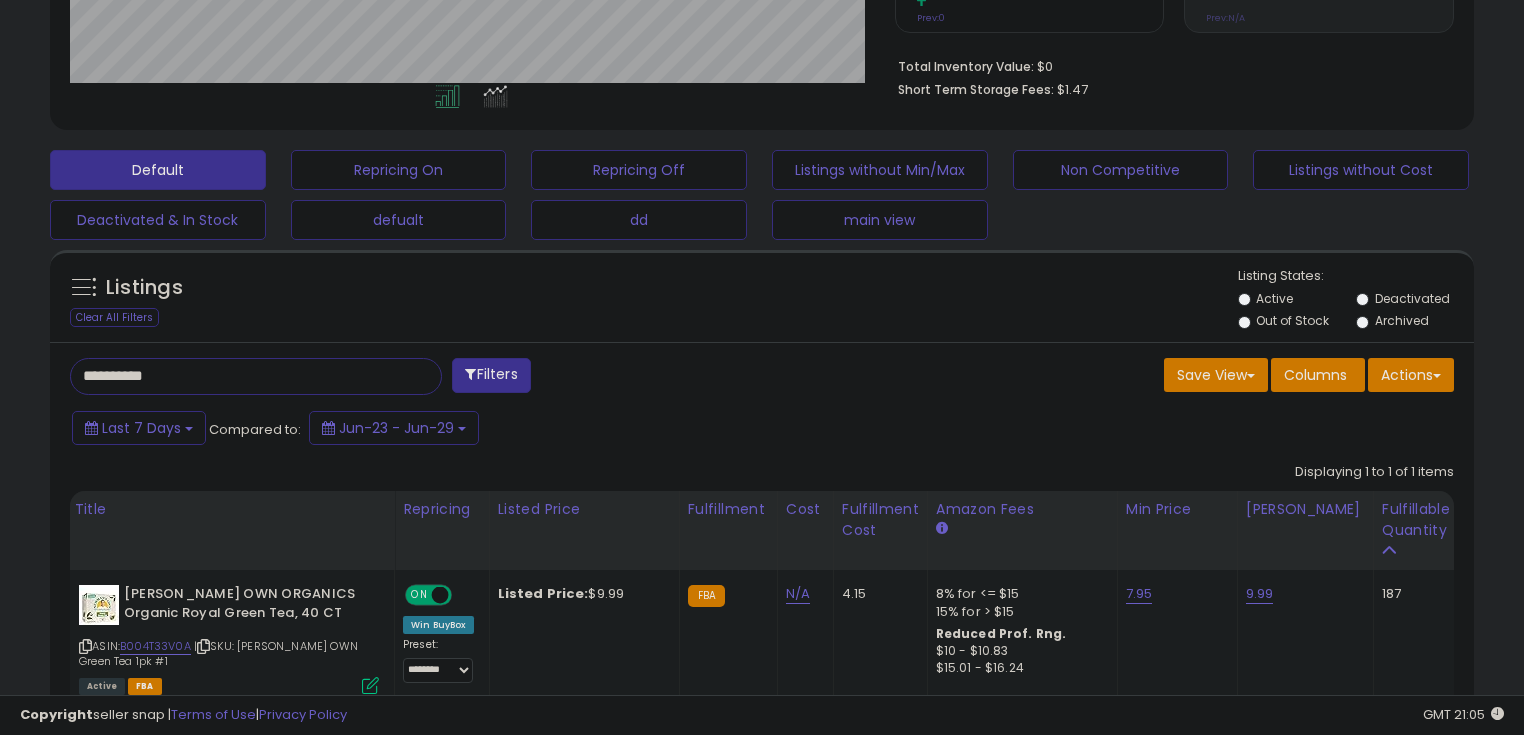 click on "**********" at bounding box center (238, 376) 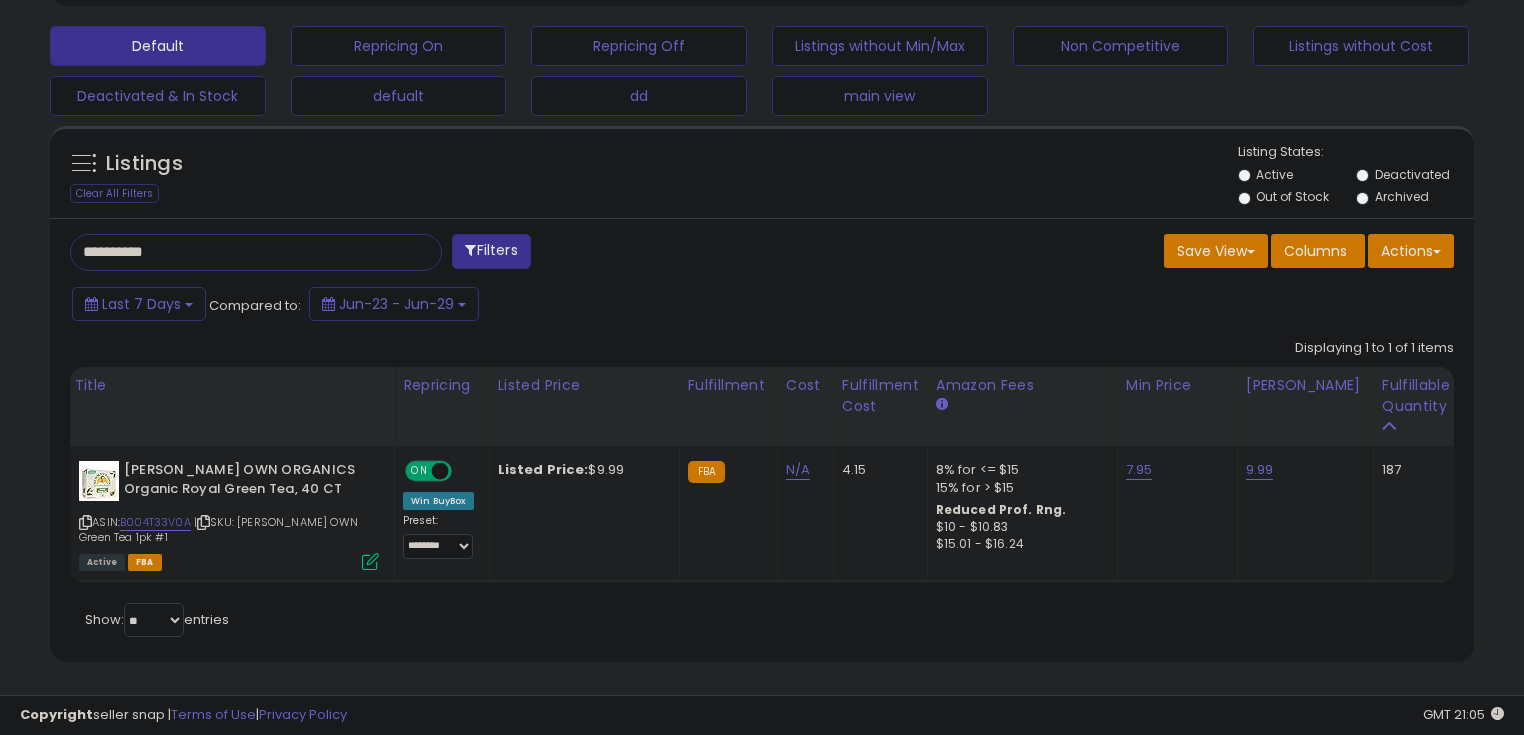 scroll, scrollTop: 616, scrollLeft: 0, axis: vertical 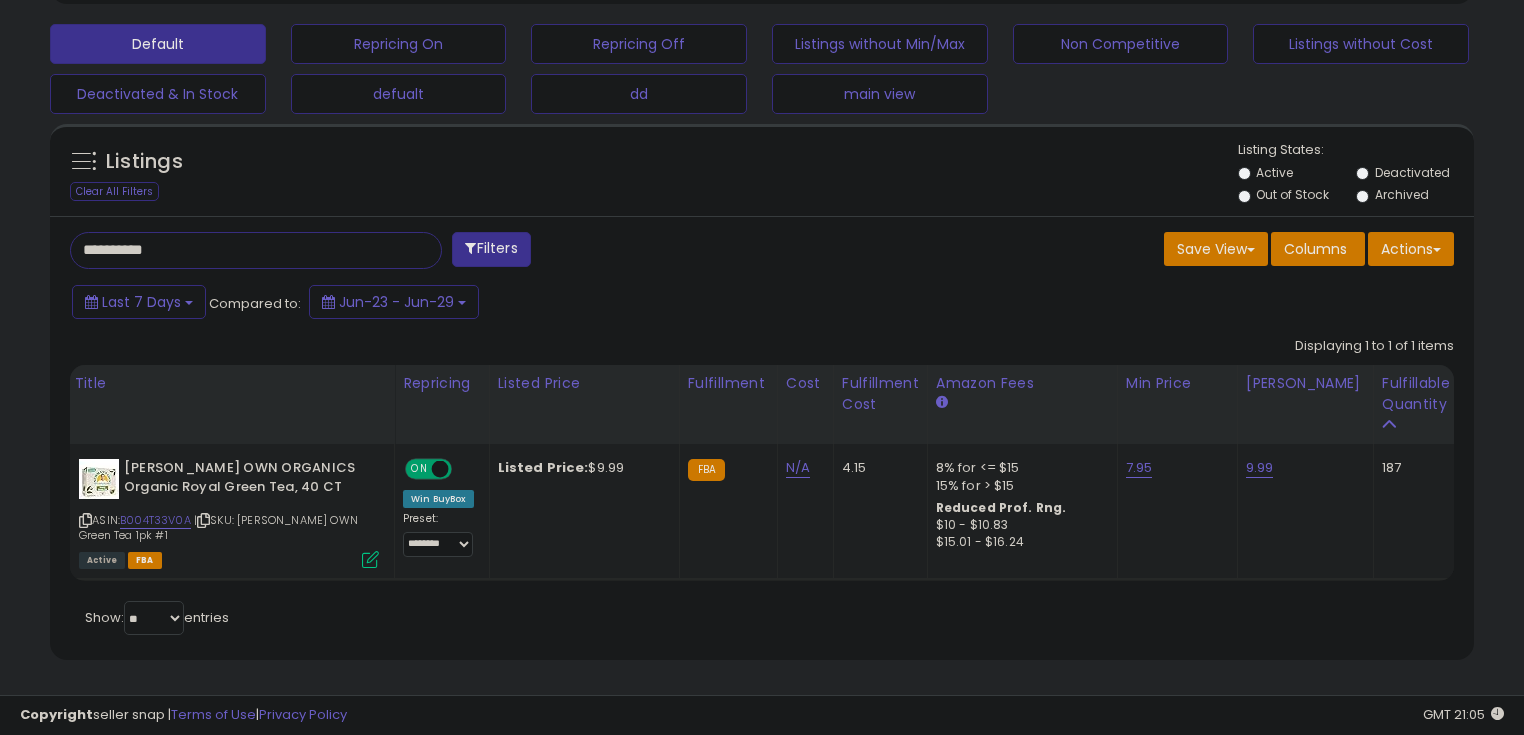 click on "7.95" 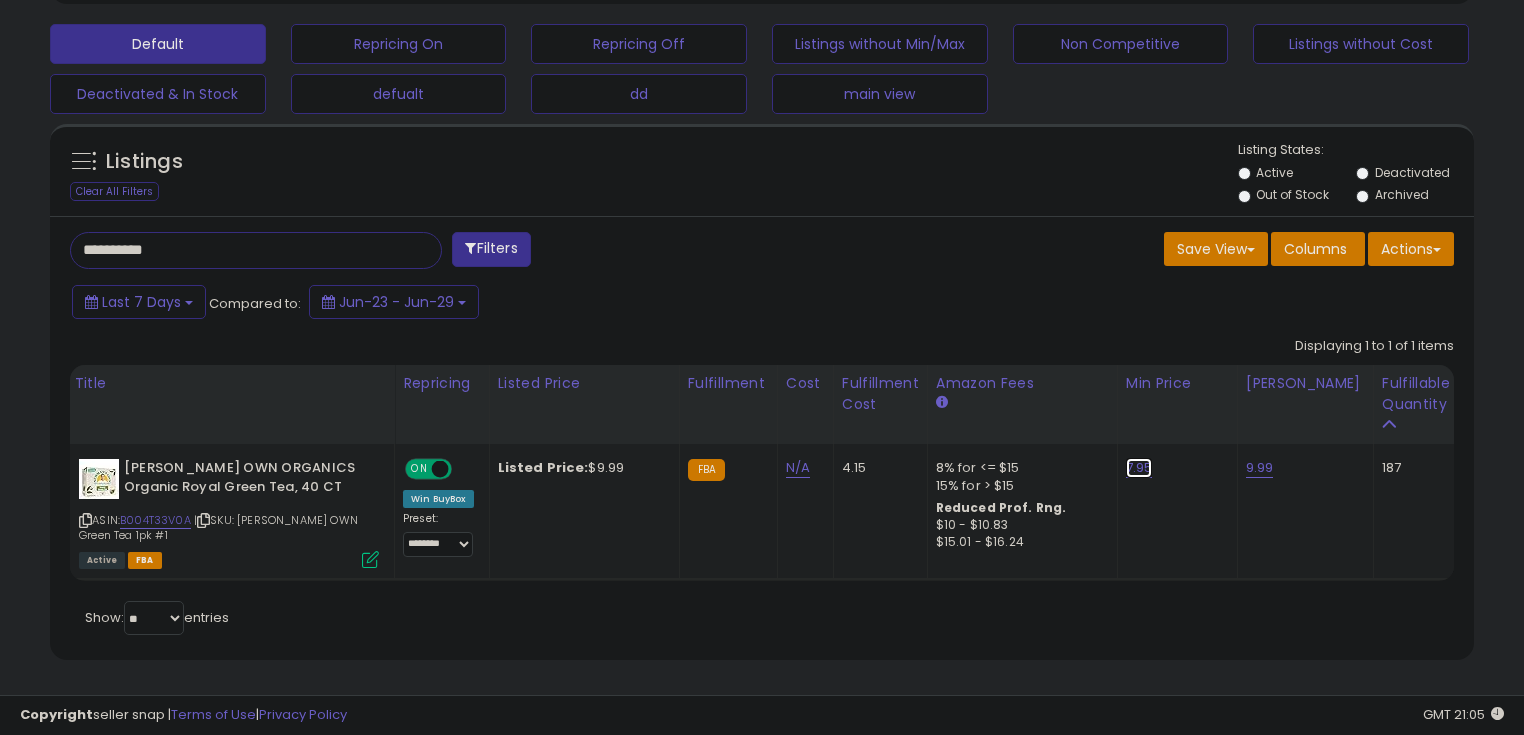 click on "7.95" at bounding box center [1139, 468] 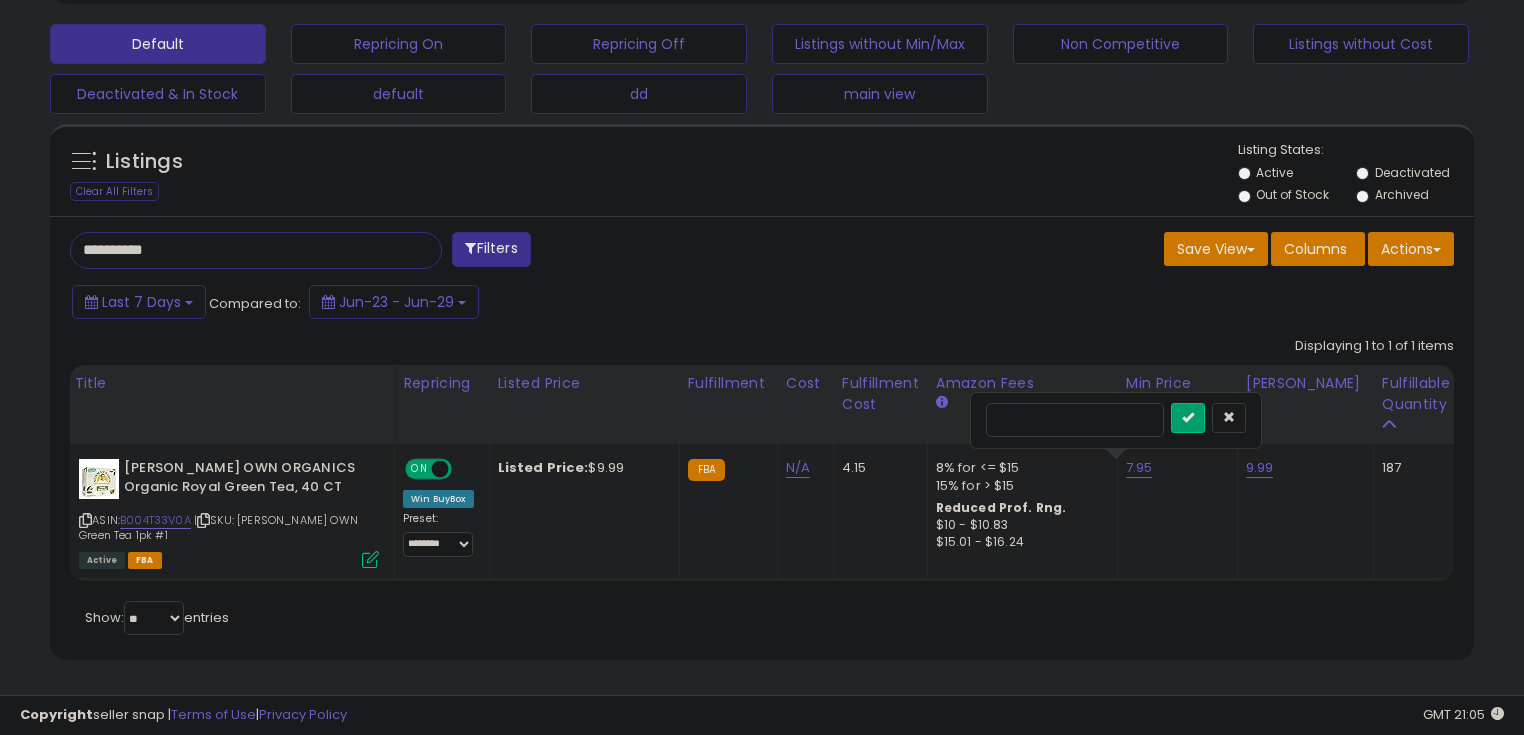 click on "****" at bounding box center [1075, 420] 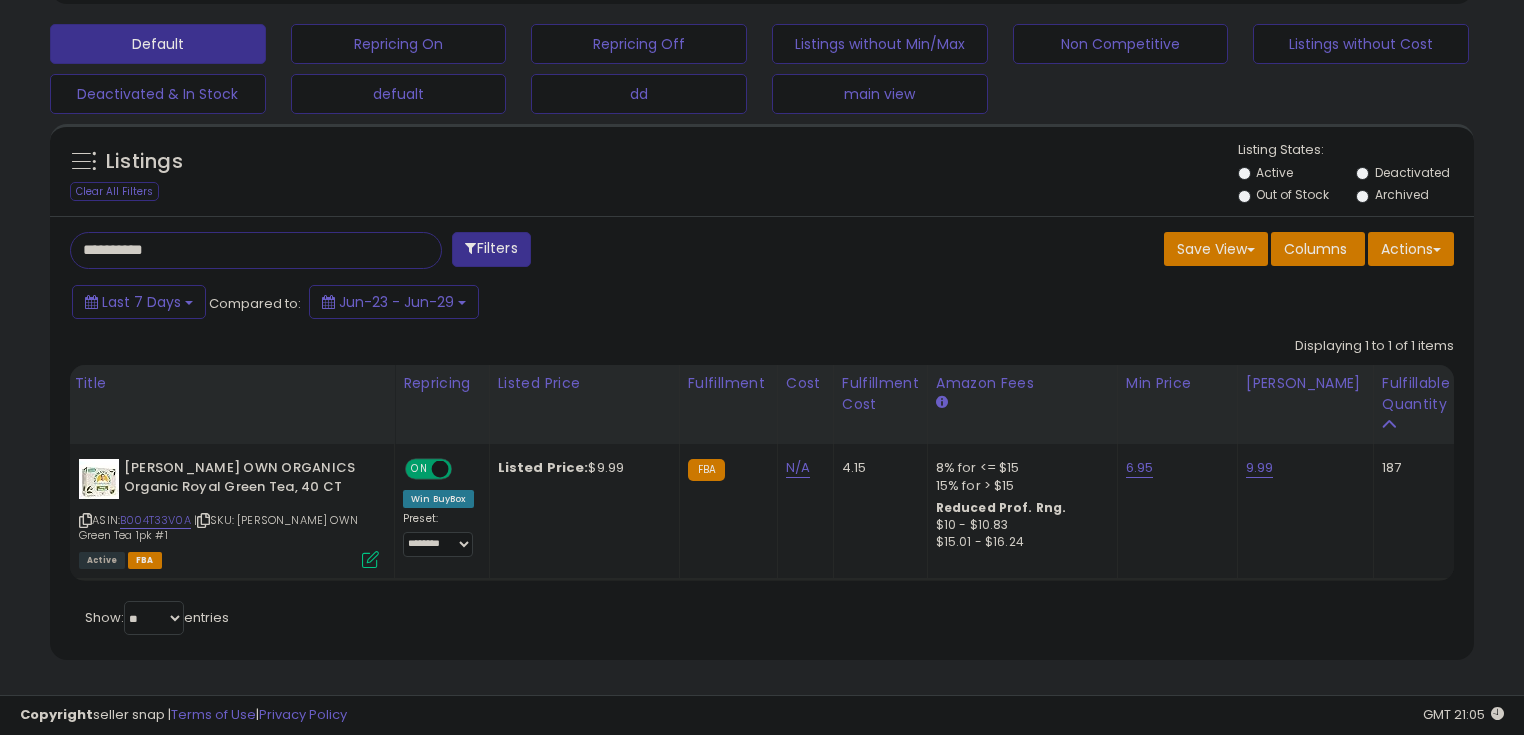 click on "**********" at bounding box center (238, 250) 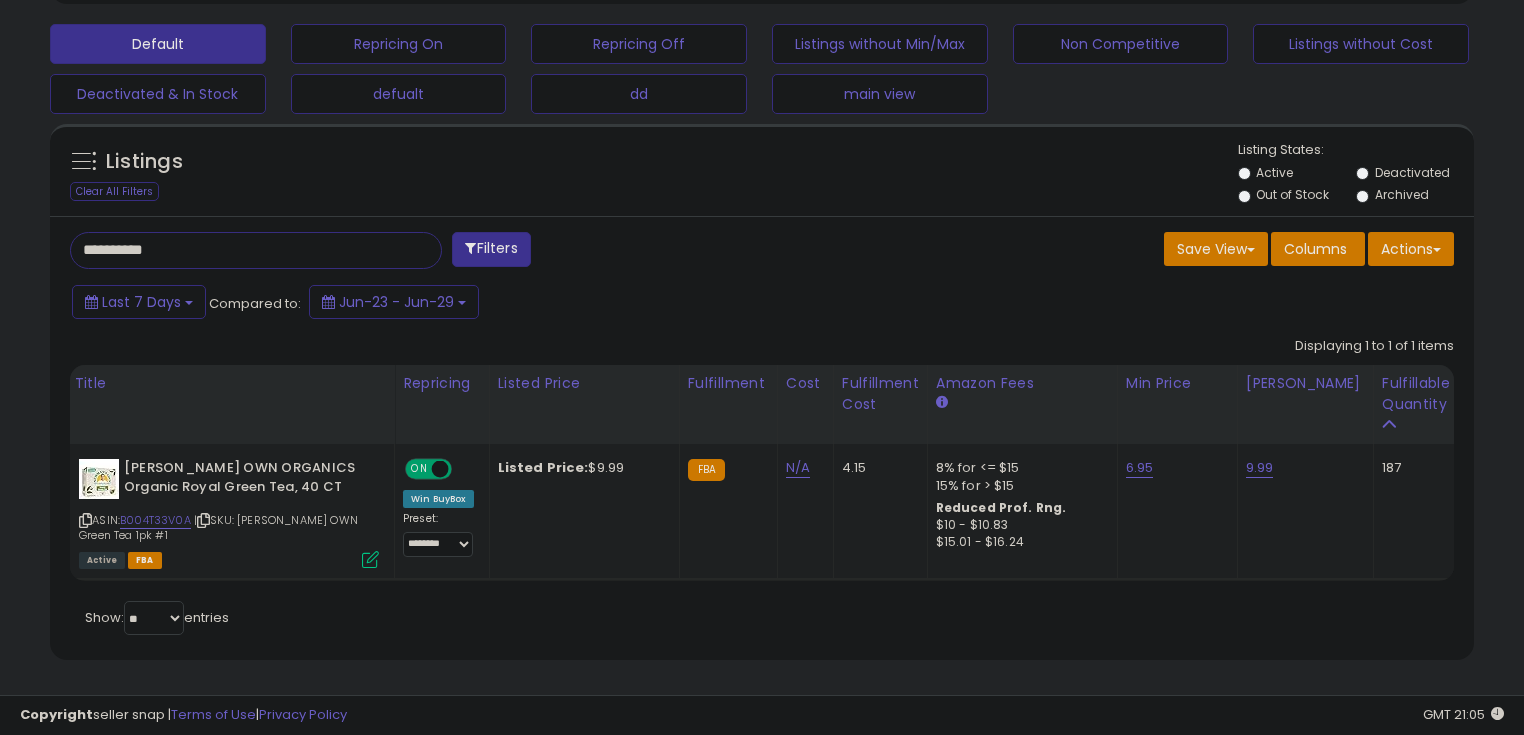 paste 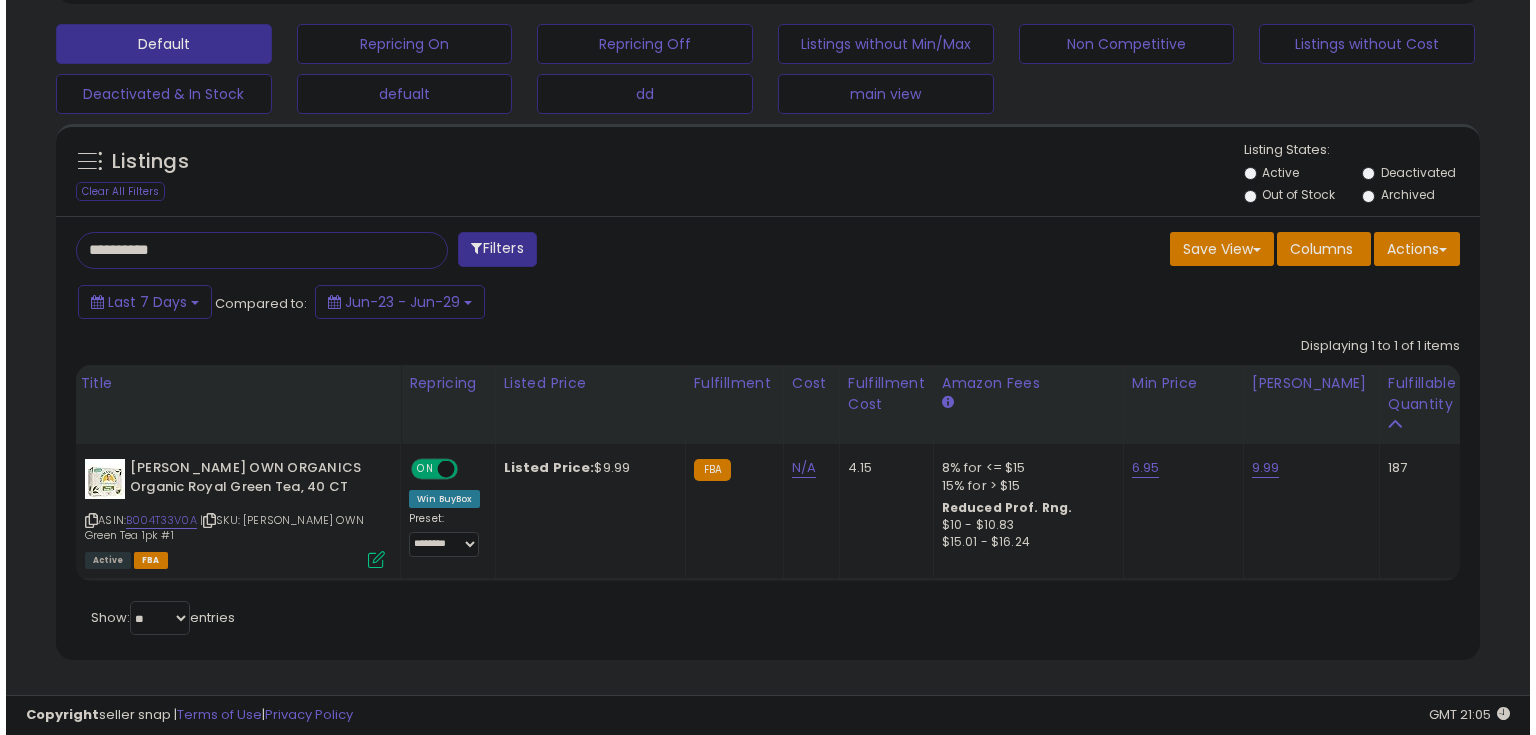 scroll, scrollTop: 480, scrollLeft: 0, axis: vertical 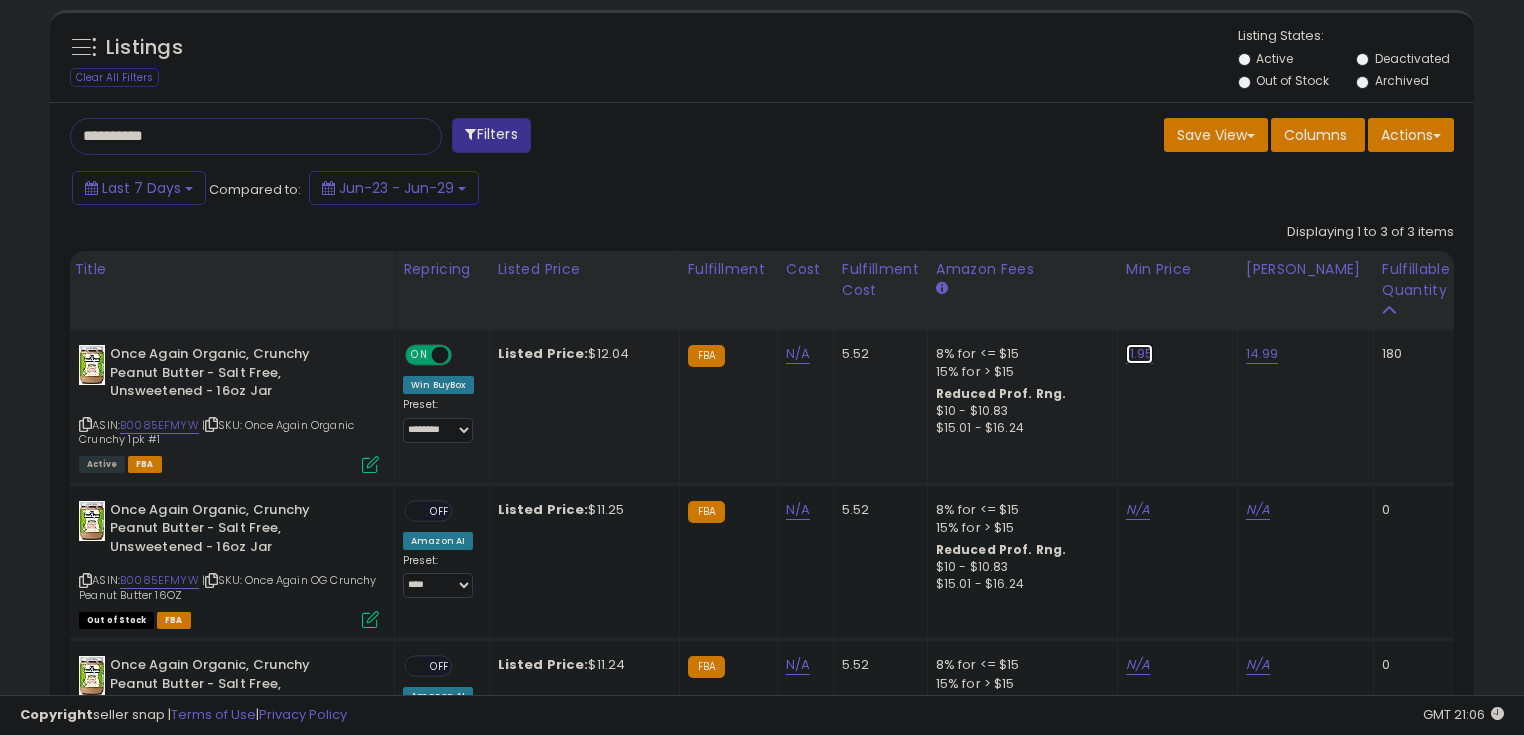 click on "11.95" at bounding box center (1140, 354) 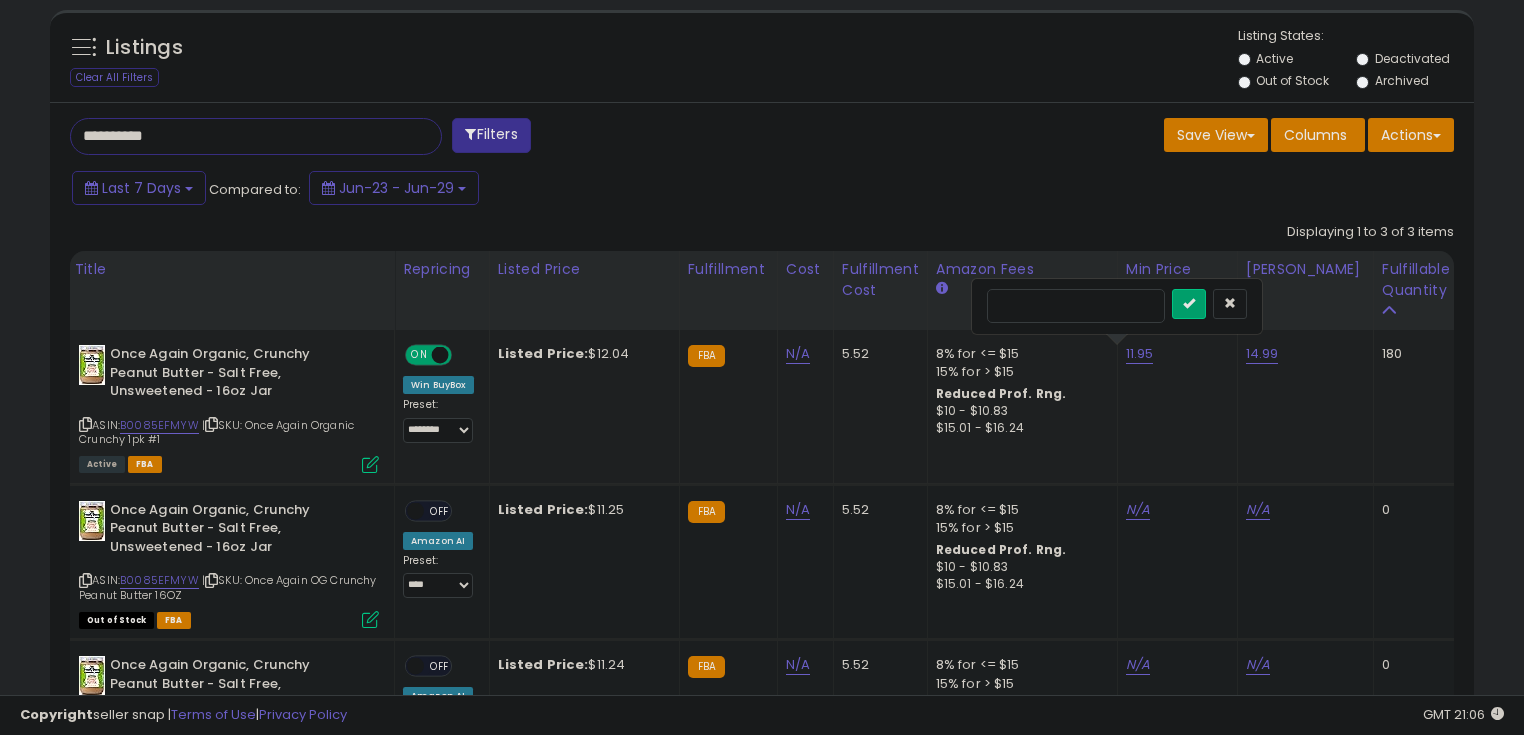 click on "*****" at bounding box center (1076, 306) 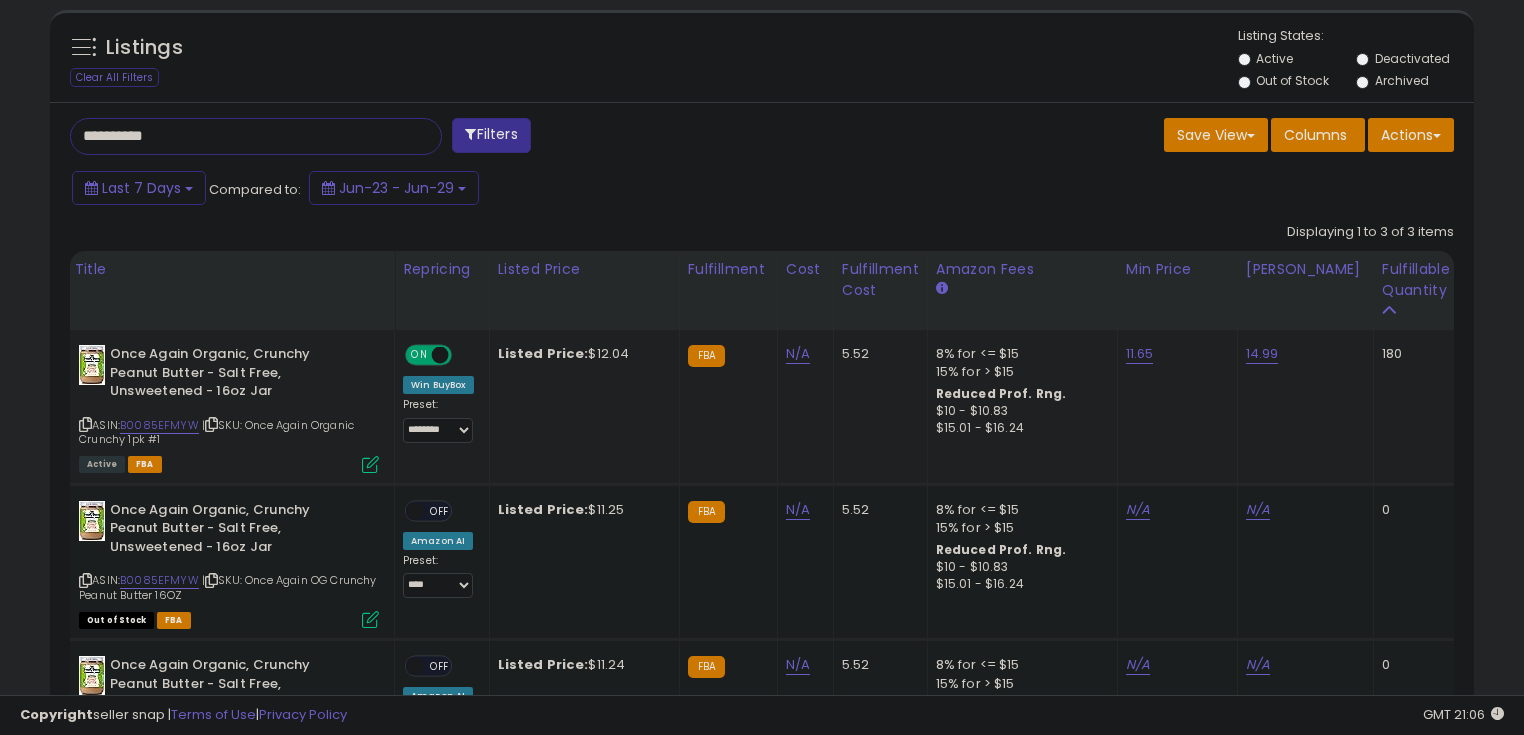 click on "**********" at bounding box center (238, 136) 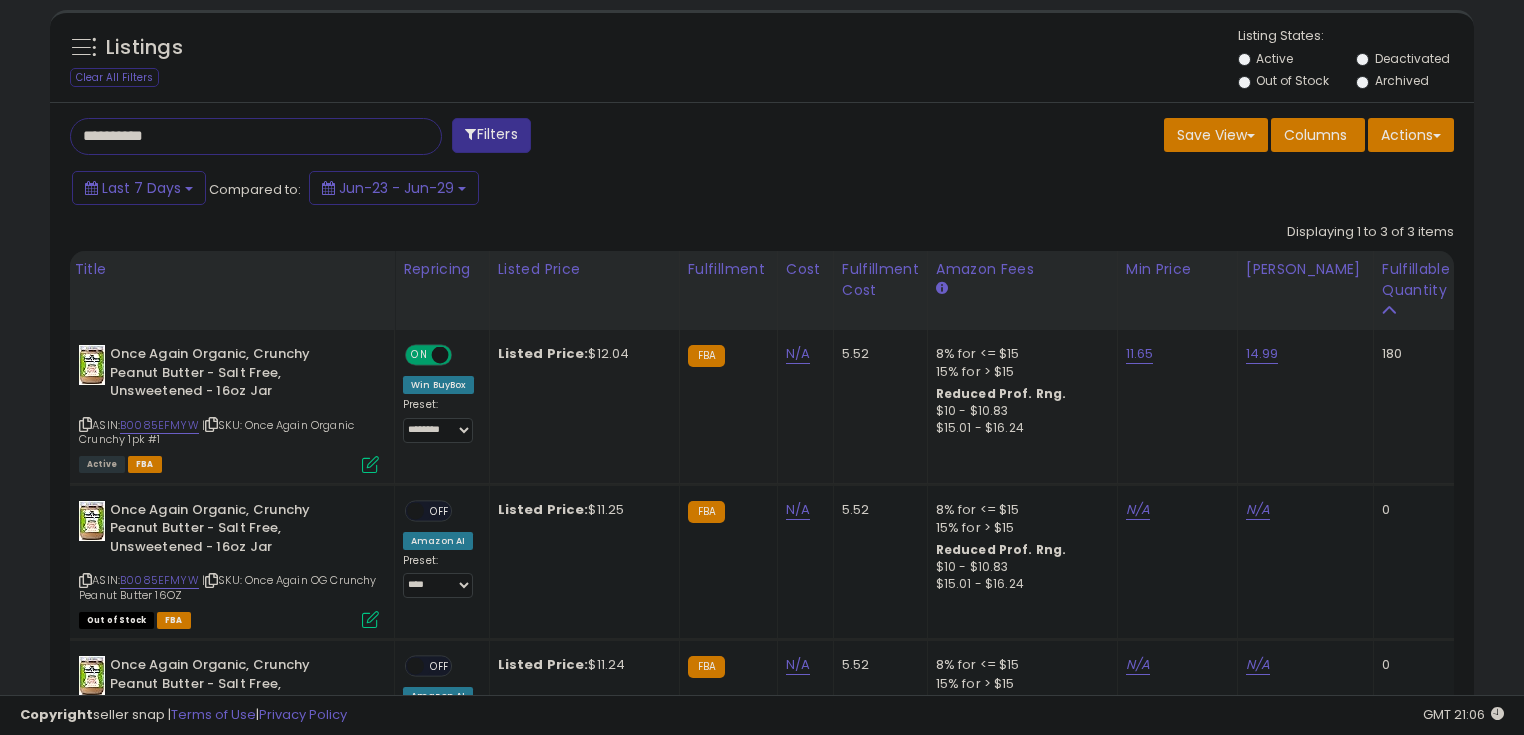 type on "**********" 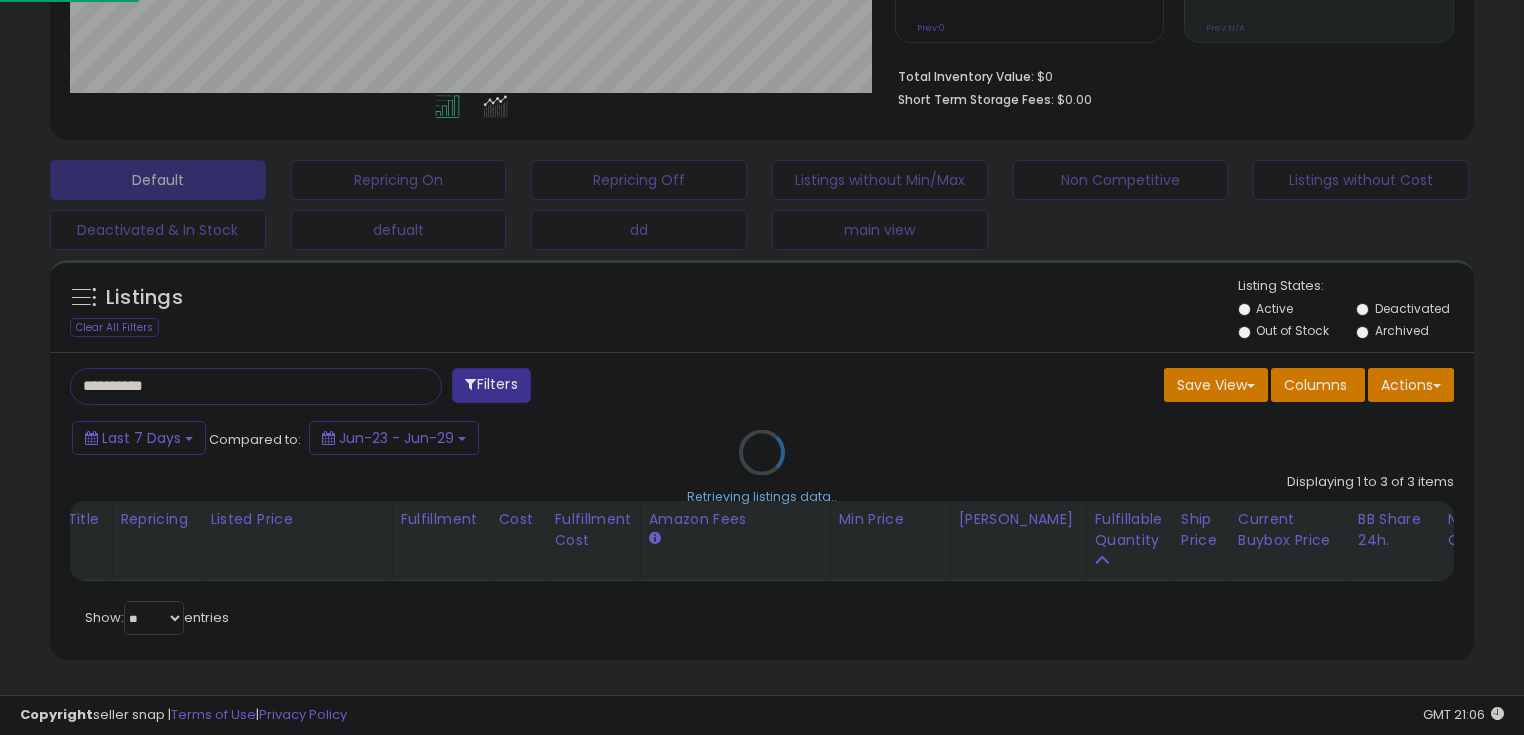 scroll, scrollTop: 999589, scrollLeft: 999168, axis: both 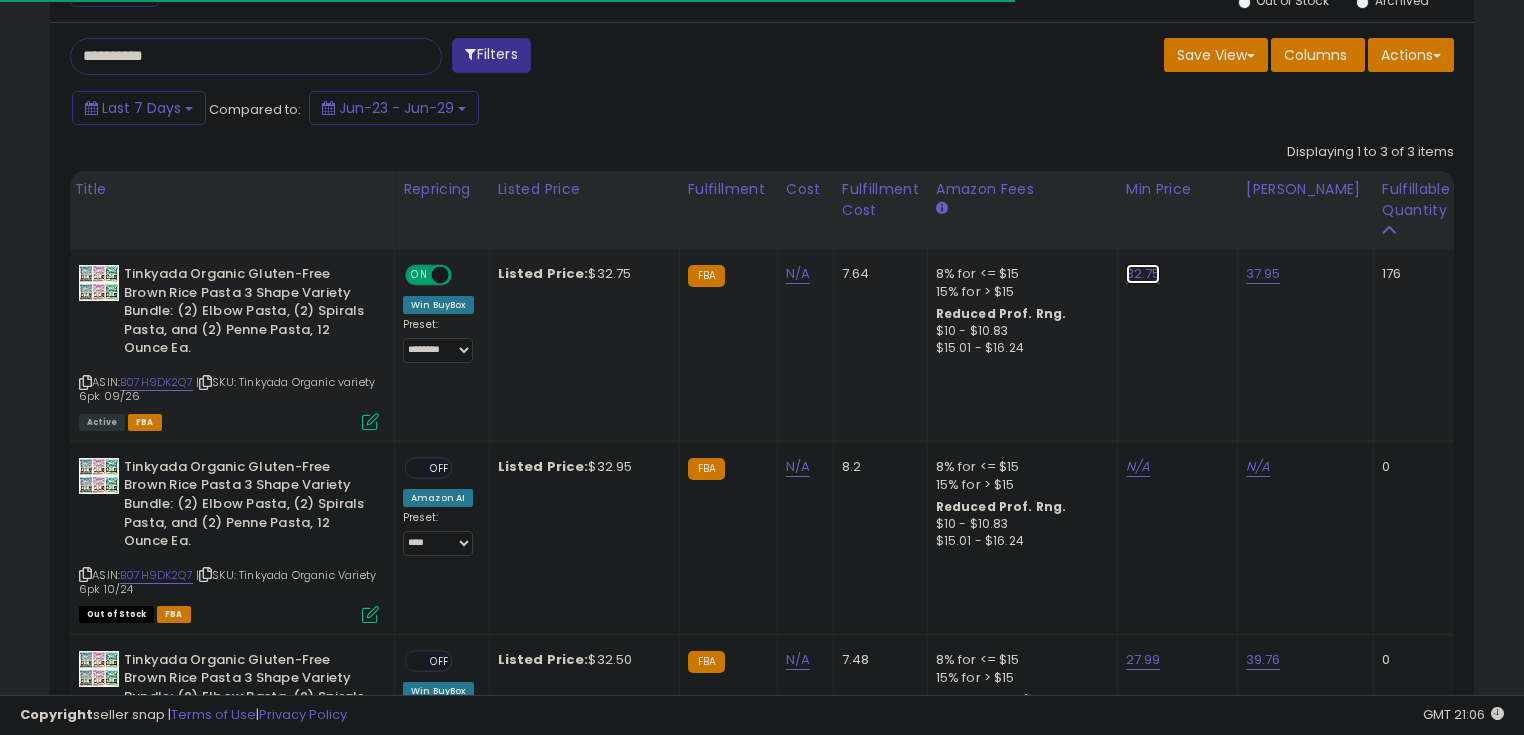 click on "32.75" at bounding box center [1143, 274] 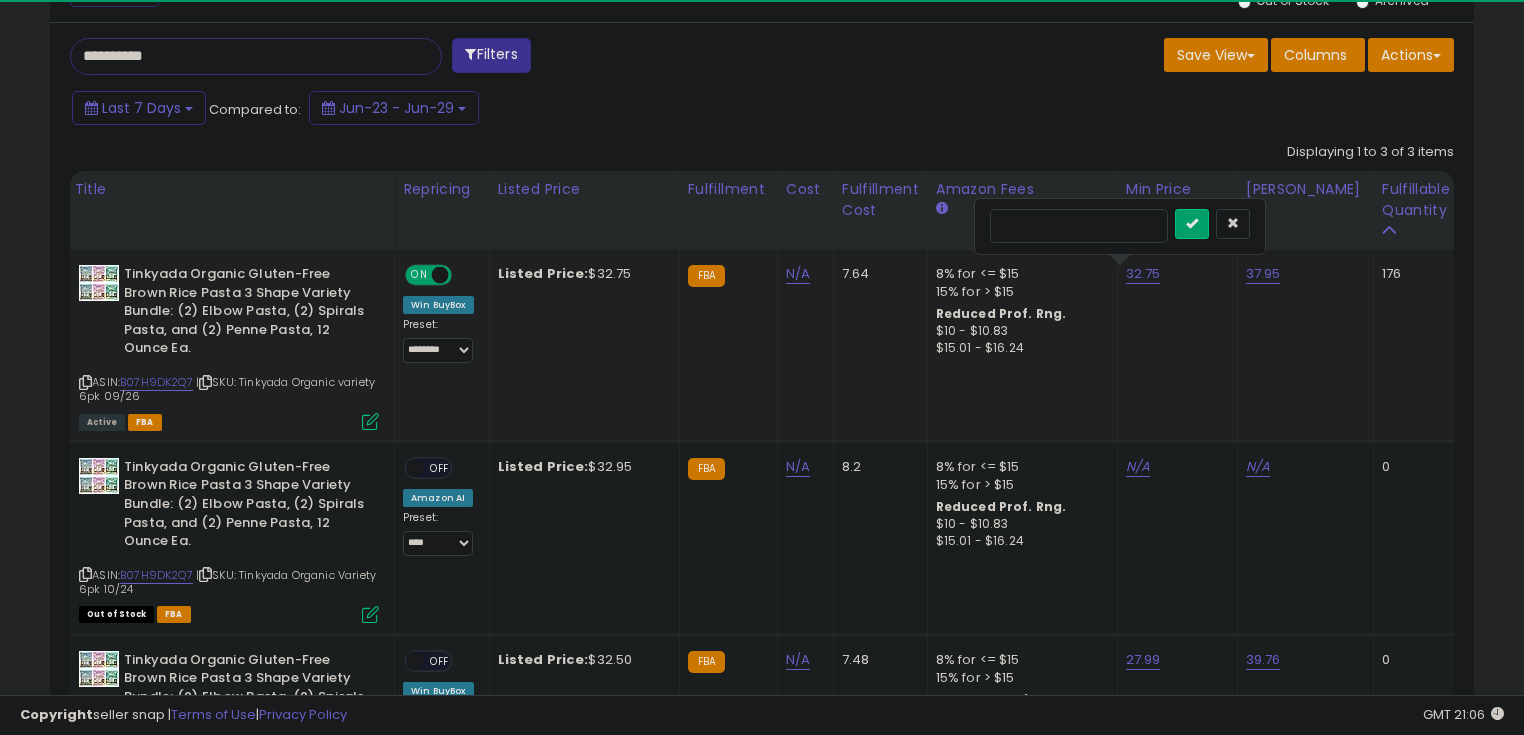 scroll, scrollTop: 999589, scrollLeft: 999175, axis: both 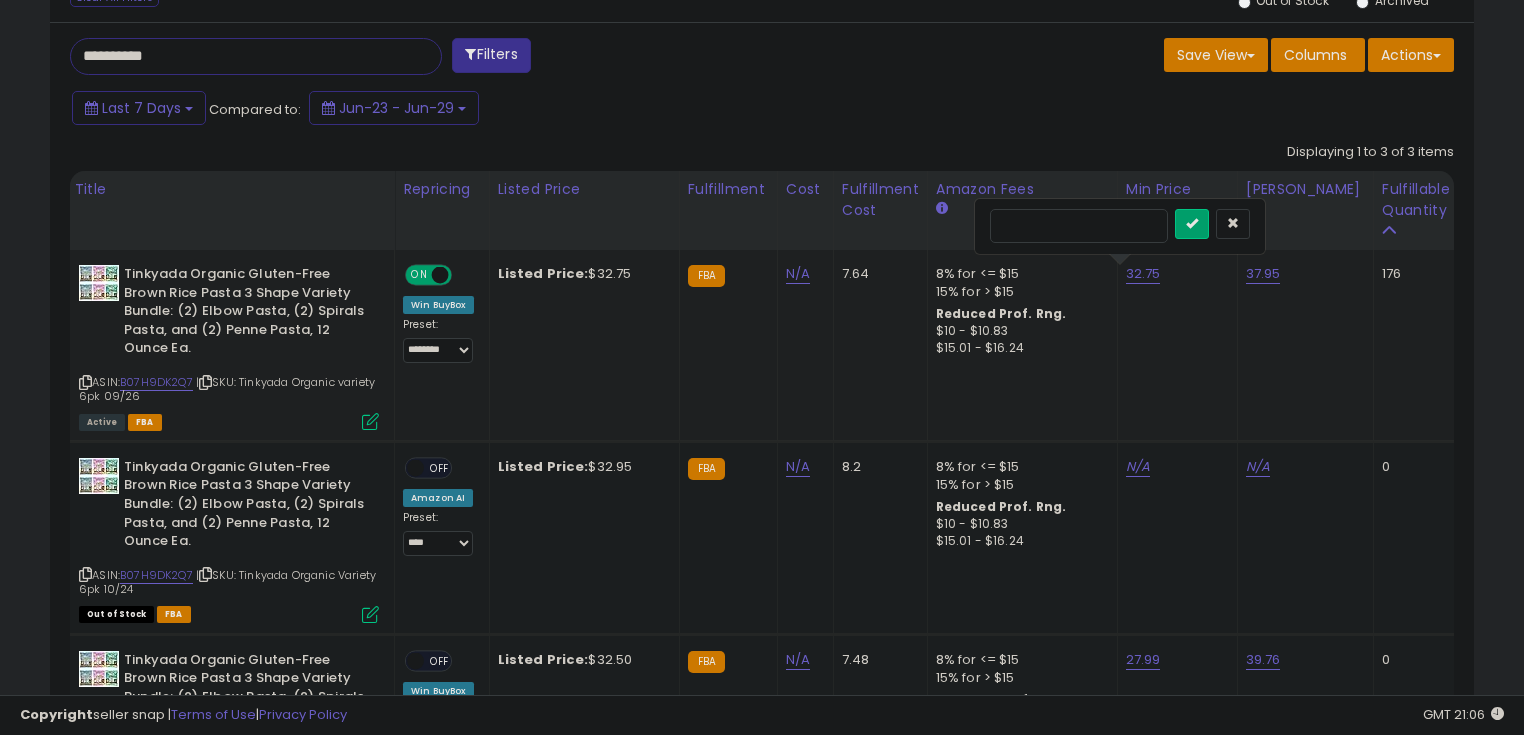 click on "*****" at bounding box center (1079, 226) 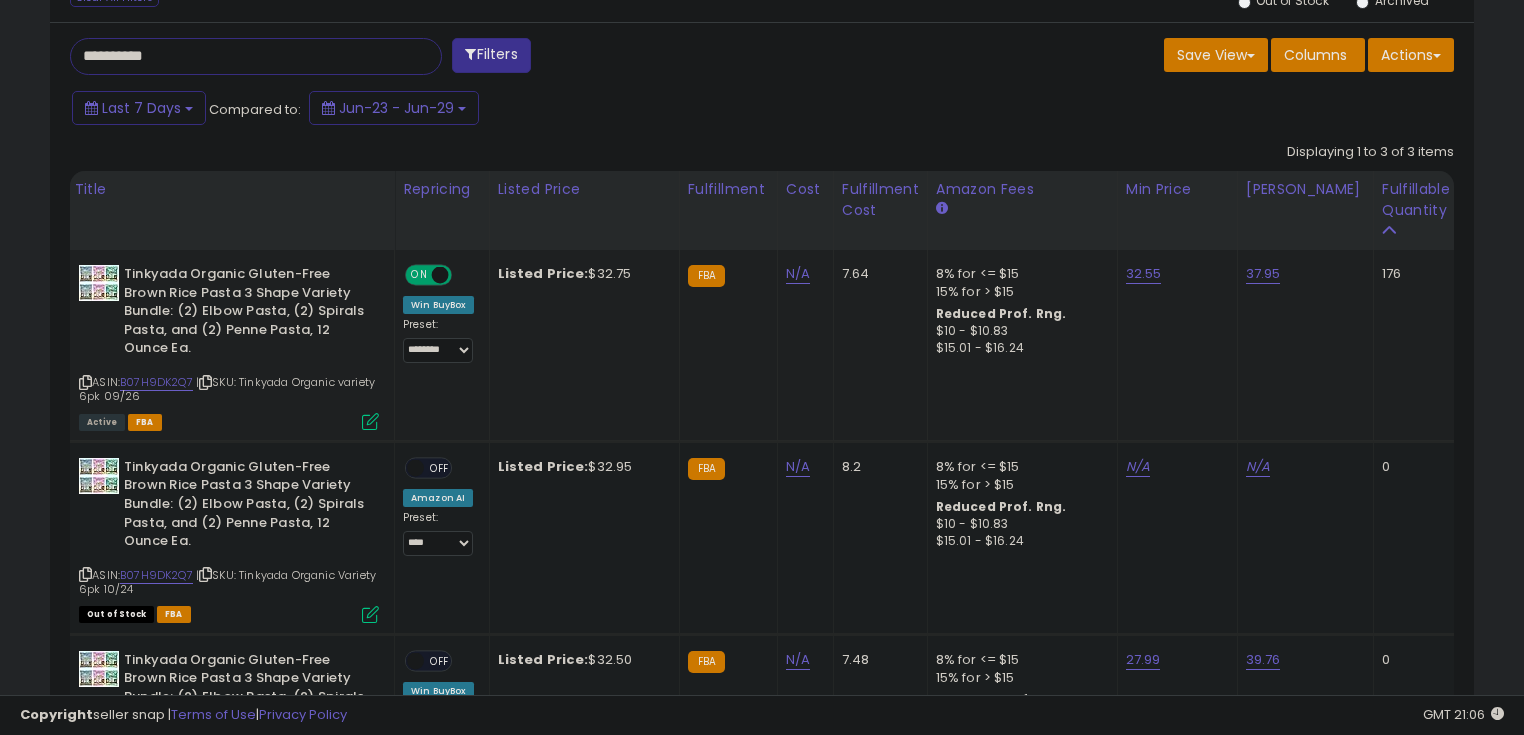 click on "**********" at bounding box center [238, 56] 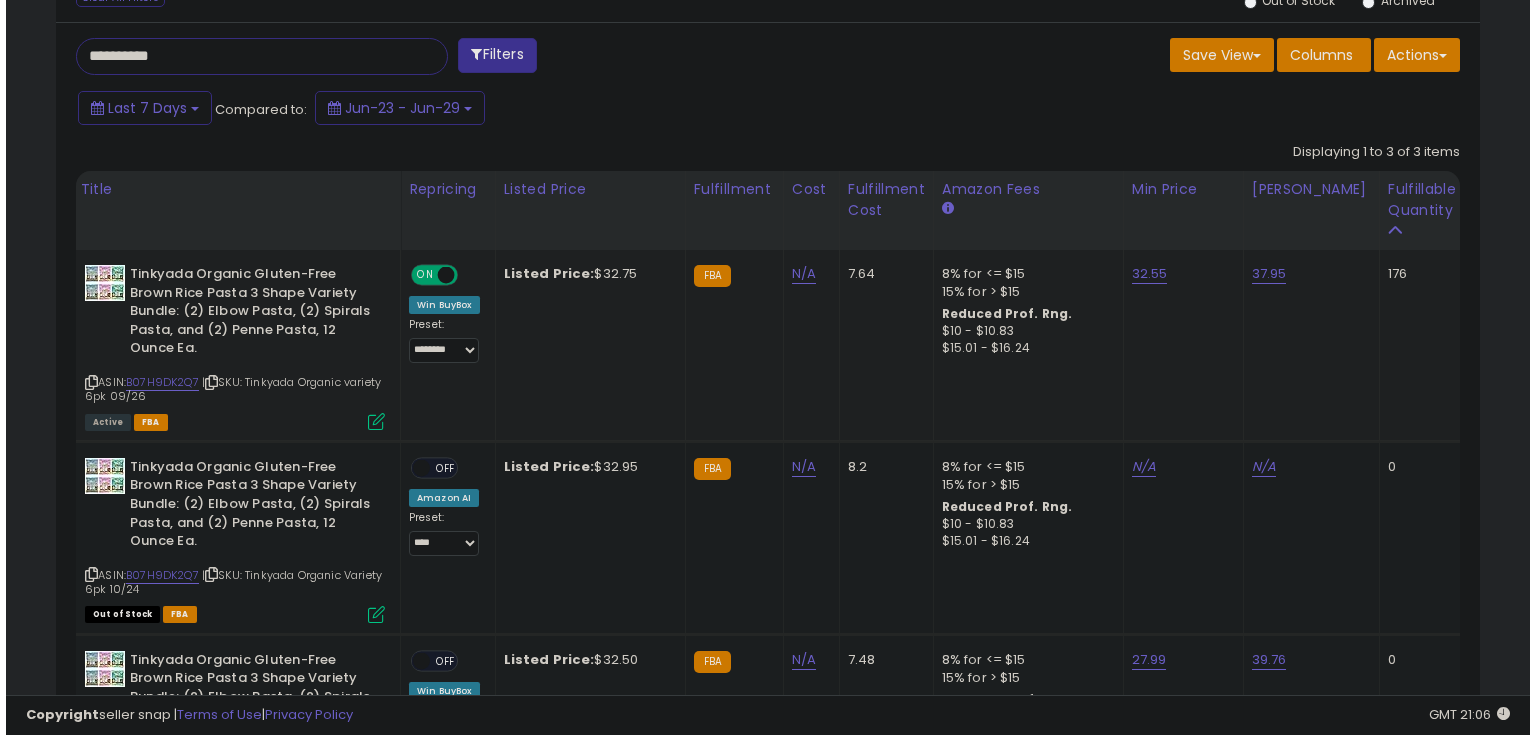 scroll, scrollTop: 480, scrollLeft: 0, axis: vertical 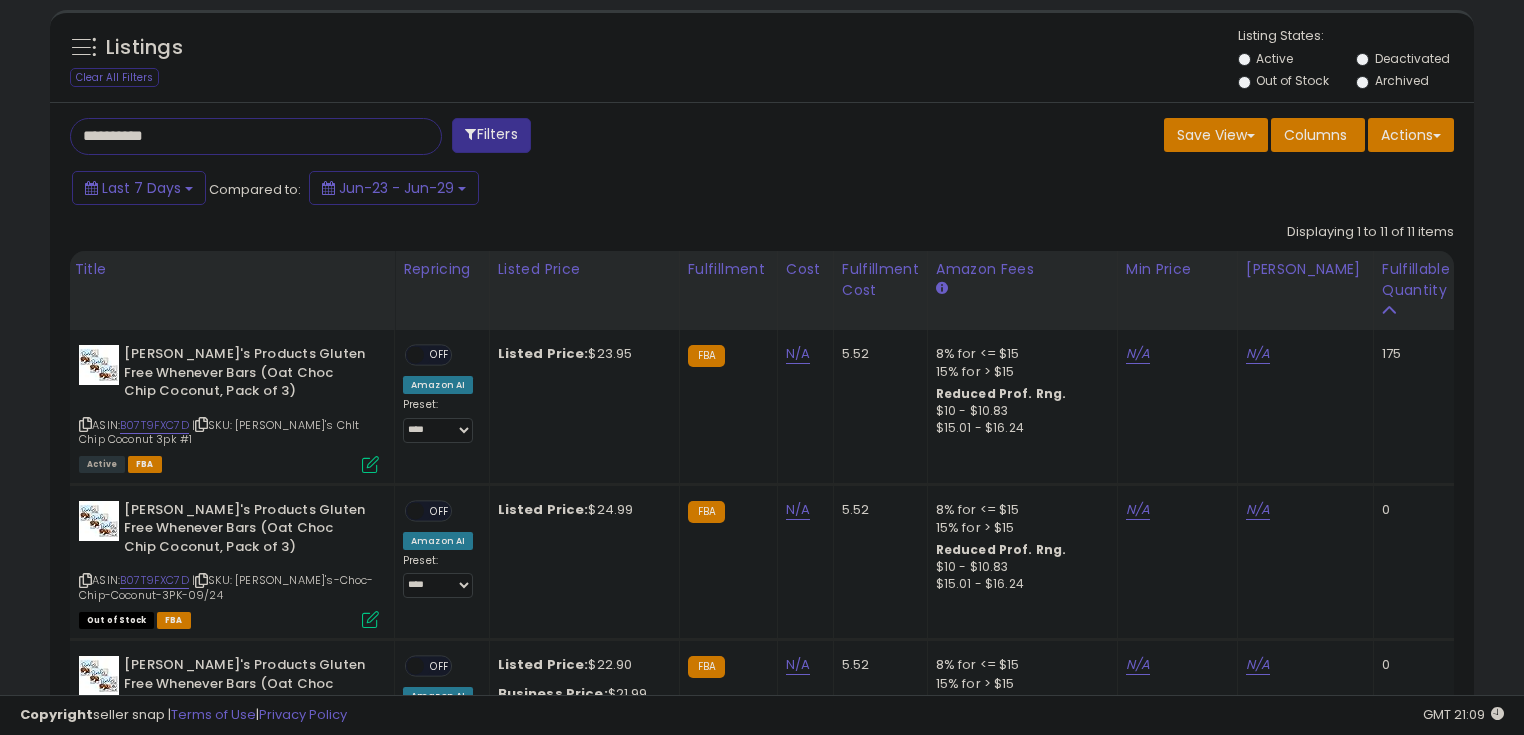 click on "**********" at bounding box center (238, 136) 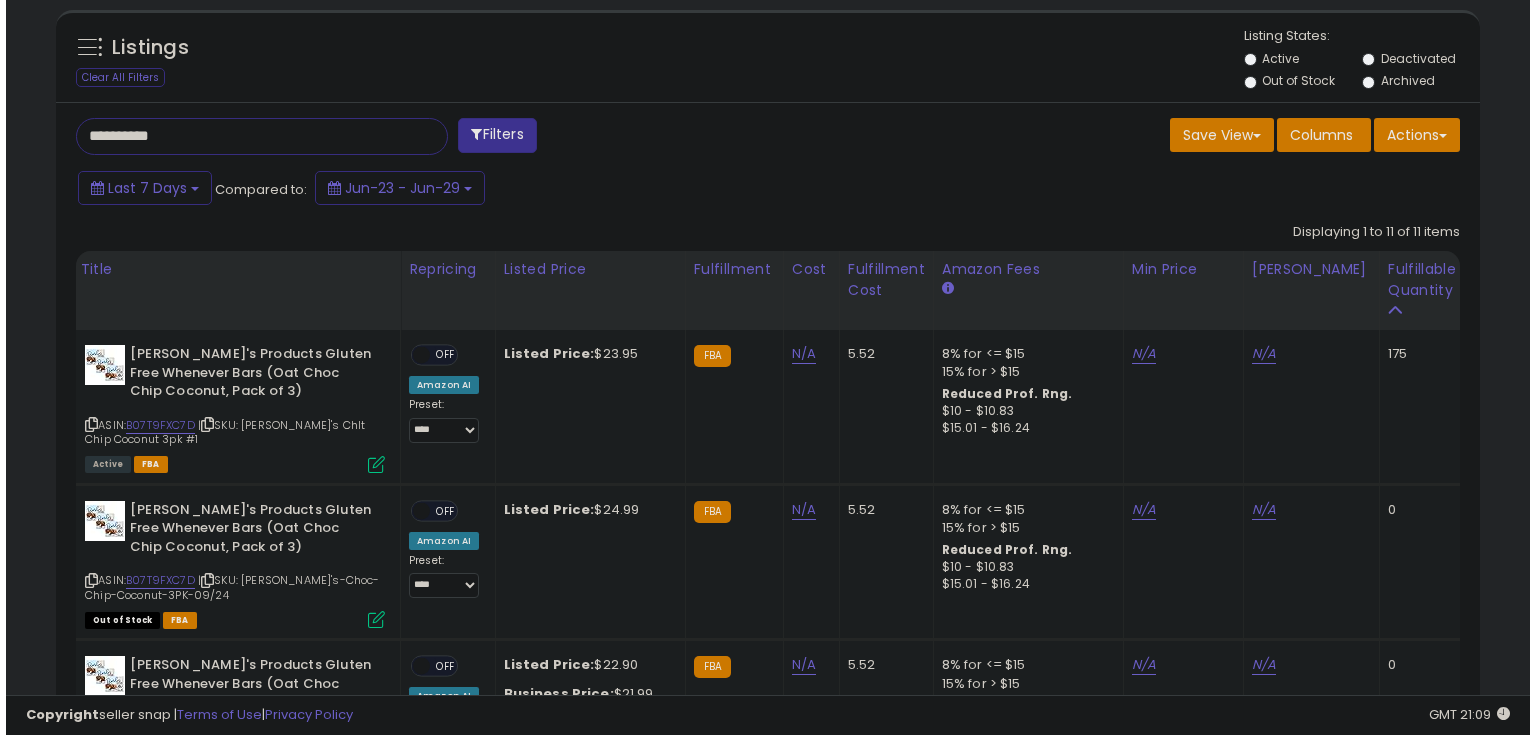 scroll, scrollTop: 480, scrollLeft: 0, axis: vertical 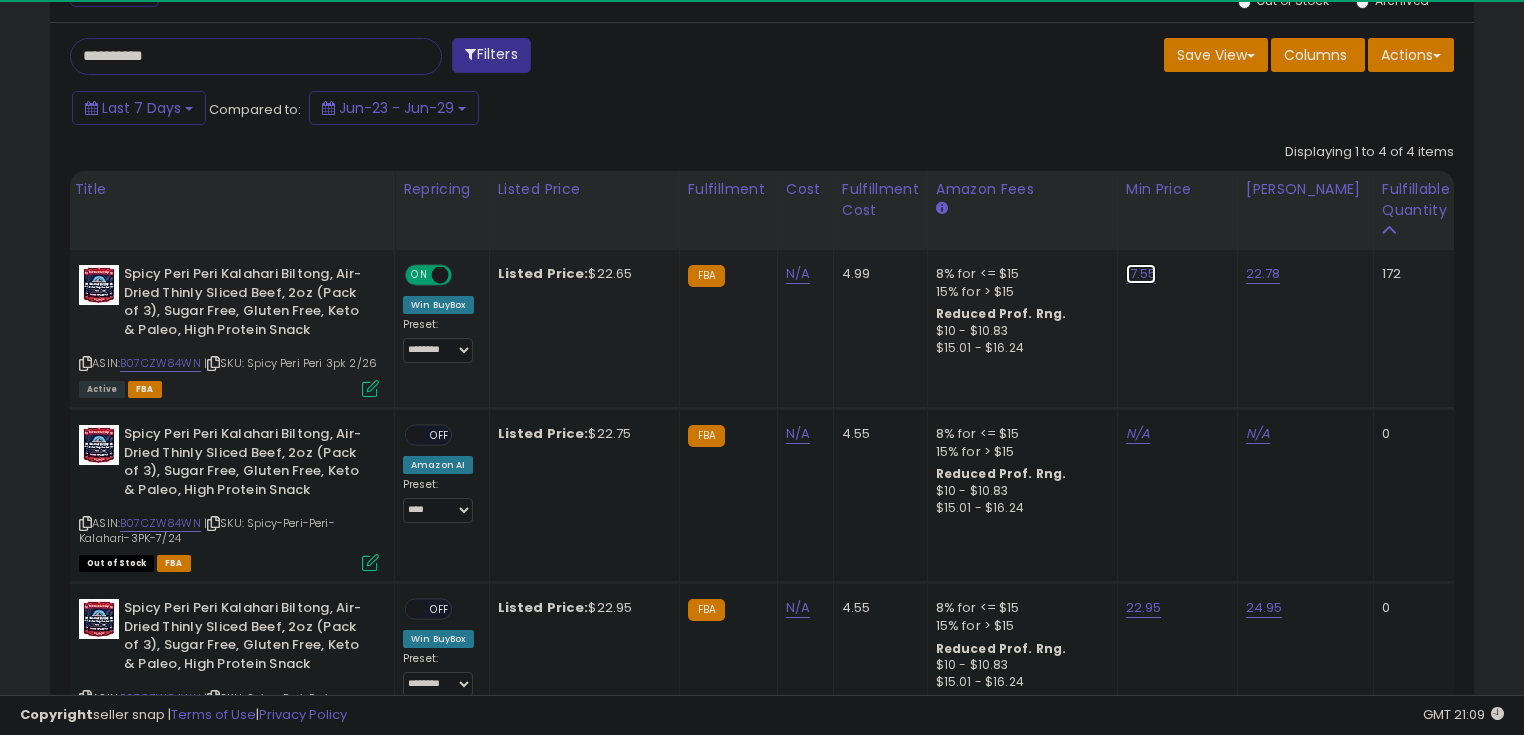 click on "17.55" at bounding box center [1141, 274] 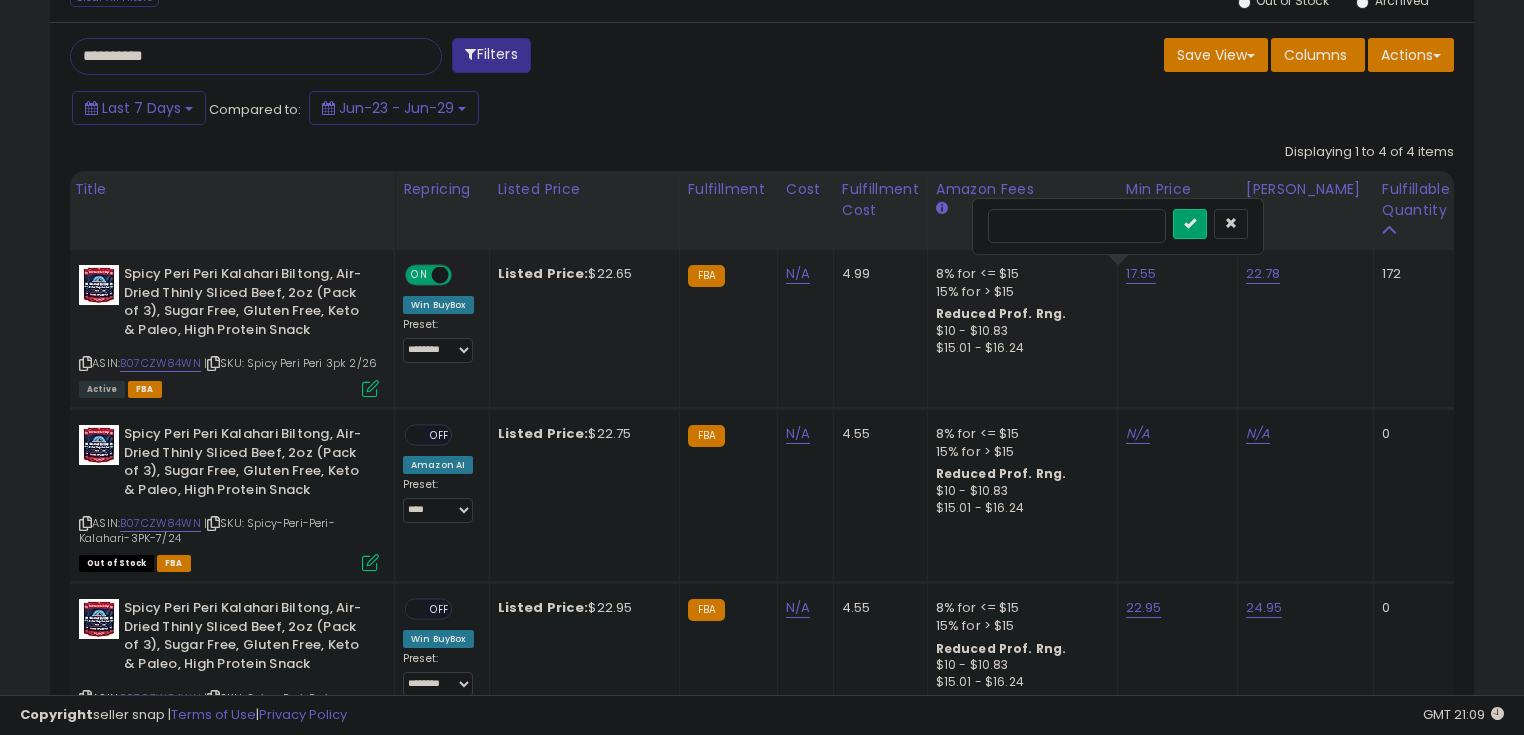 drag, startPoint x: 1017, startPoint y: 227, endPoint x: 1006, endPoint y: 228, distance: 11.045361 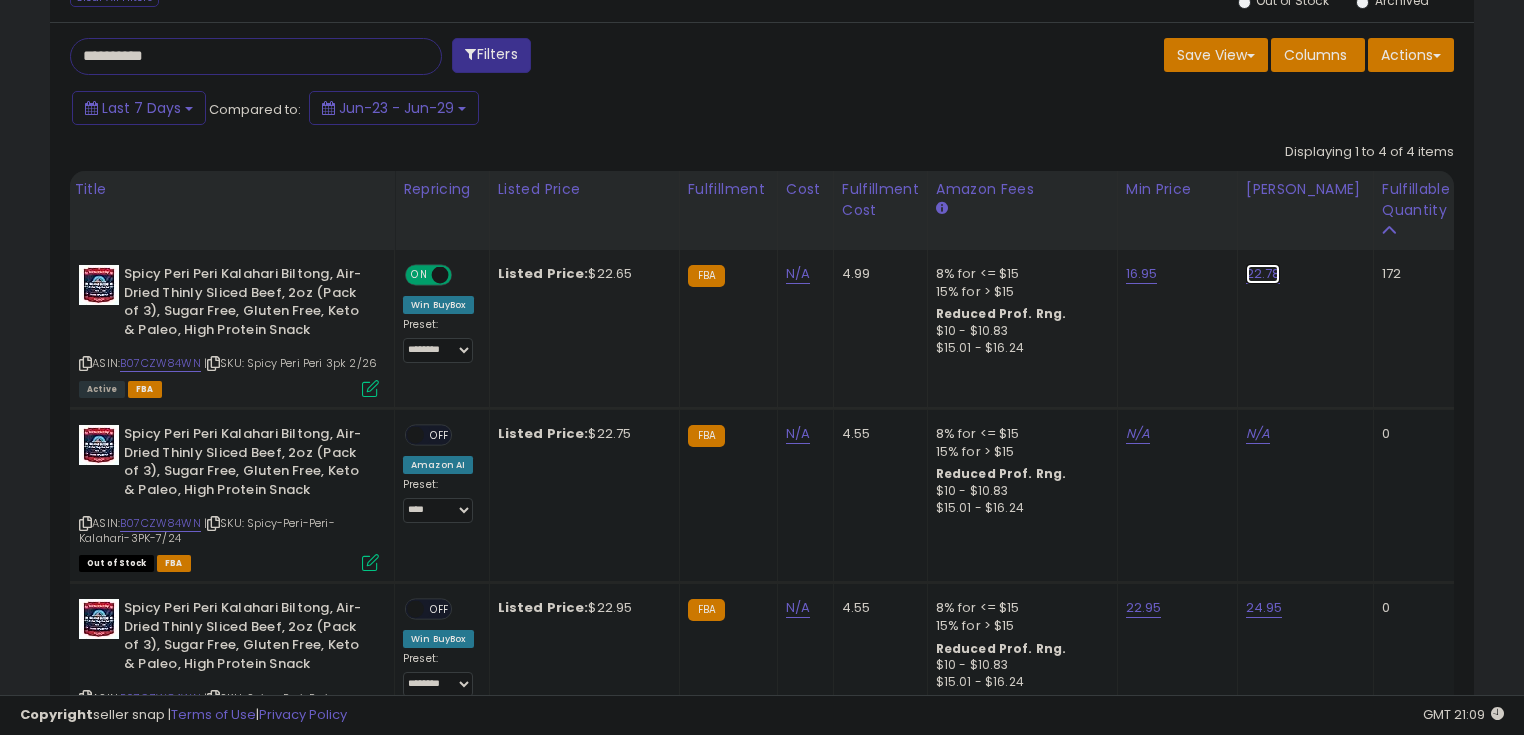 click on "22.78" at bounding box center (1263, 274) 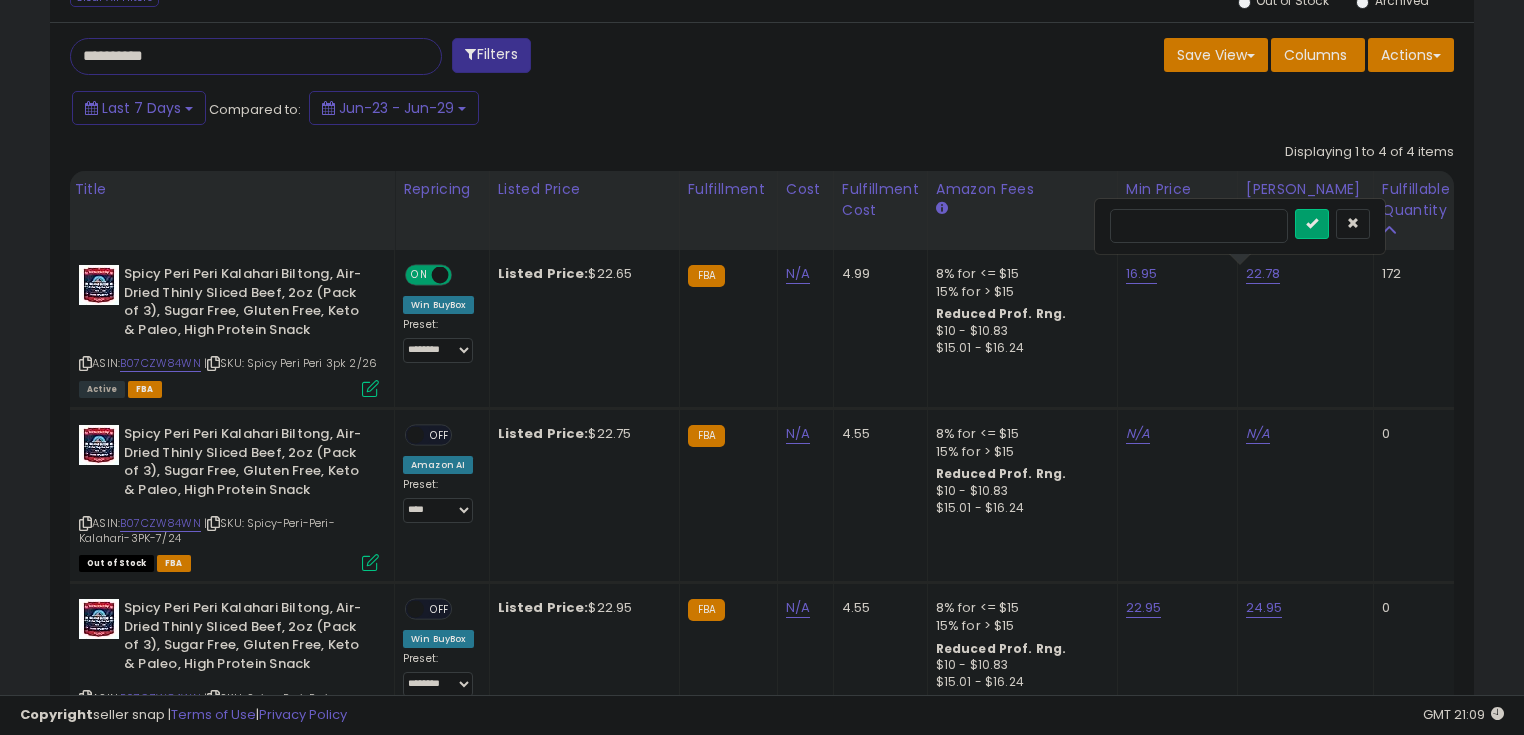 scroll, scrollTop: 0, scrollLeft: 50, axis: horizontal 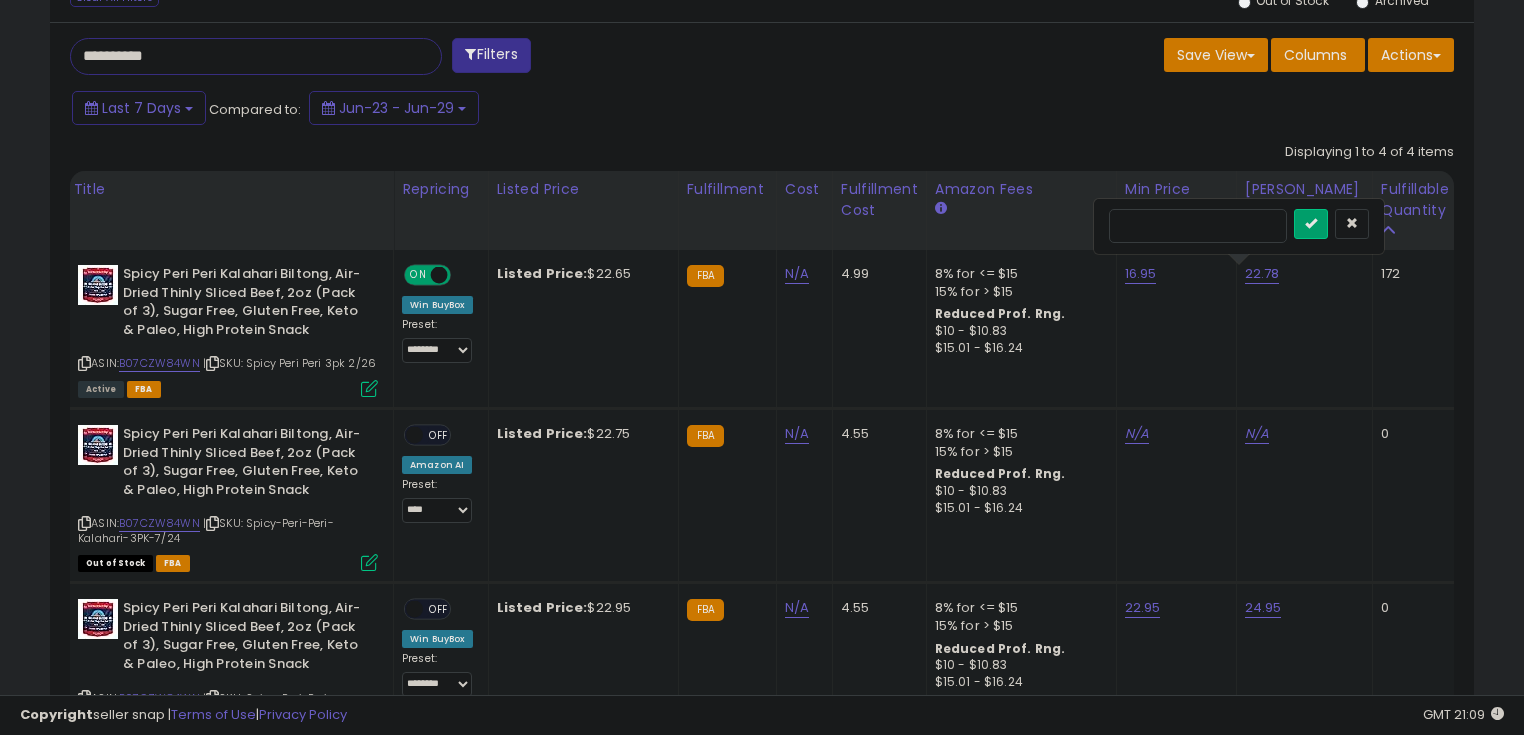 click on "*****" at bounding box center [1198, 226] 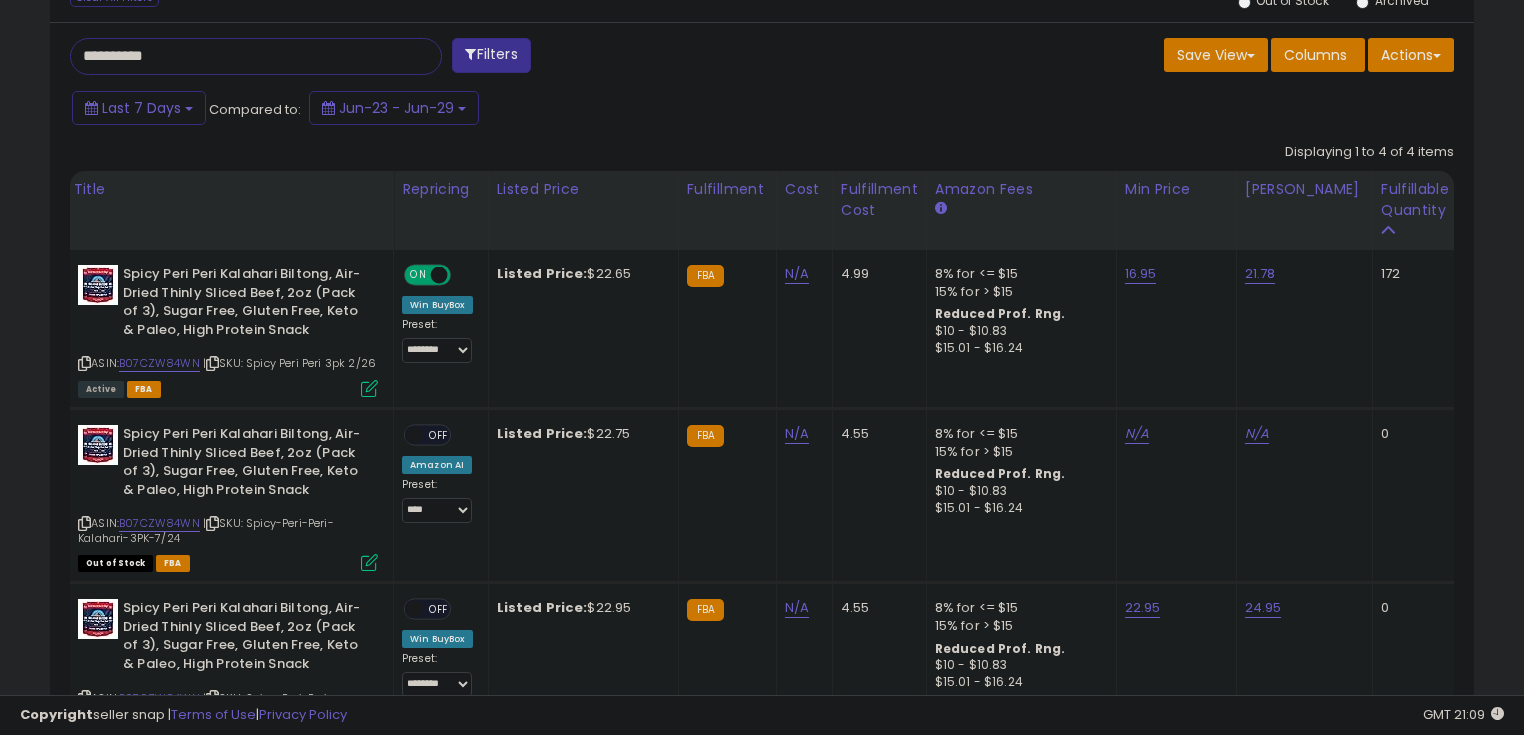click on "**********" at bounding box center (238, 56) 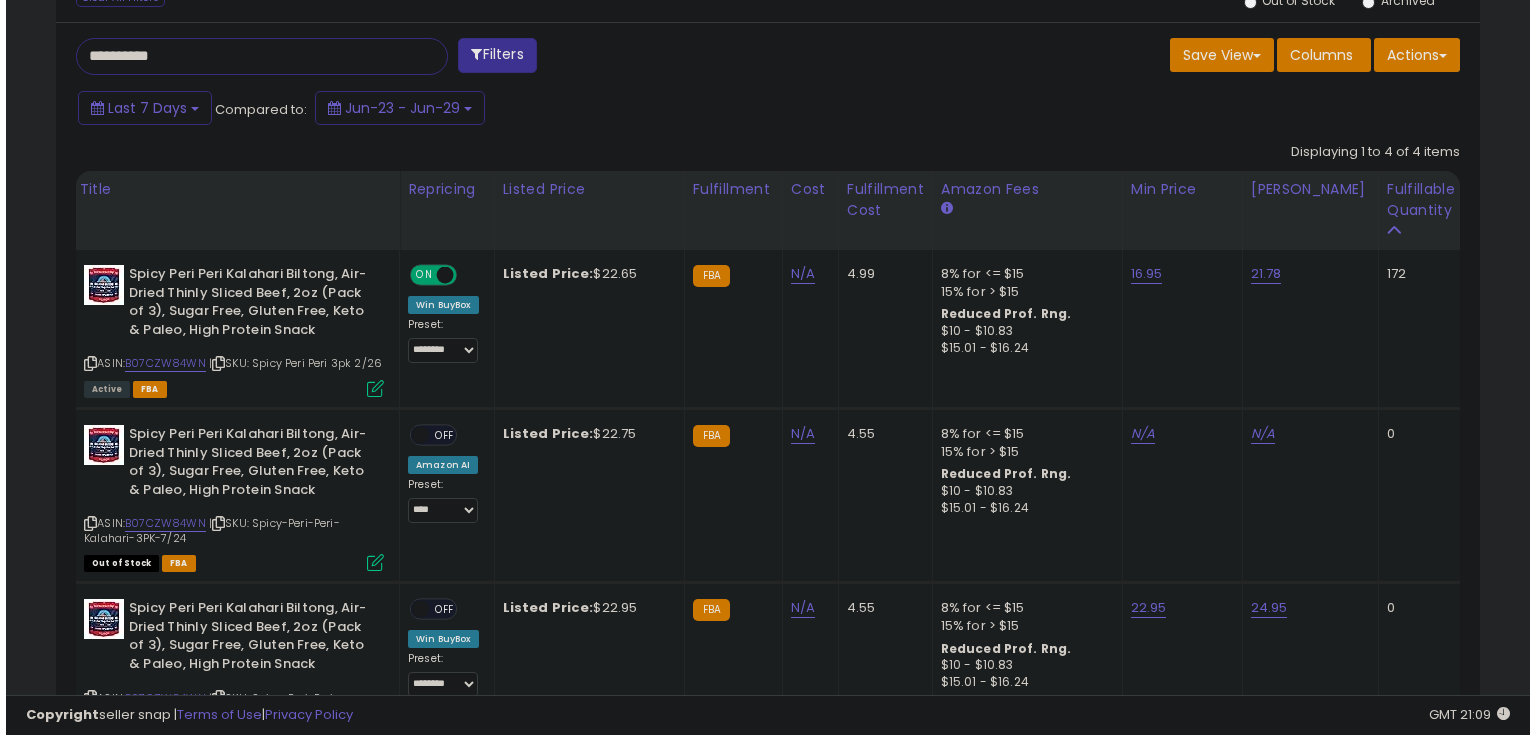 scroll, scrollTop: 480, scrollLeft: 0, axis: vertical 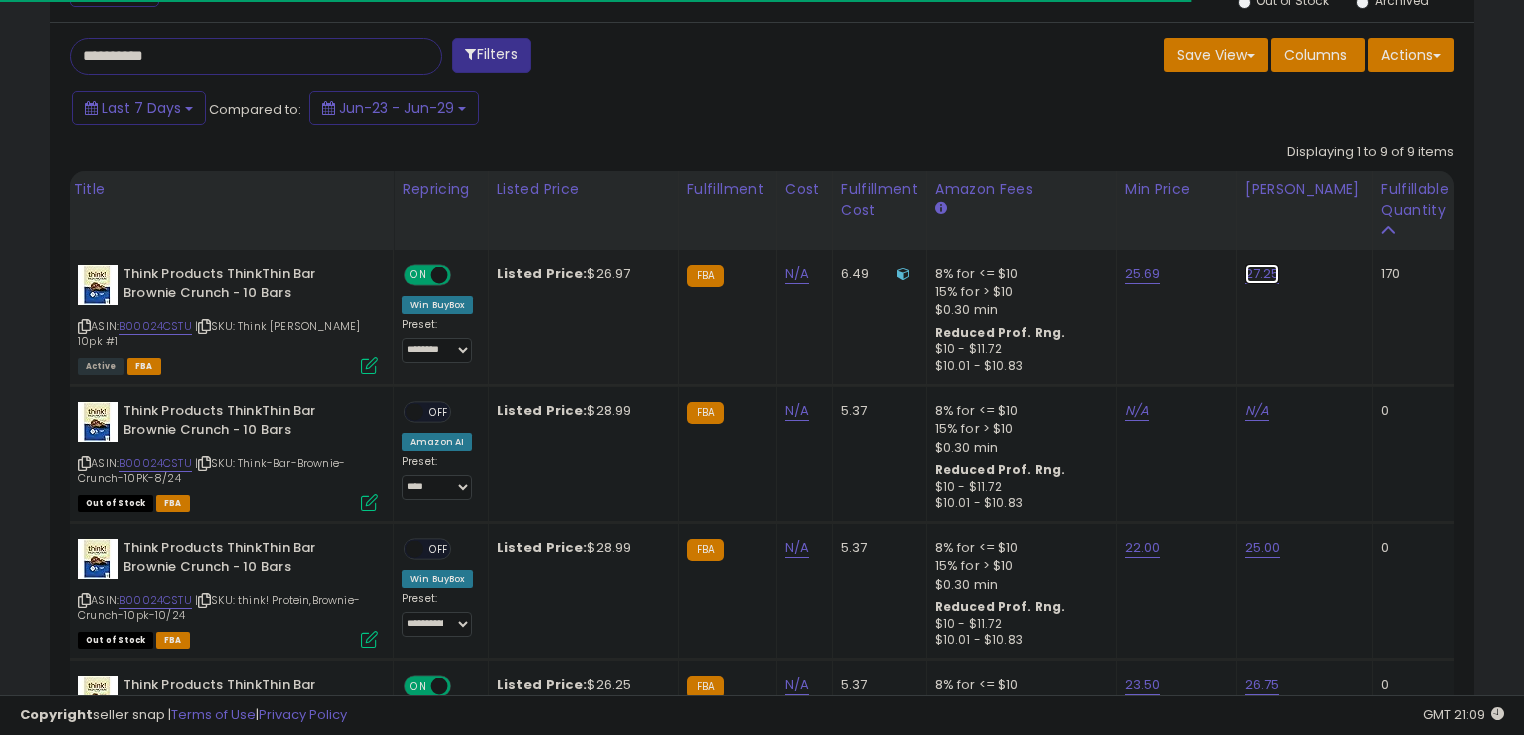 click on "27.25" at bounding box center [1262, 274] 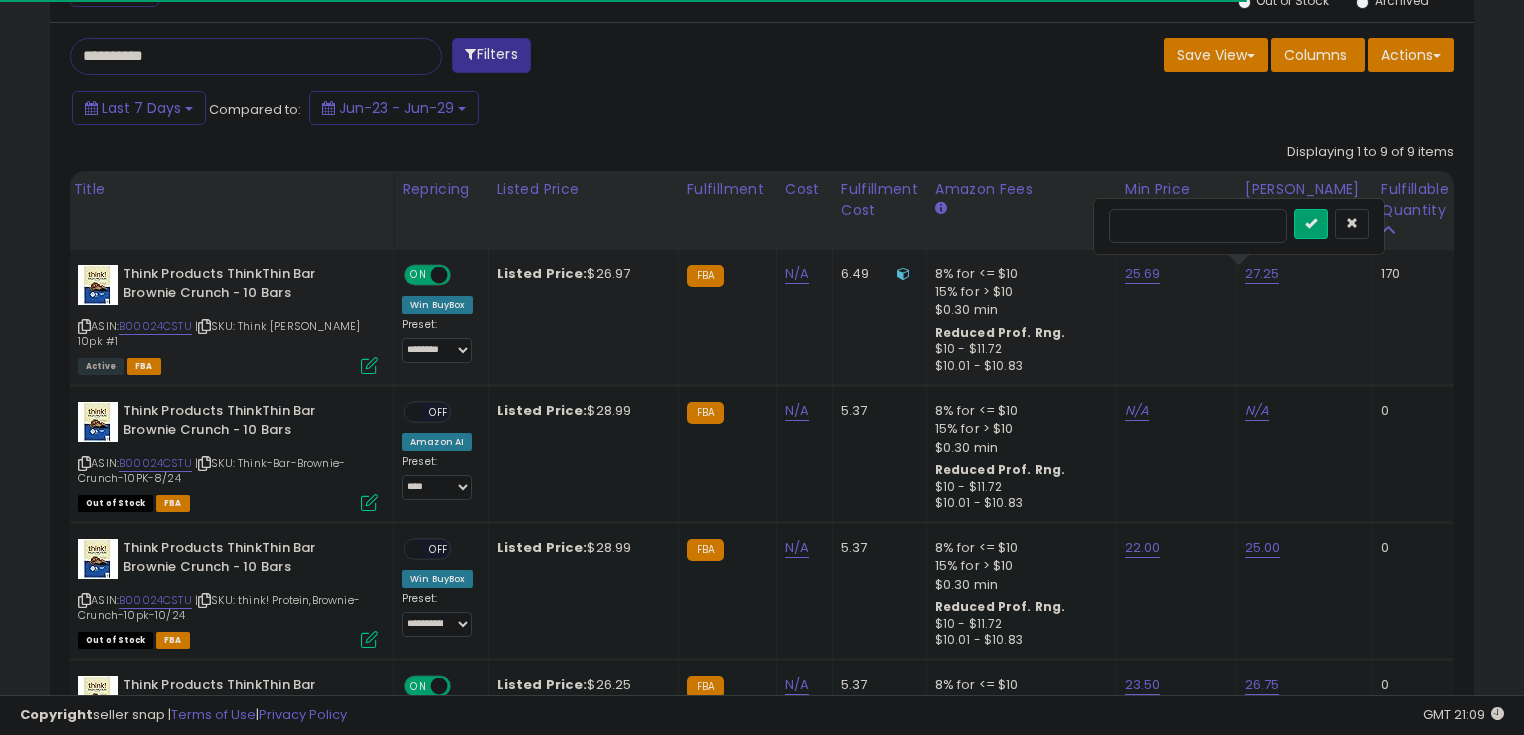 scroll, scrollTop: 999589, scrollLeft: 999175, axis: both 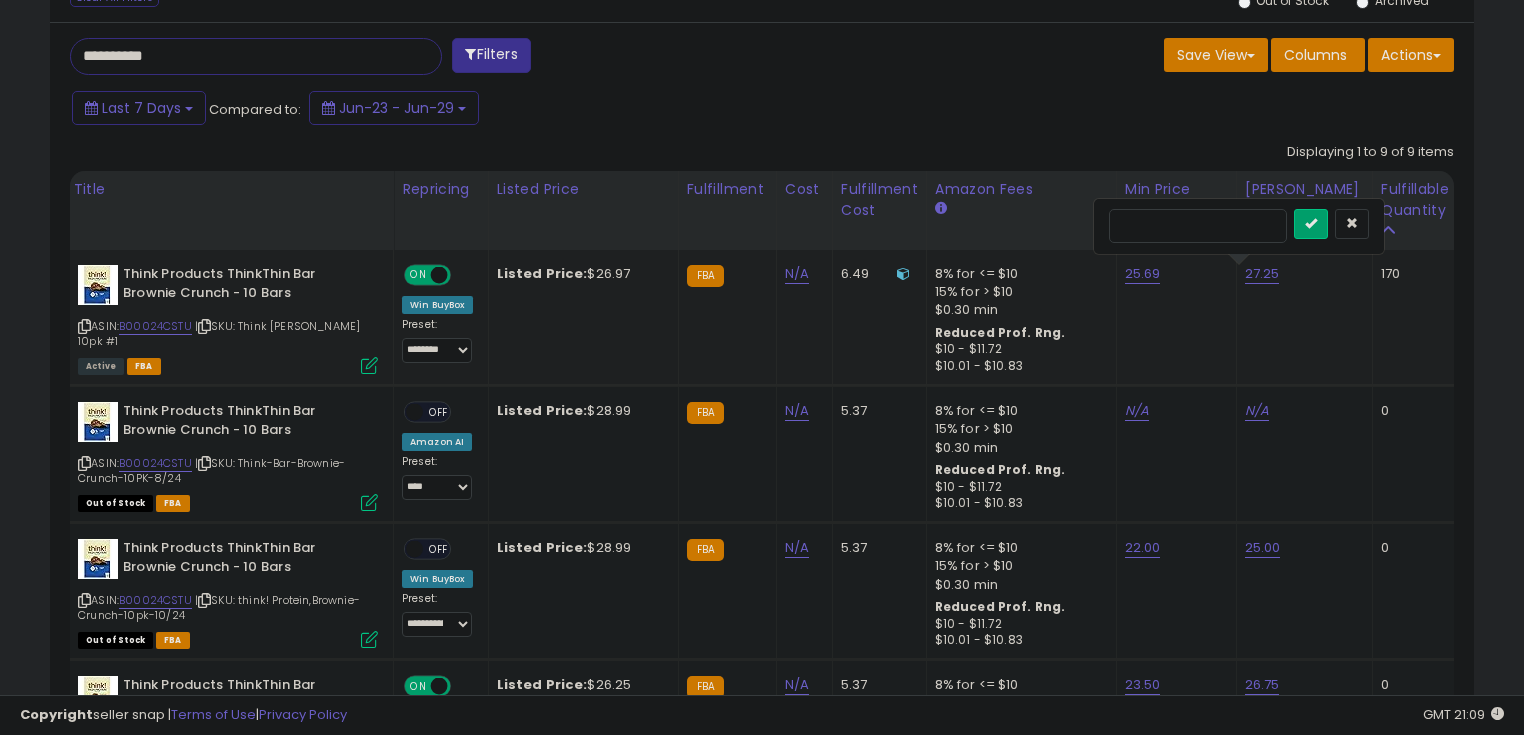 drag, startPoint x: 1131, startPoint y: 220, endPoint x: 1146, endPoint y: 221, distance: 15.033297 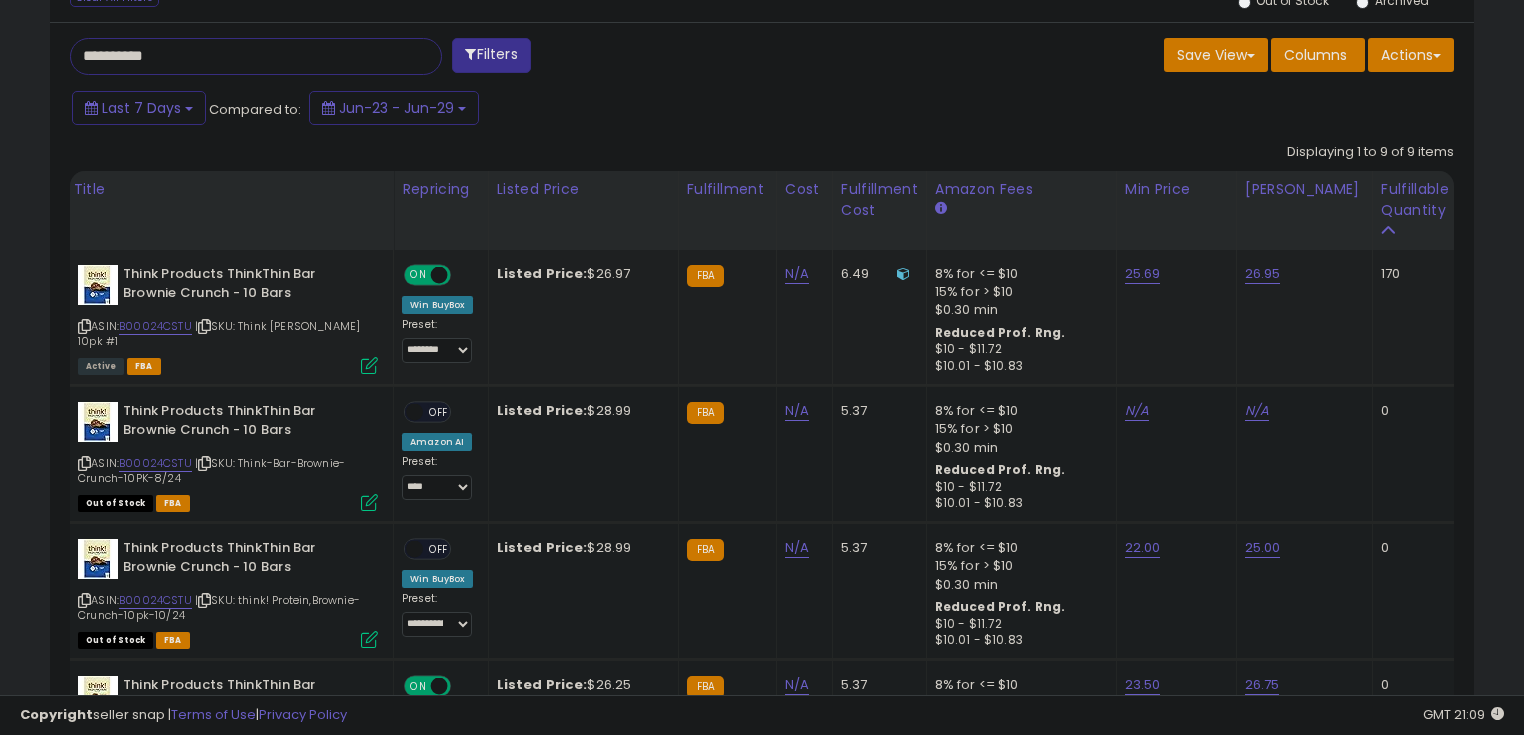 click on "**********" at bounding box center [238, 56] 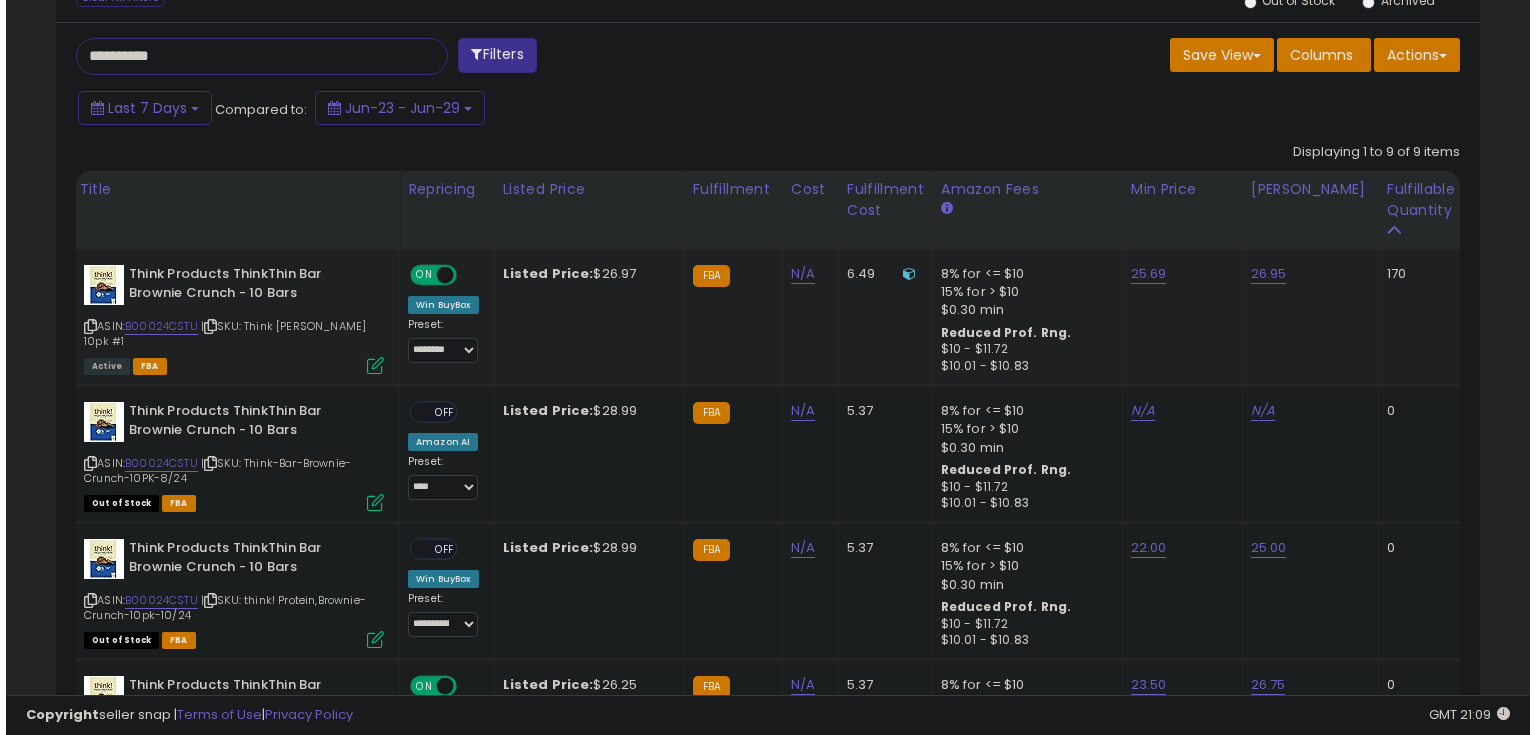 scroll, scrollTop: 480, scrollLeft: 0, axis: vertical 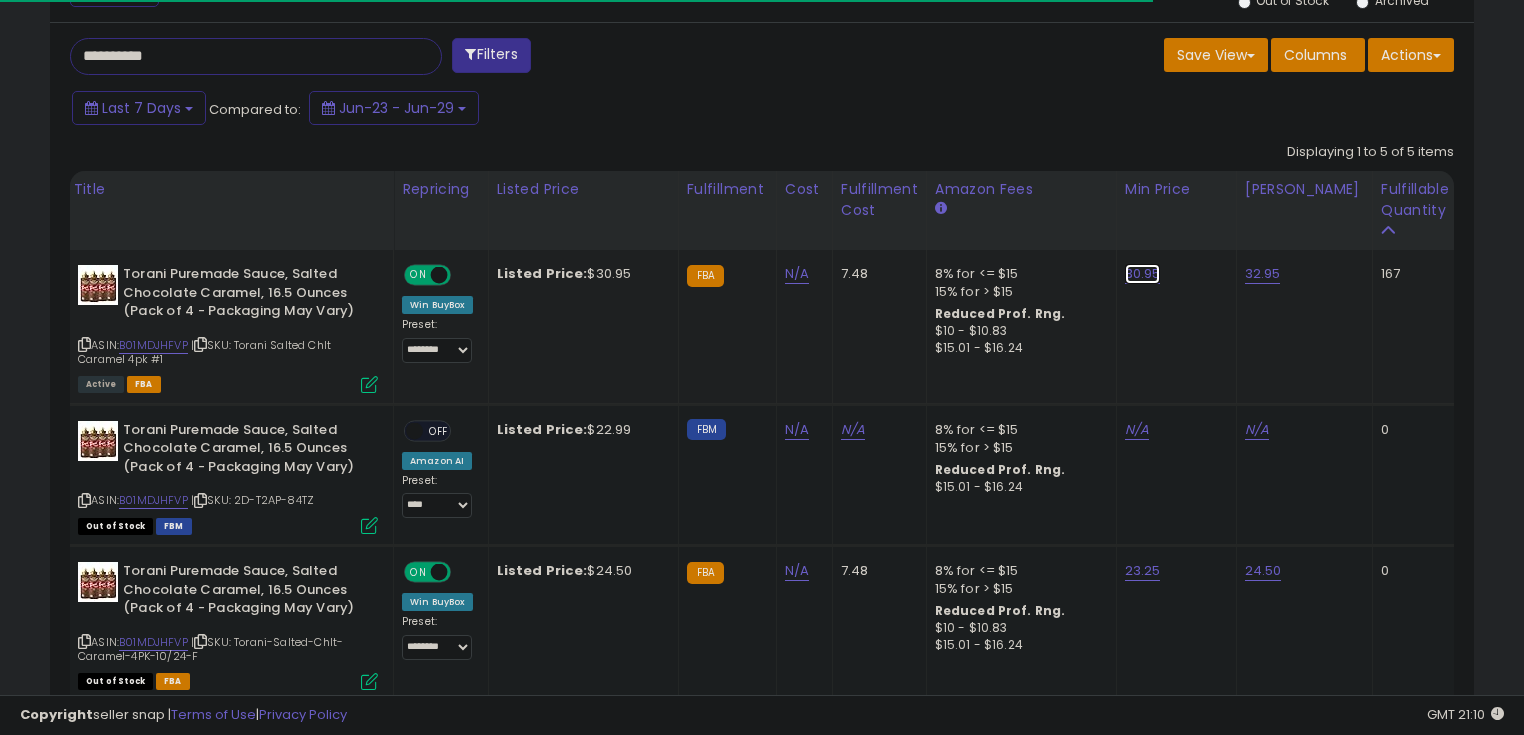 click on "30.95" at bounding box center [1143, 274] 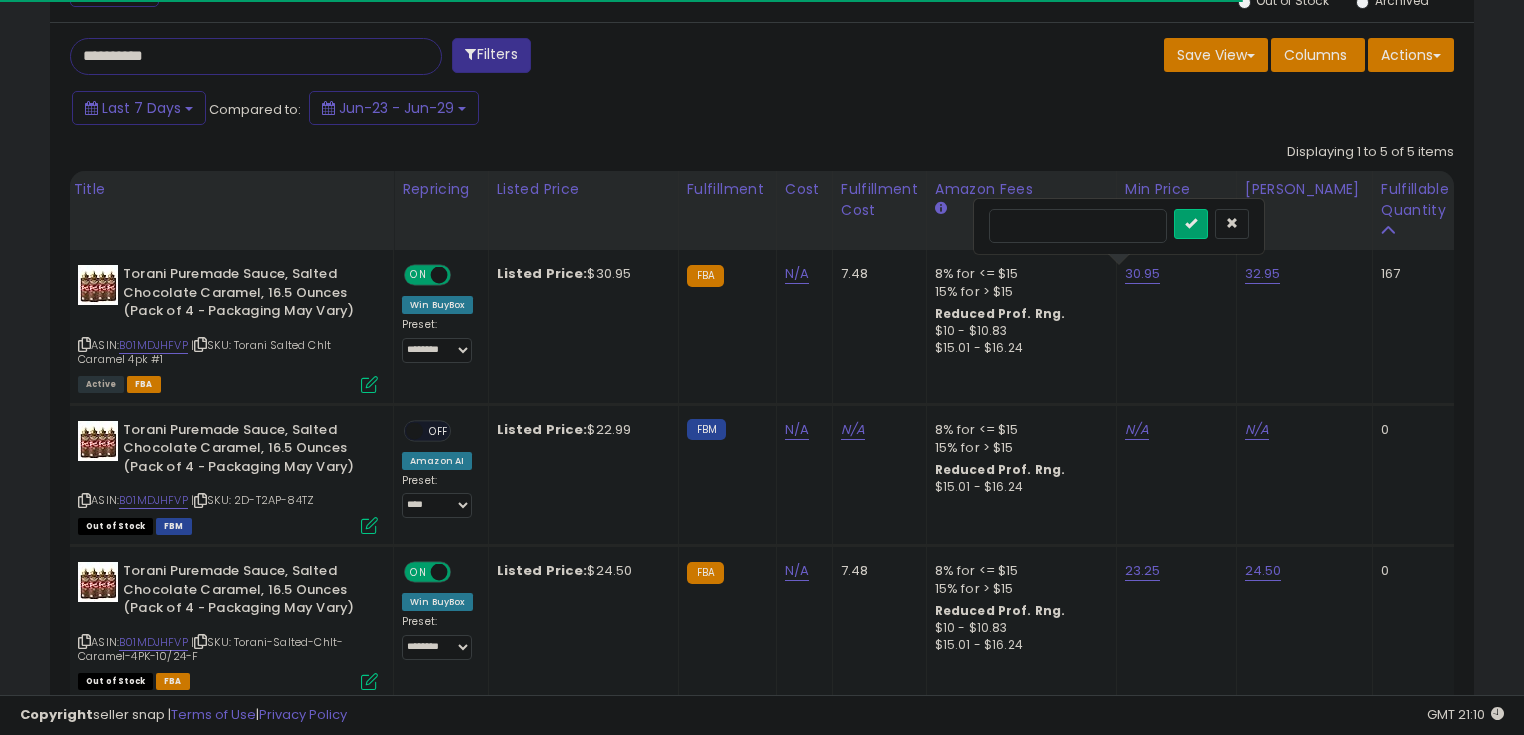 drag, startPoint x: 1055, startPoint y: 224, endPoint x: 970, endPoint y: 217, distance: 85.28775 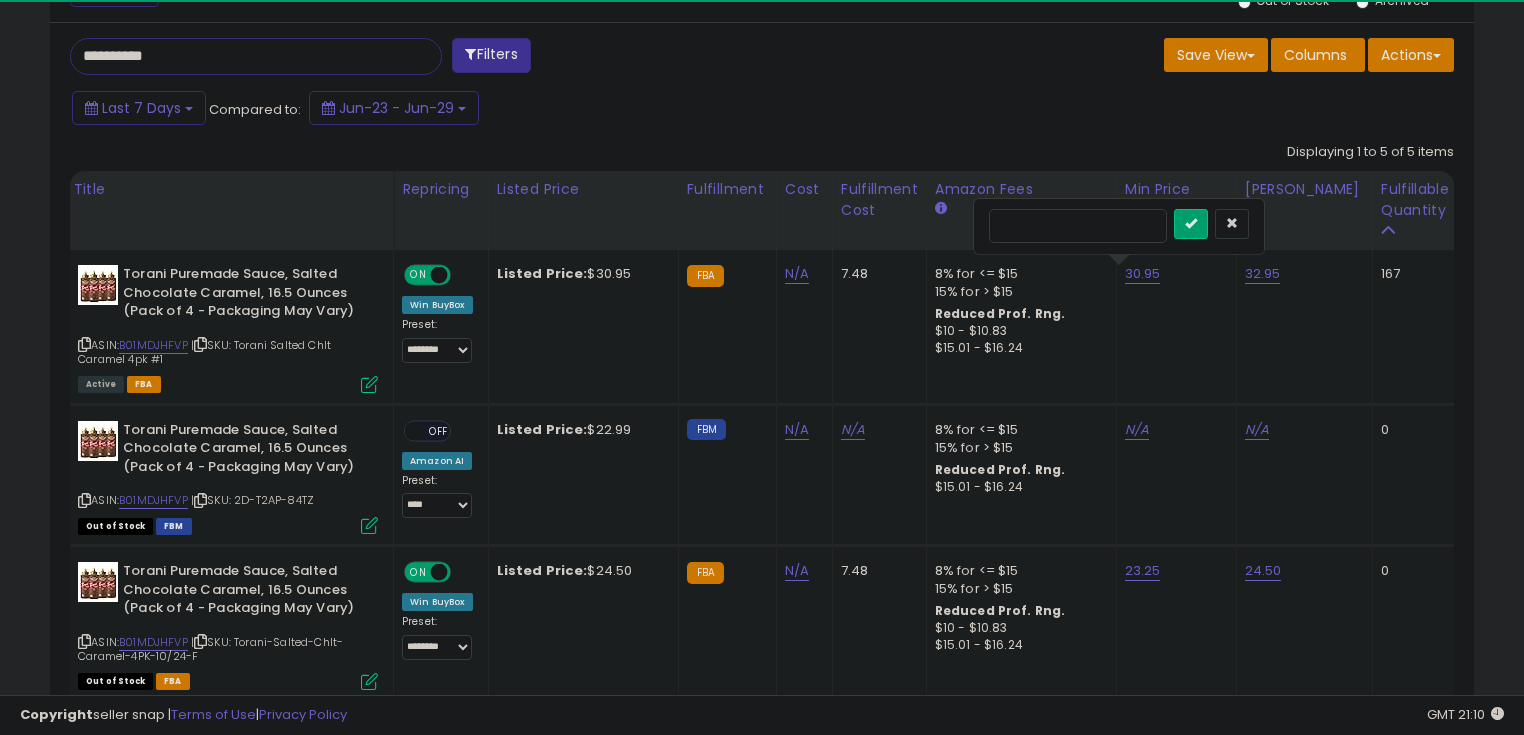 scroll, scrollTop: 999589, scrollLeft: 999175, axis: both 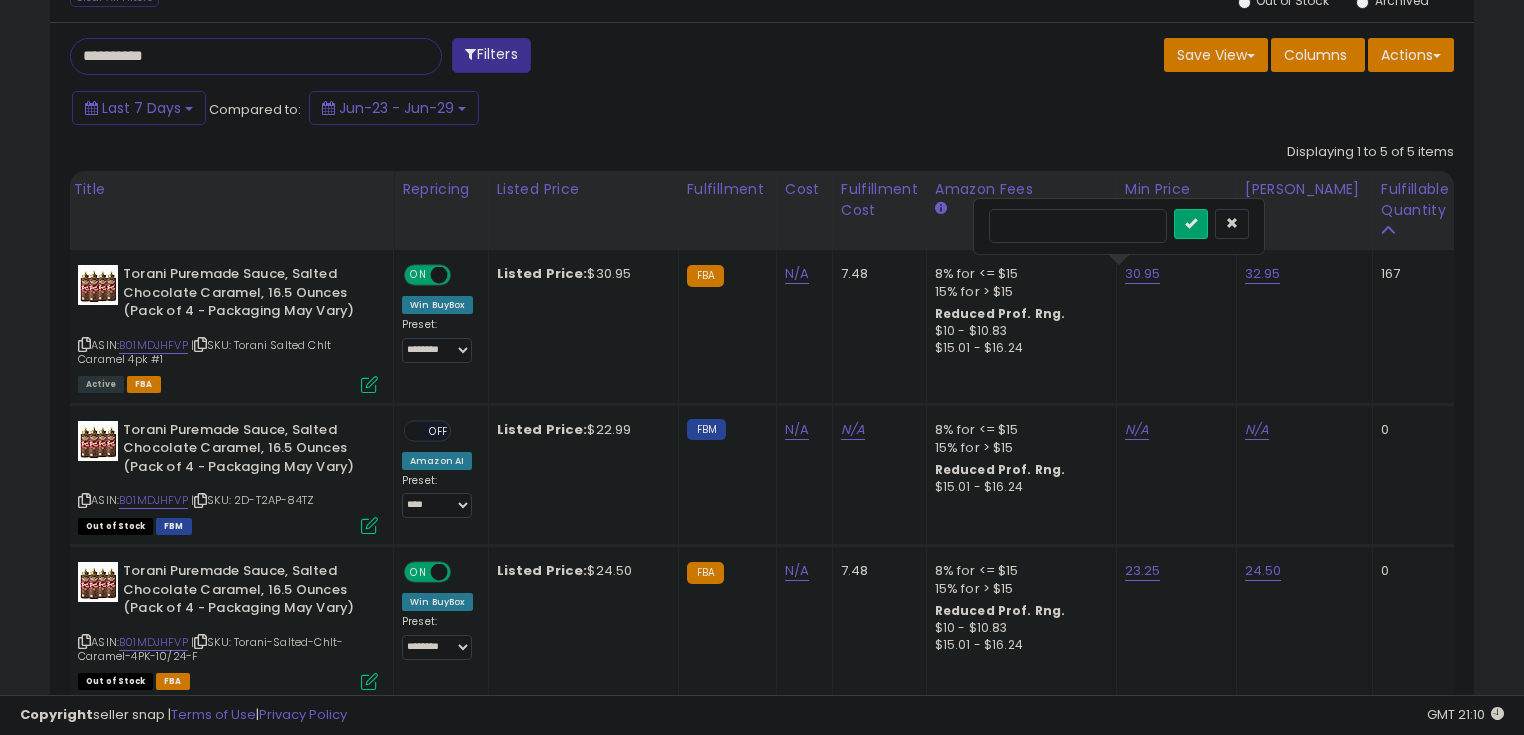 type on "*****" 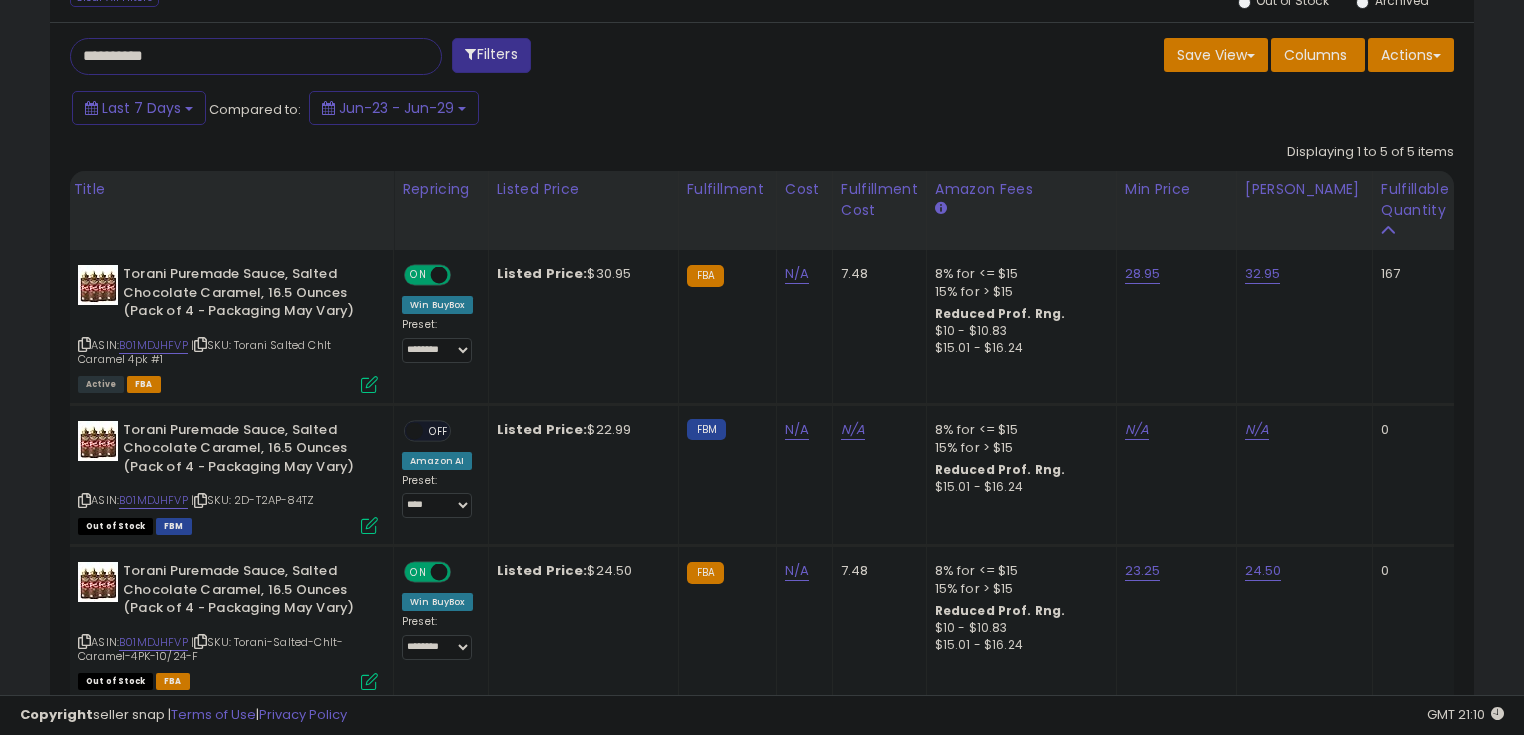 click on "**********" at bounding box center (238, 56) 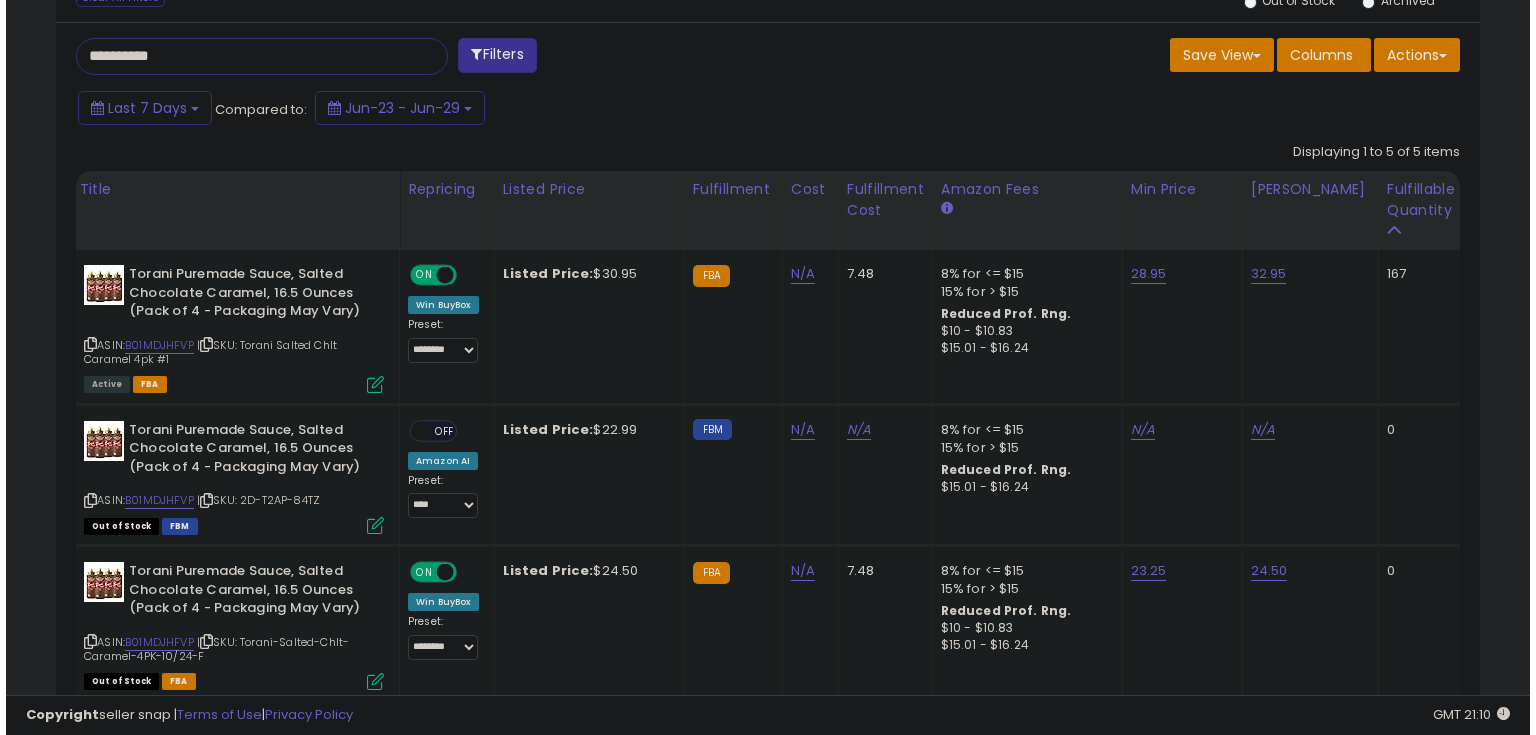 scroll, scrollTop: 480, scrollLeft: 0, axis: vertical 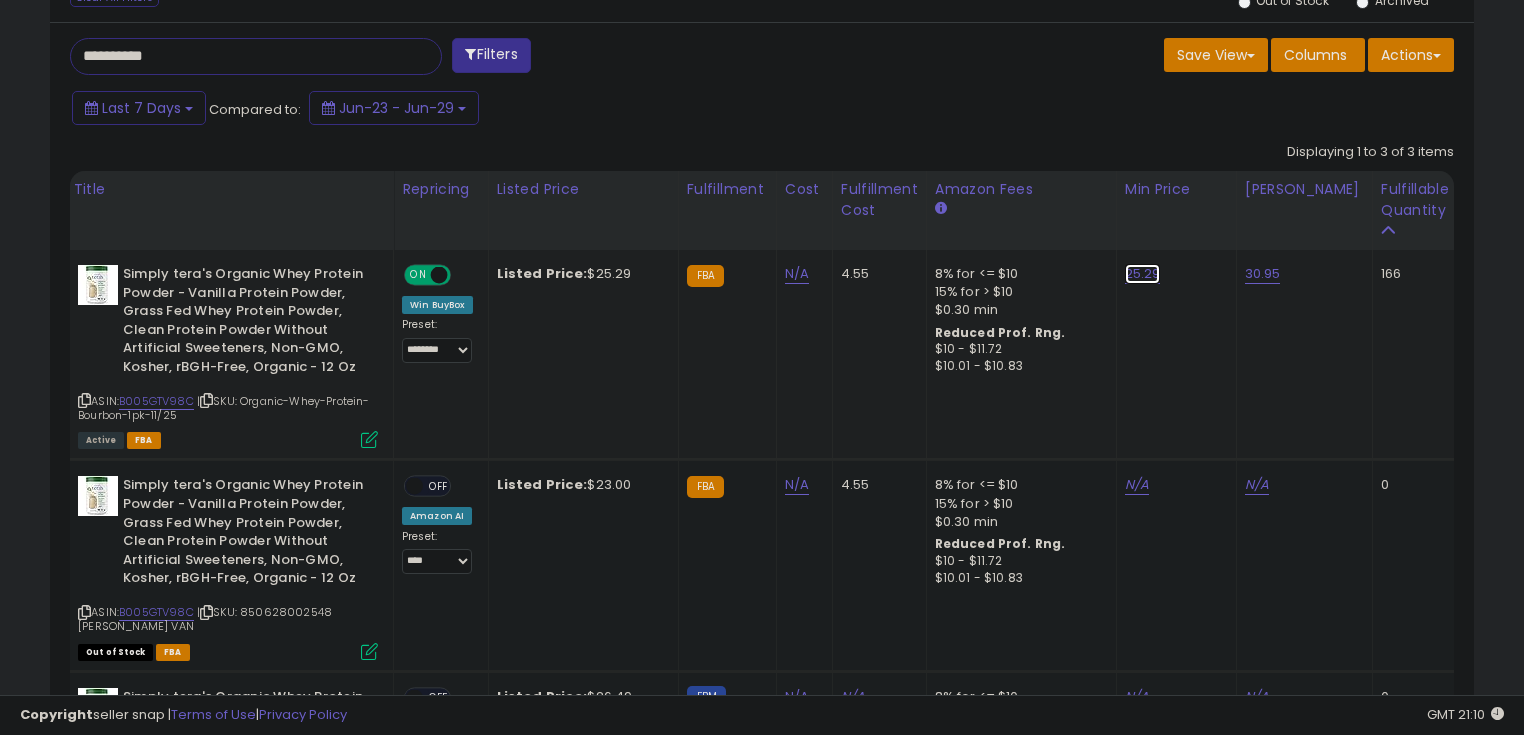 click on "25.29" at bounding box center (1143, 274) 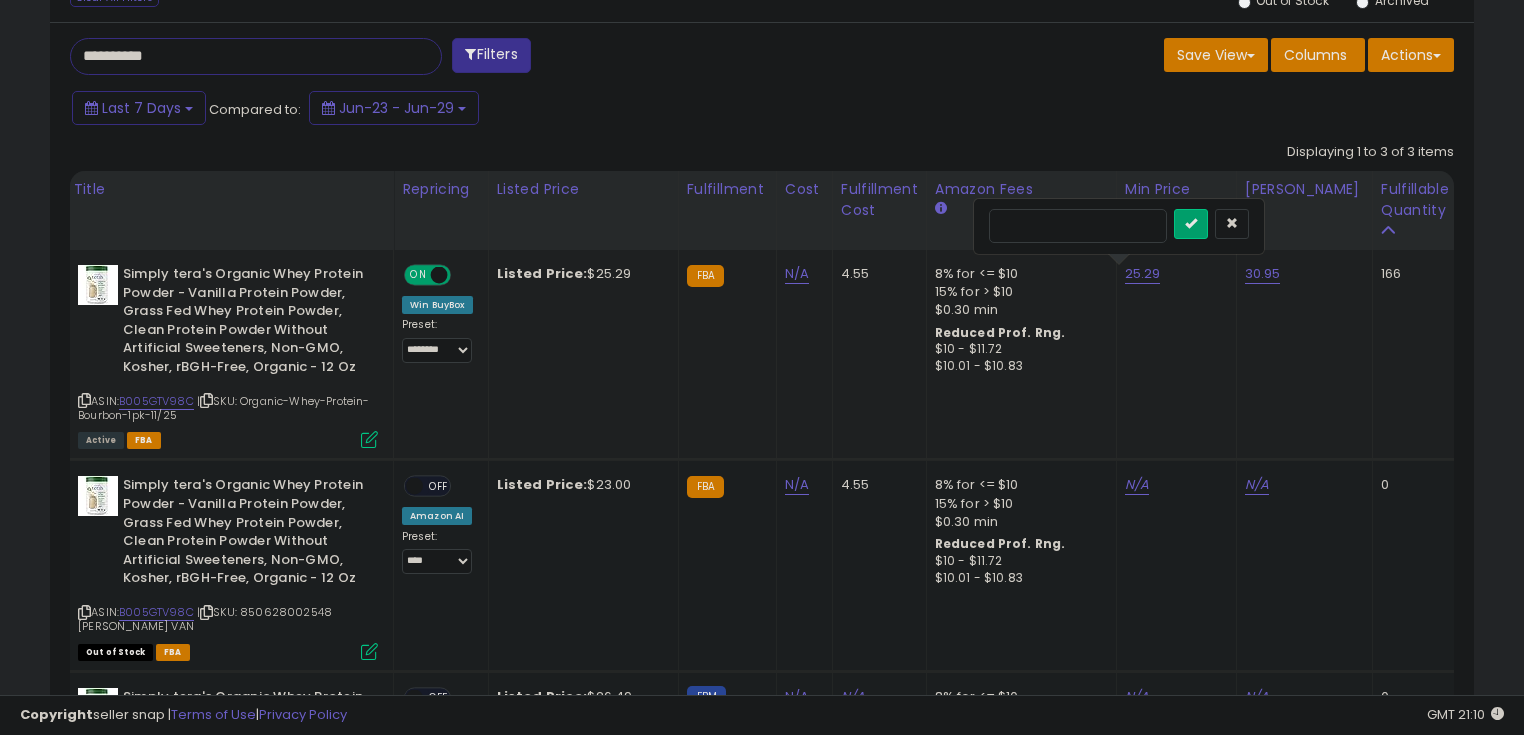 drag, startPoint x: 1003, startPoint y: 210, endPoint x: 1112, endPoint y: 233, distance: 111.40018 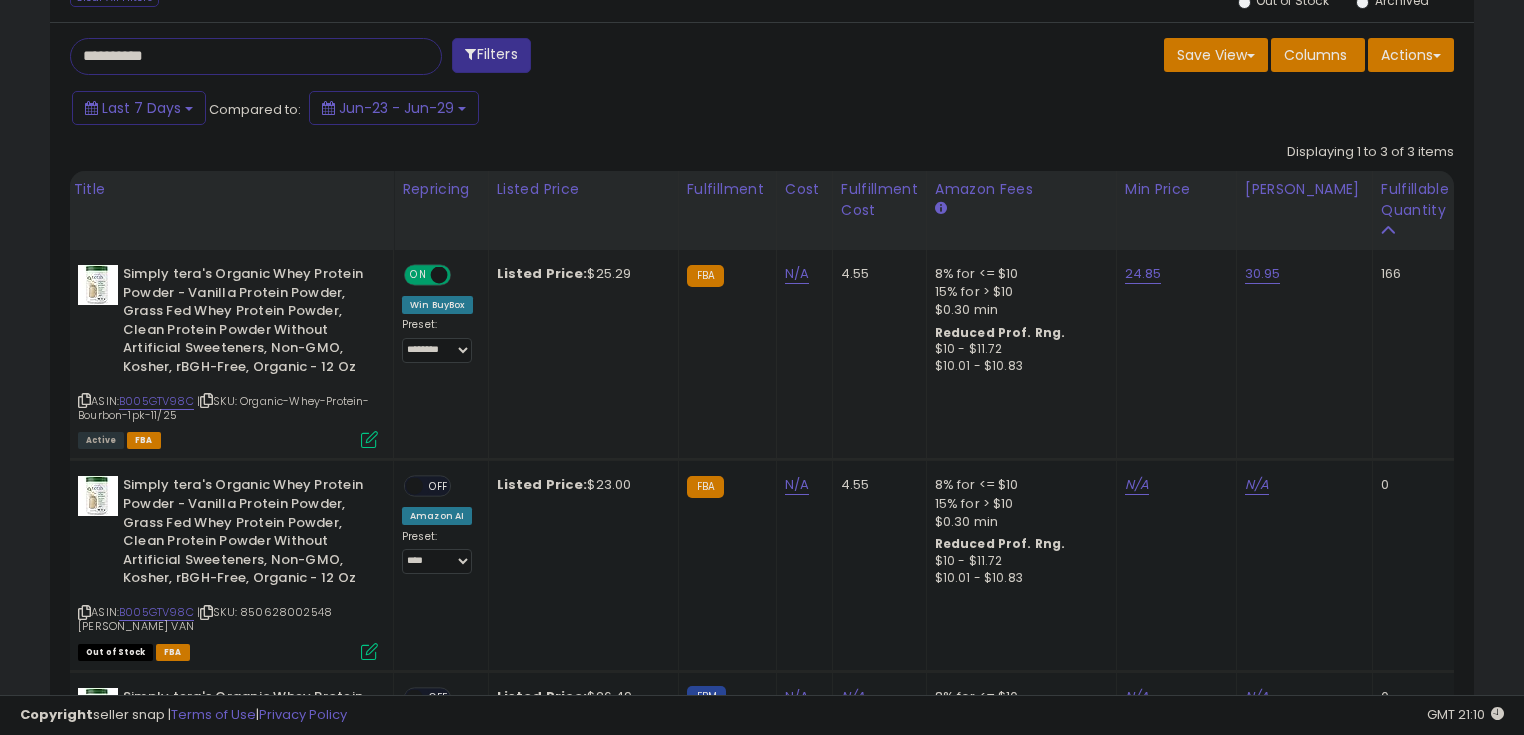 click on "**********" at bounding box center [238, 56] 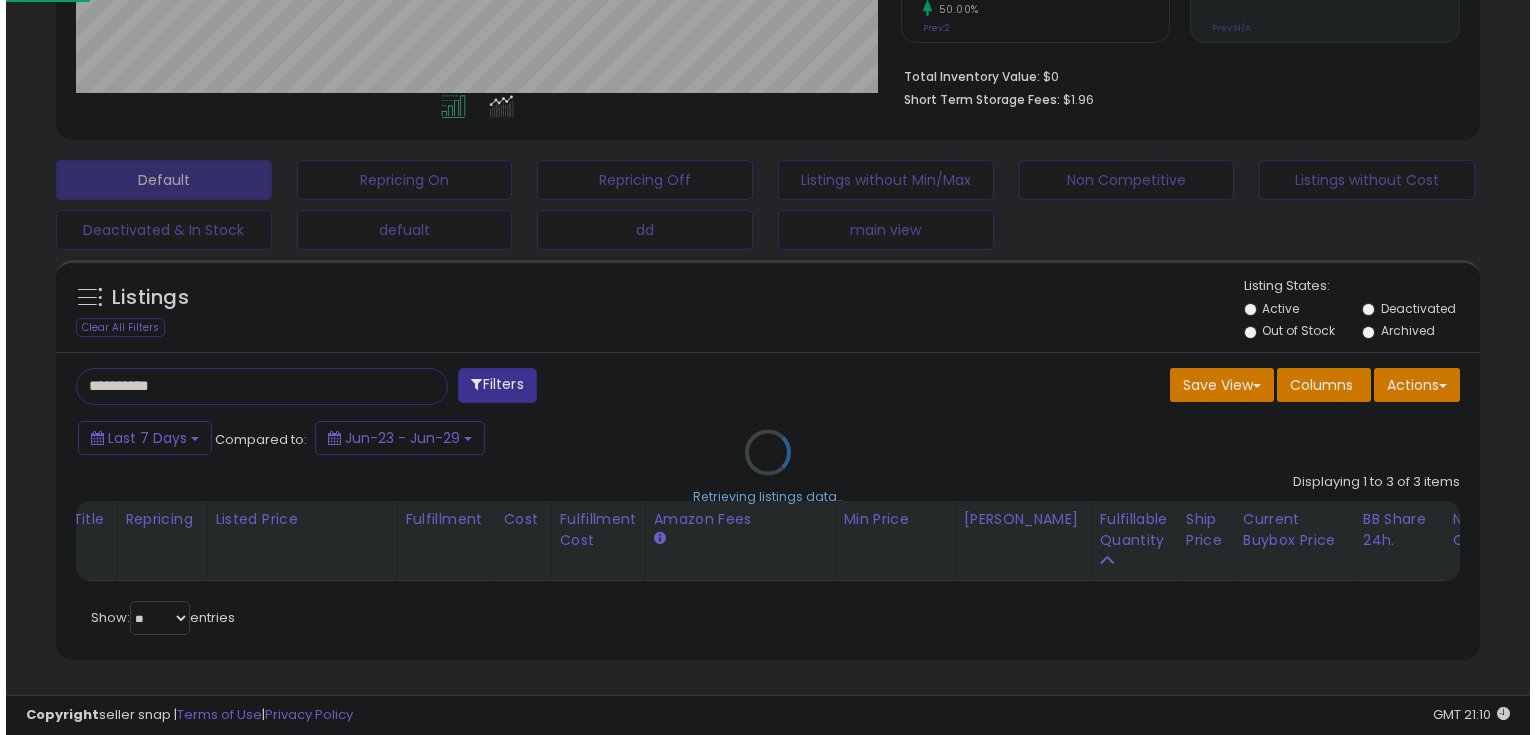 scroll, scrollTop: 480, scrollLeft: 0, axis: vertical 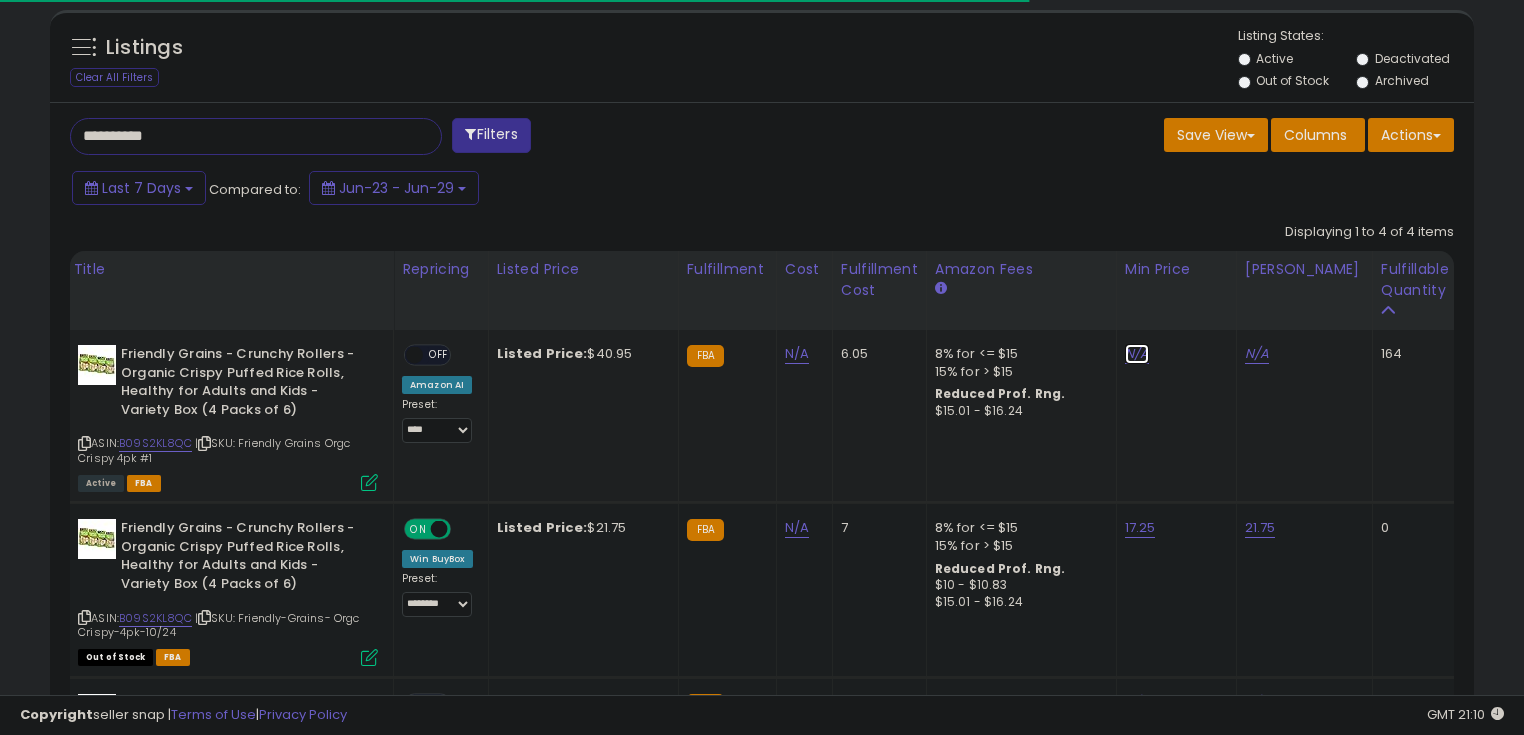 click on "N/A" at bounding box center (1137, 354) 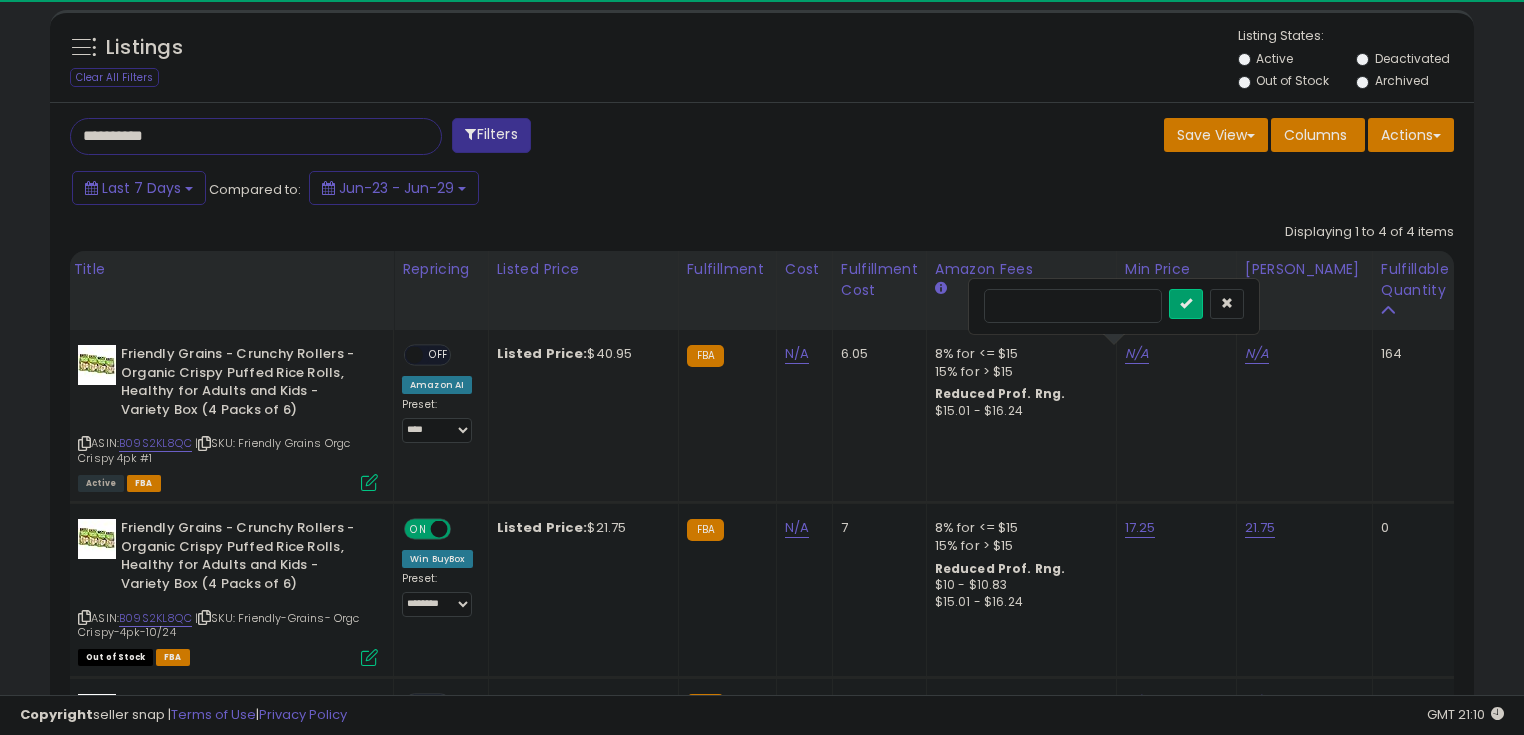 scroll, scrollTop: 999589, scrollLeft: 999175, axis: both 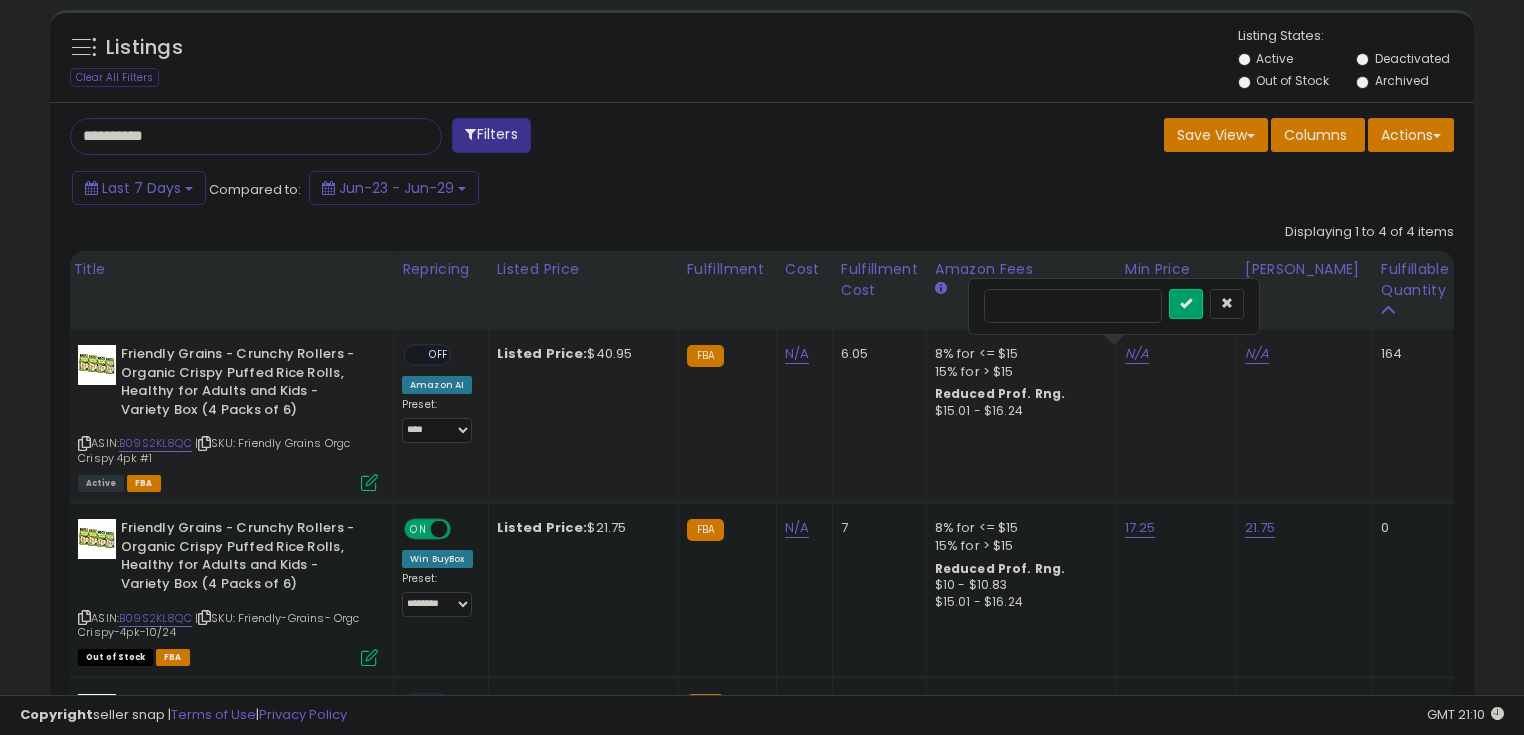type on "*****" 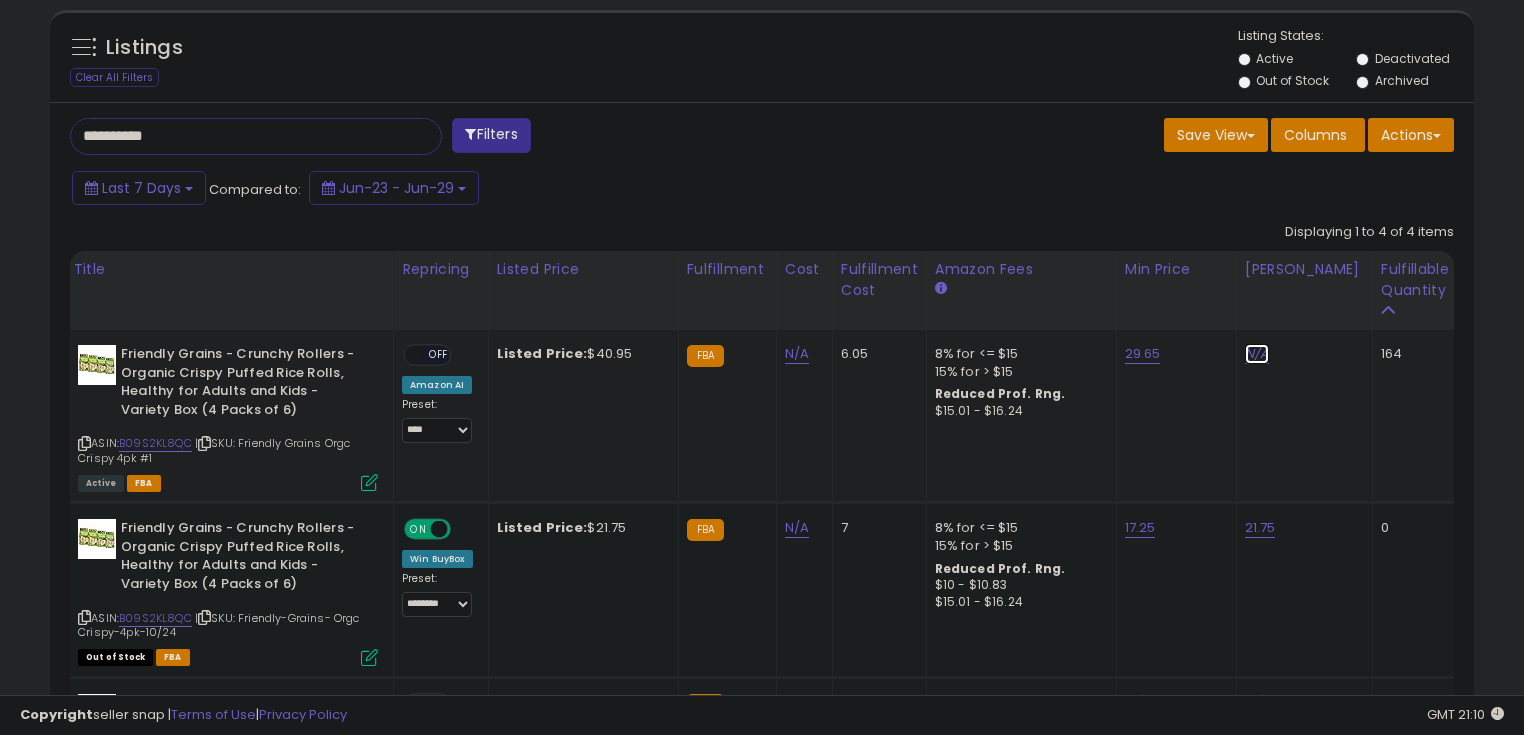 click on "N/A" at bounding box center (1257, 354) 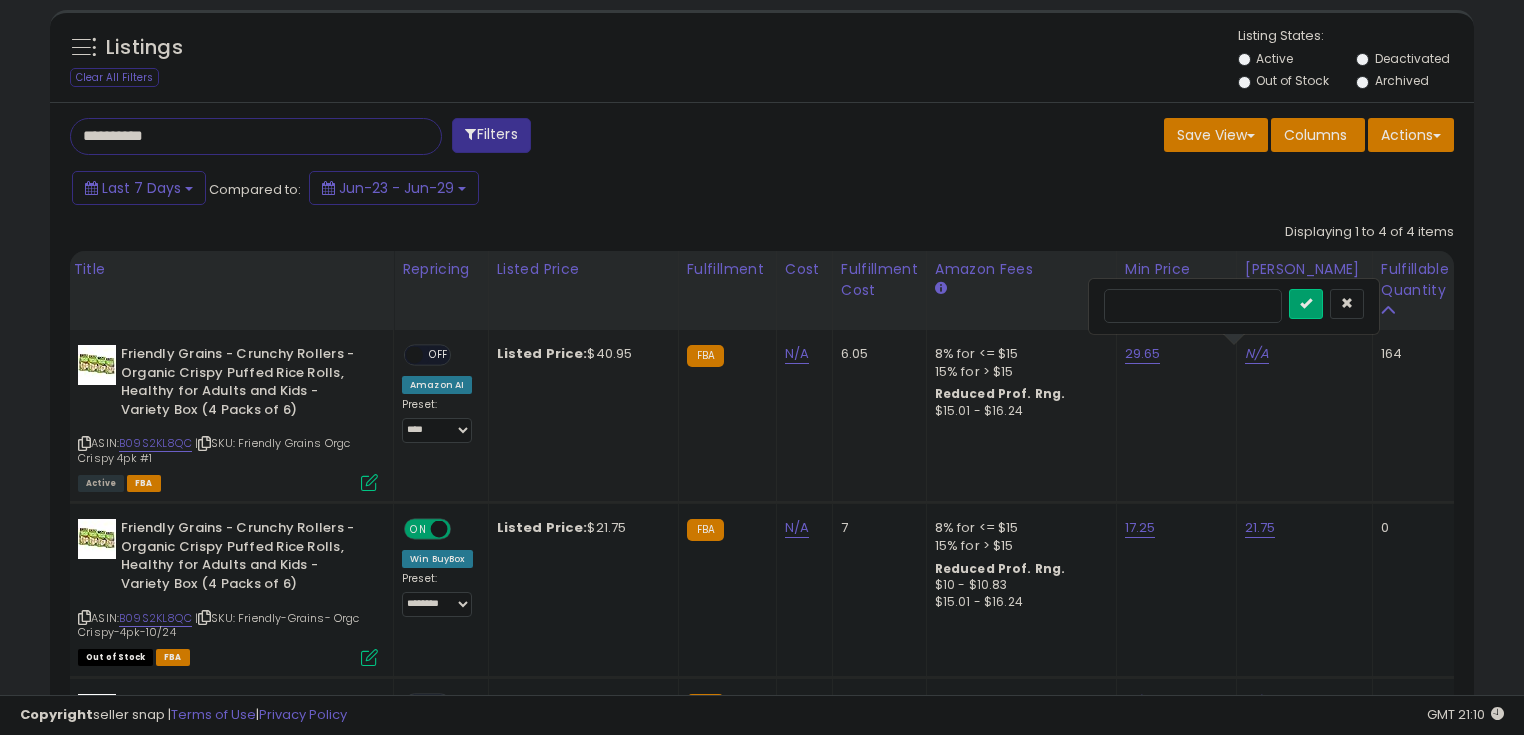 type on "*****" 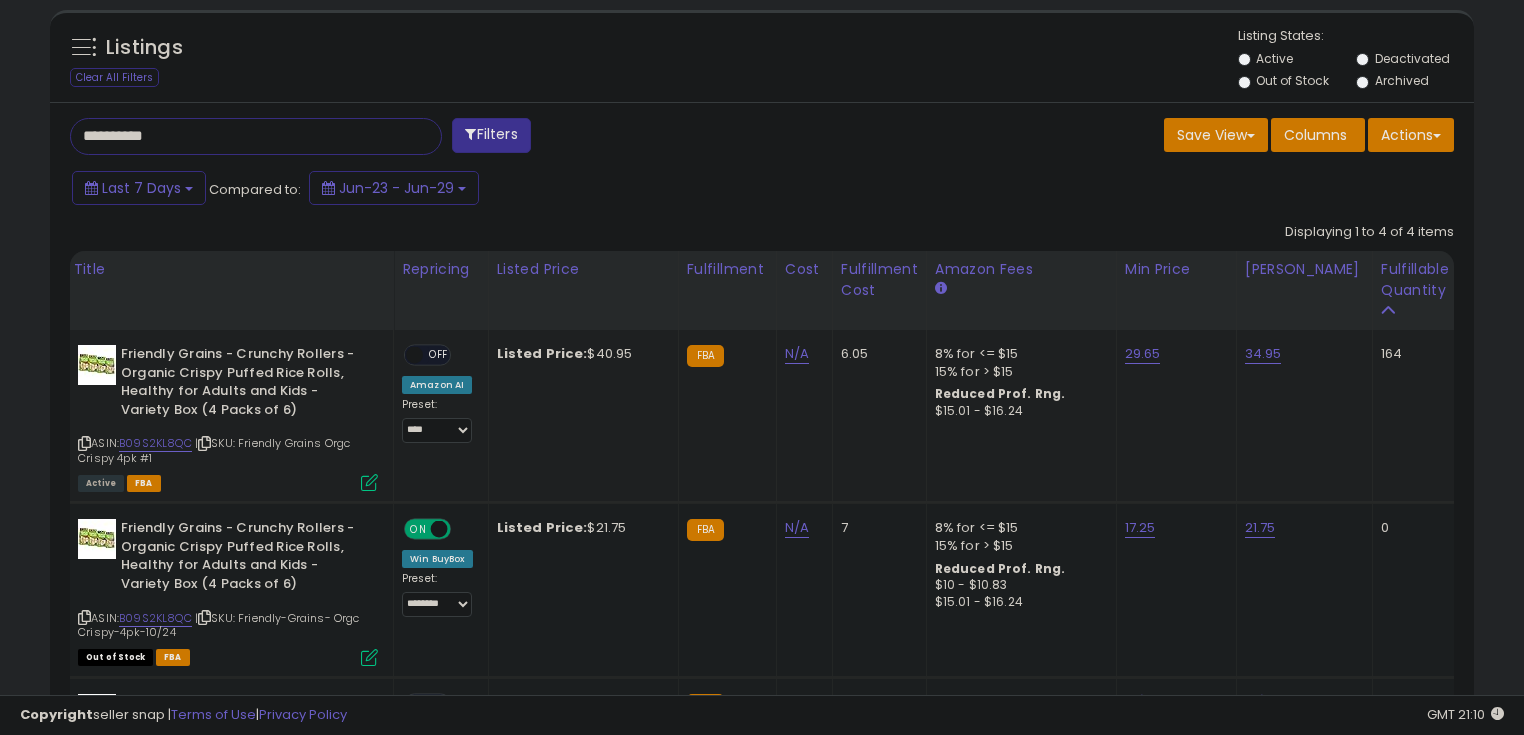 click on "OFF" at bounding box center [439, 355] 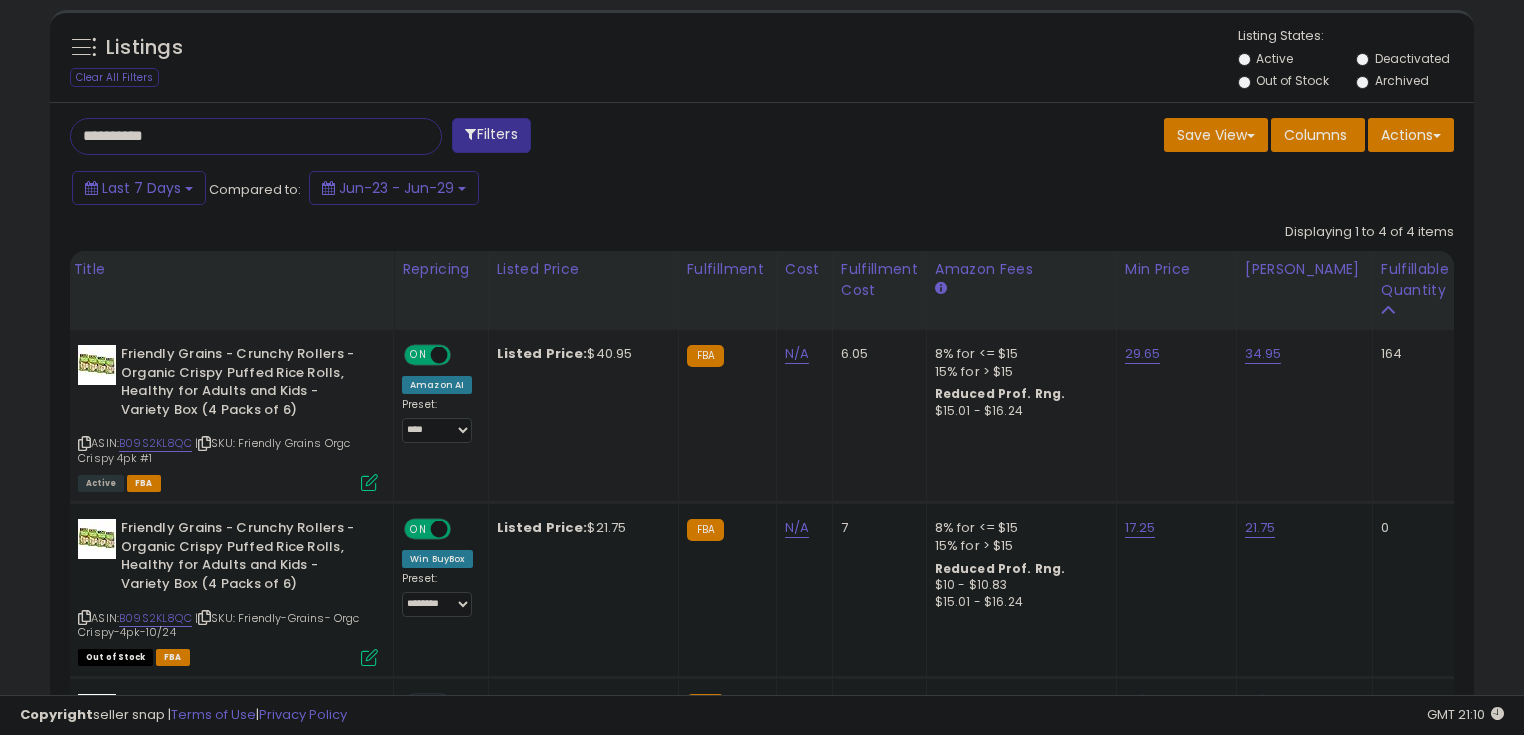 click on "**********" 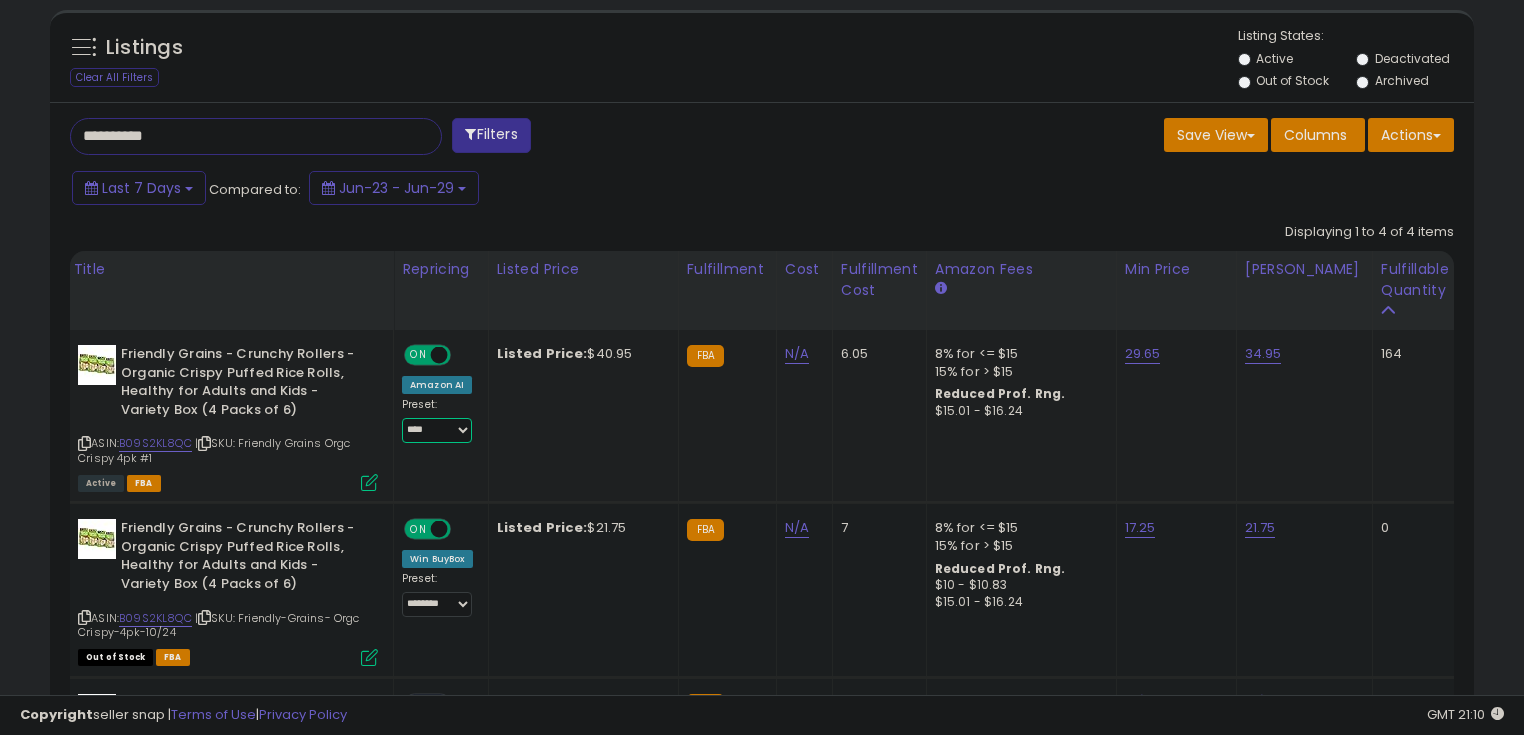 click on "**********" at bounding box center (437, 430) 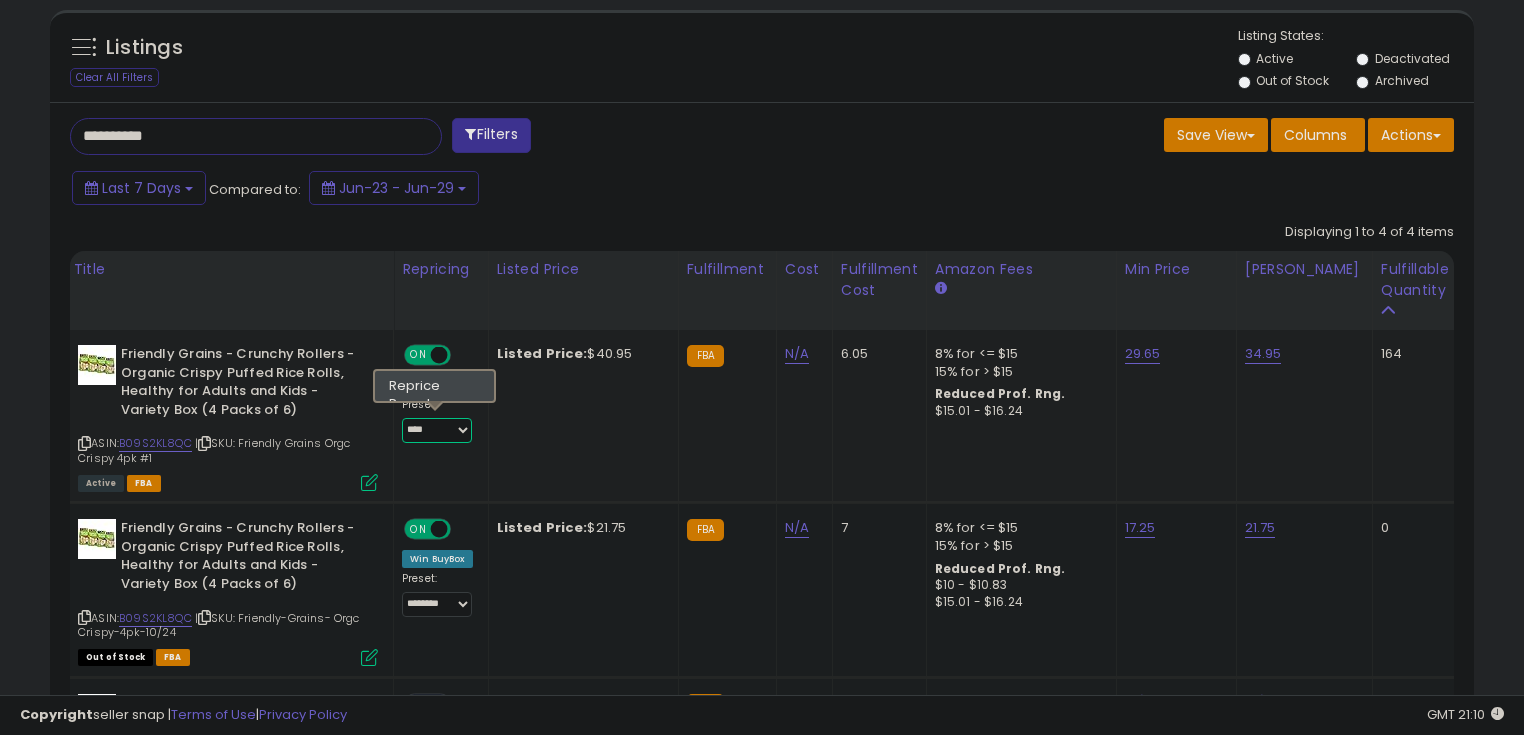 select on "********" 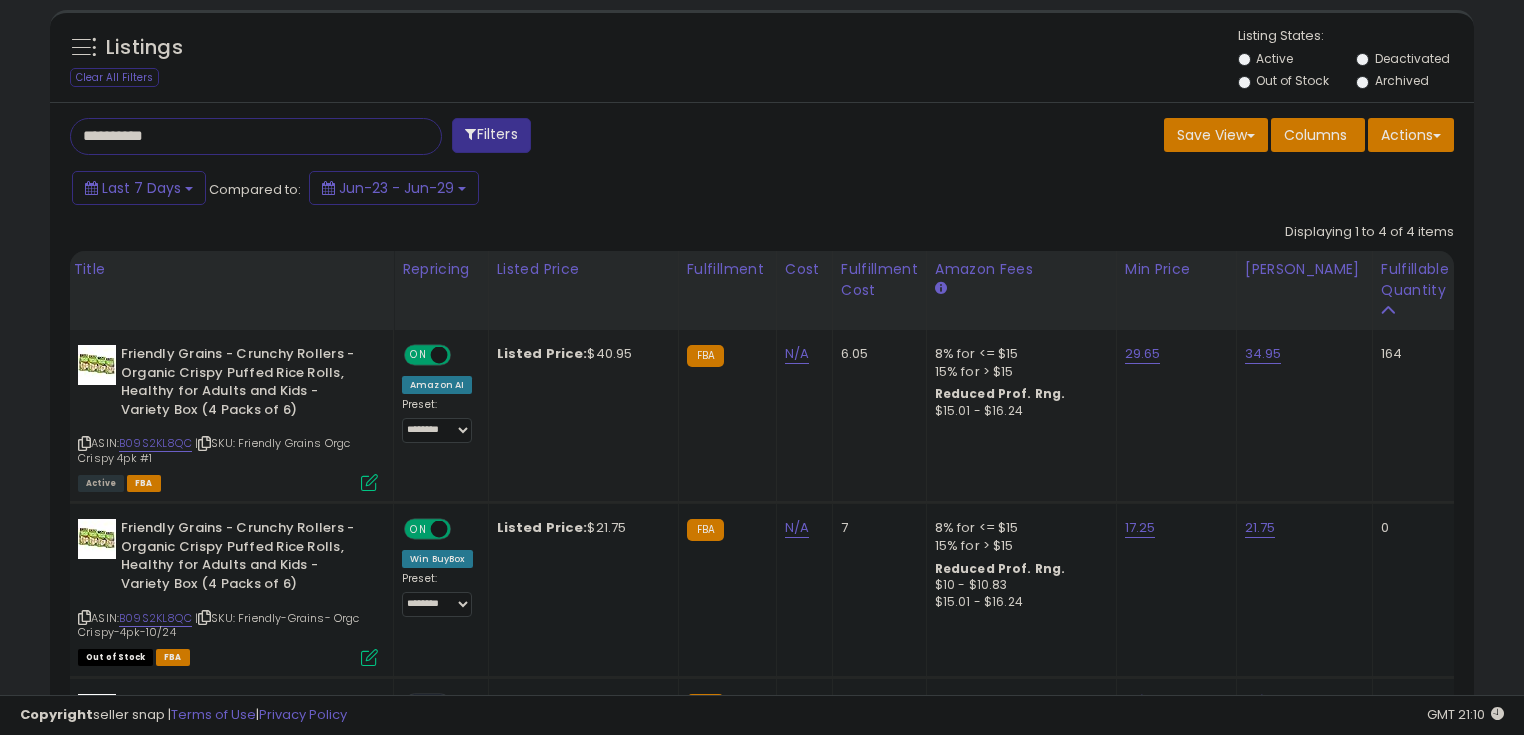 click on "N/A" 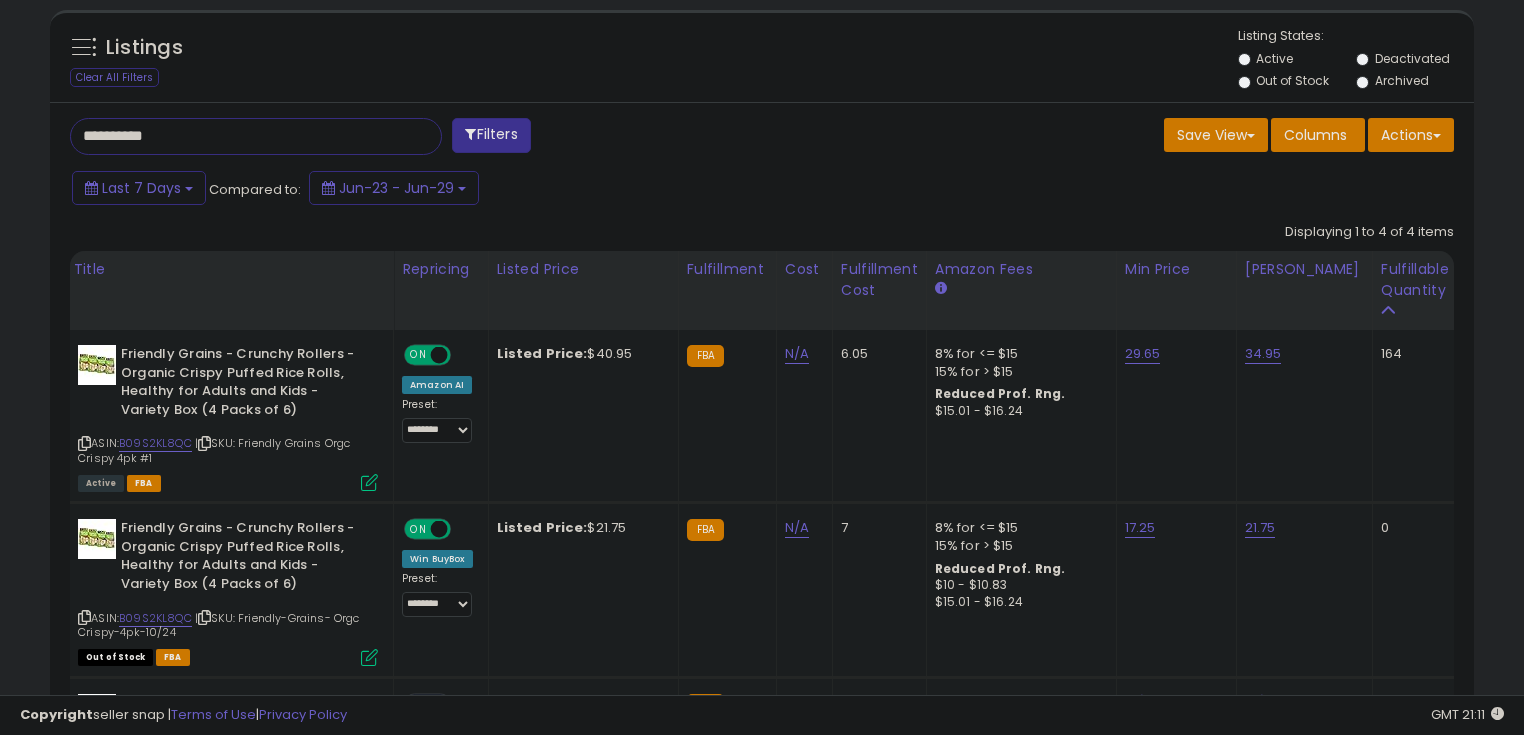click on "**********" at bounding box center (238, 136) 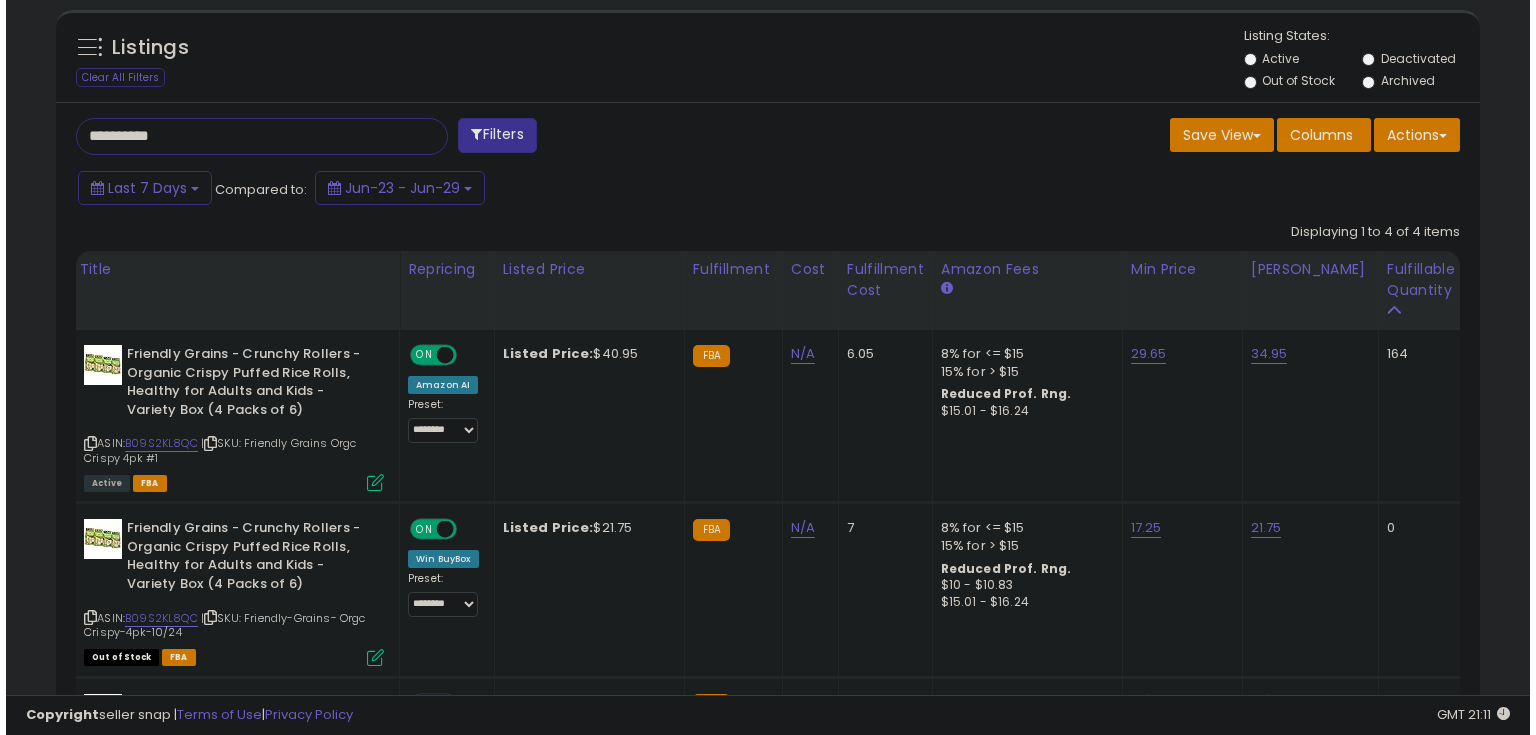 scroll, scrollTop: 480, scrollLeft: 0, axis: vertical 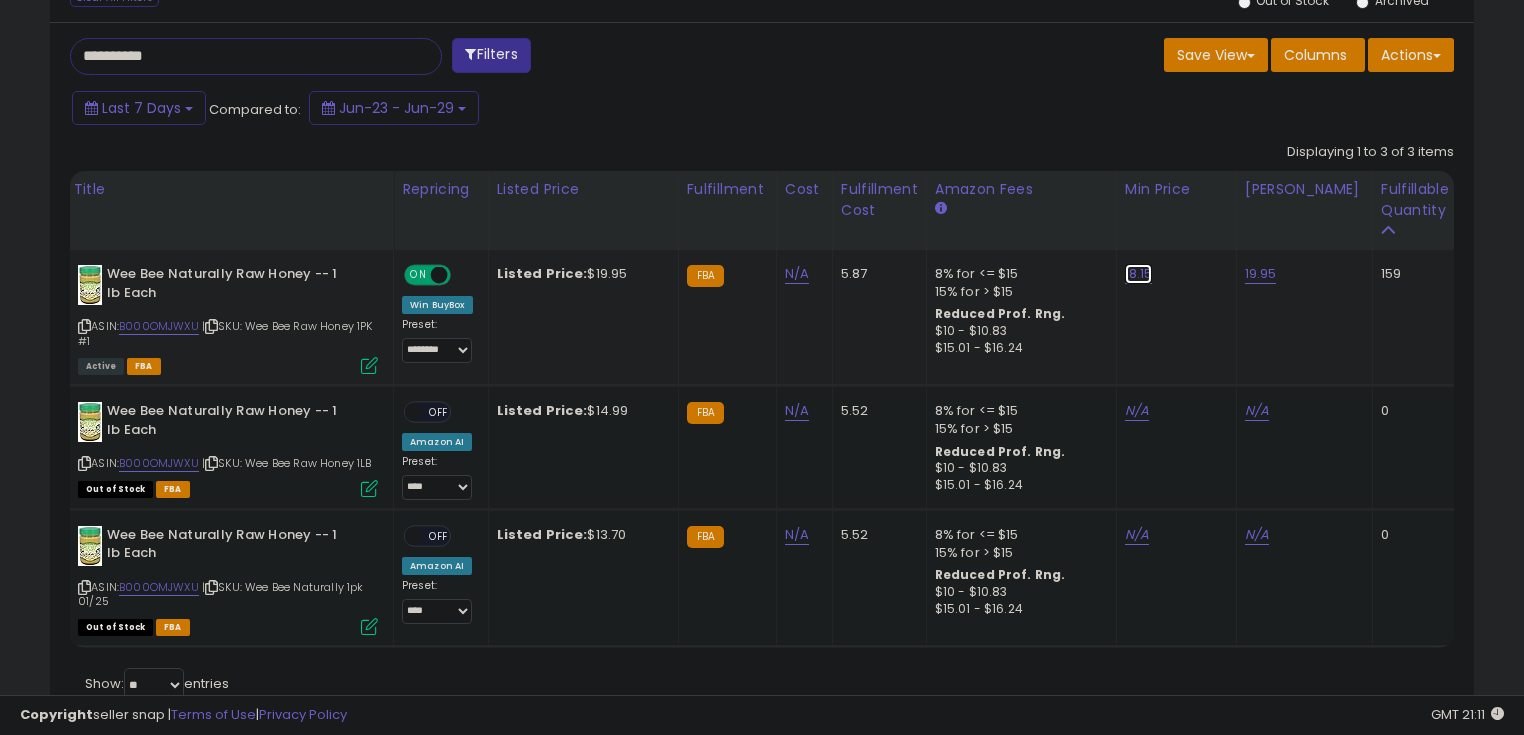 click on "18.15" at bounding box center [1139, 274] 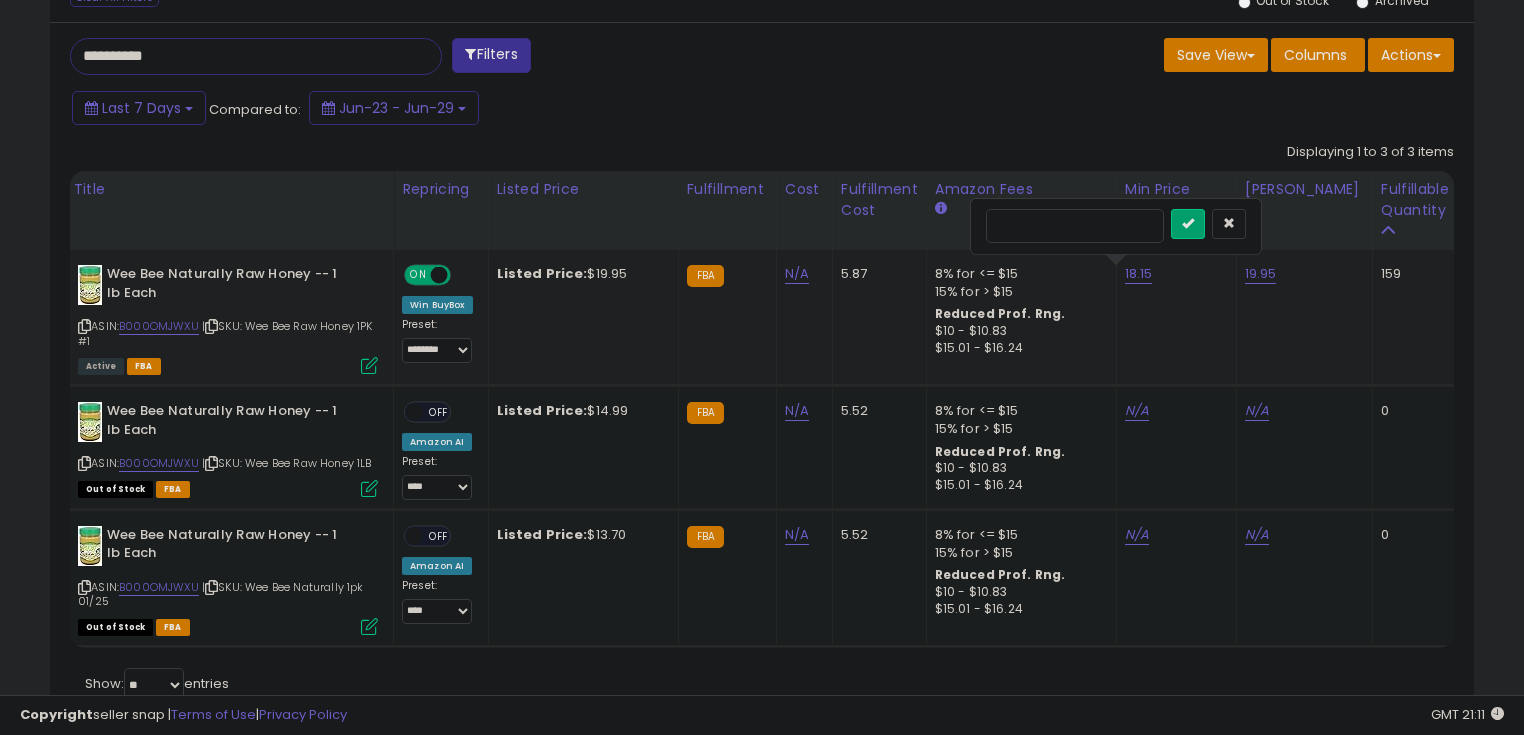drag, startPoint x: 1005, startPoint y: 229, endPoint x: 1026, endPoint y: 228, distance: 21.023796 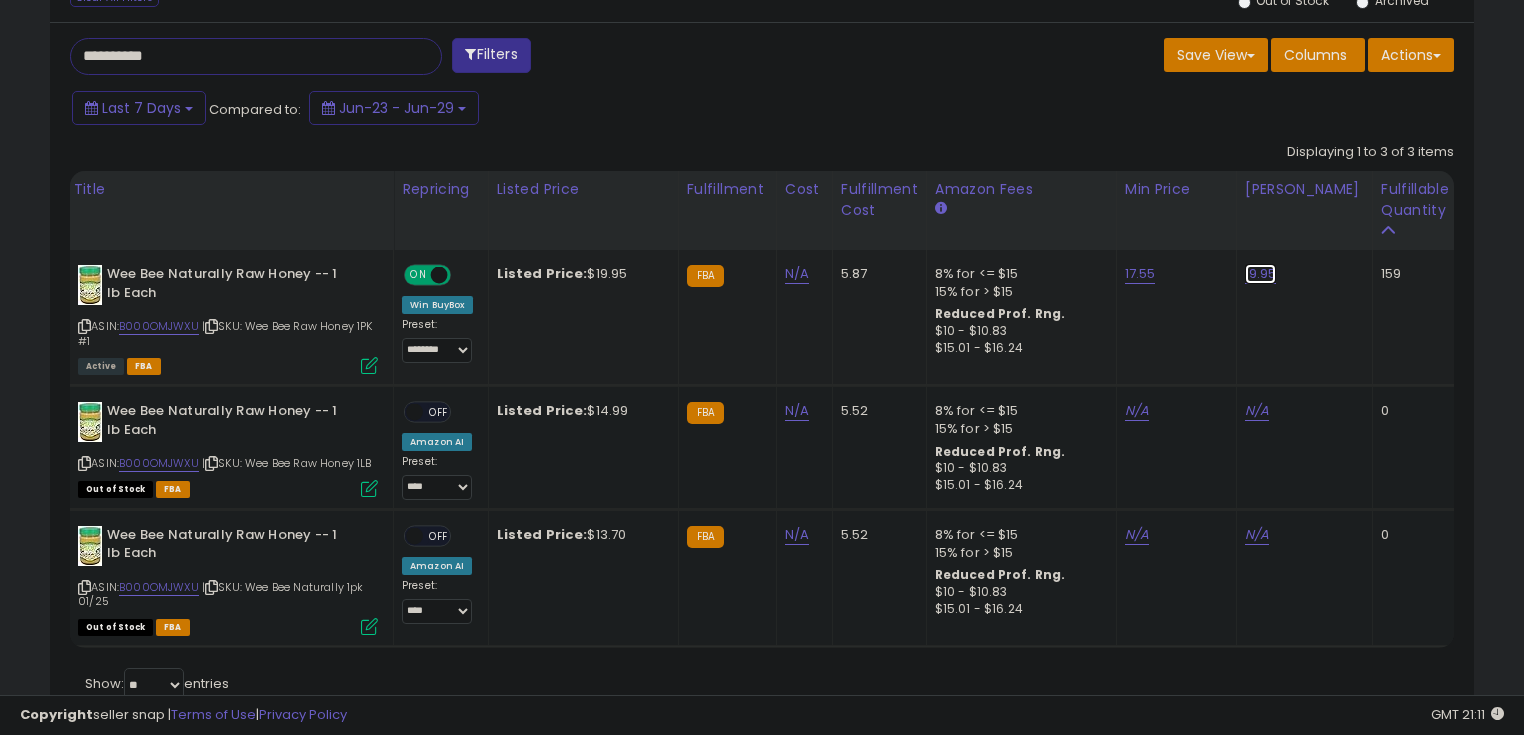 click on "19.95" at bounding box center [1261, 274] 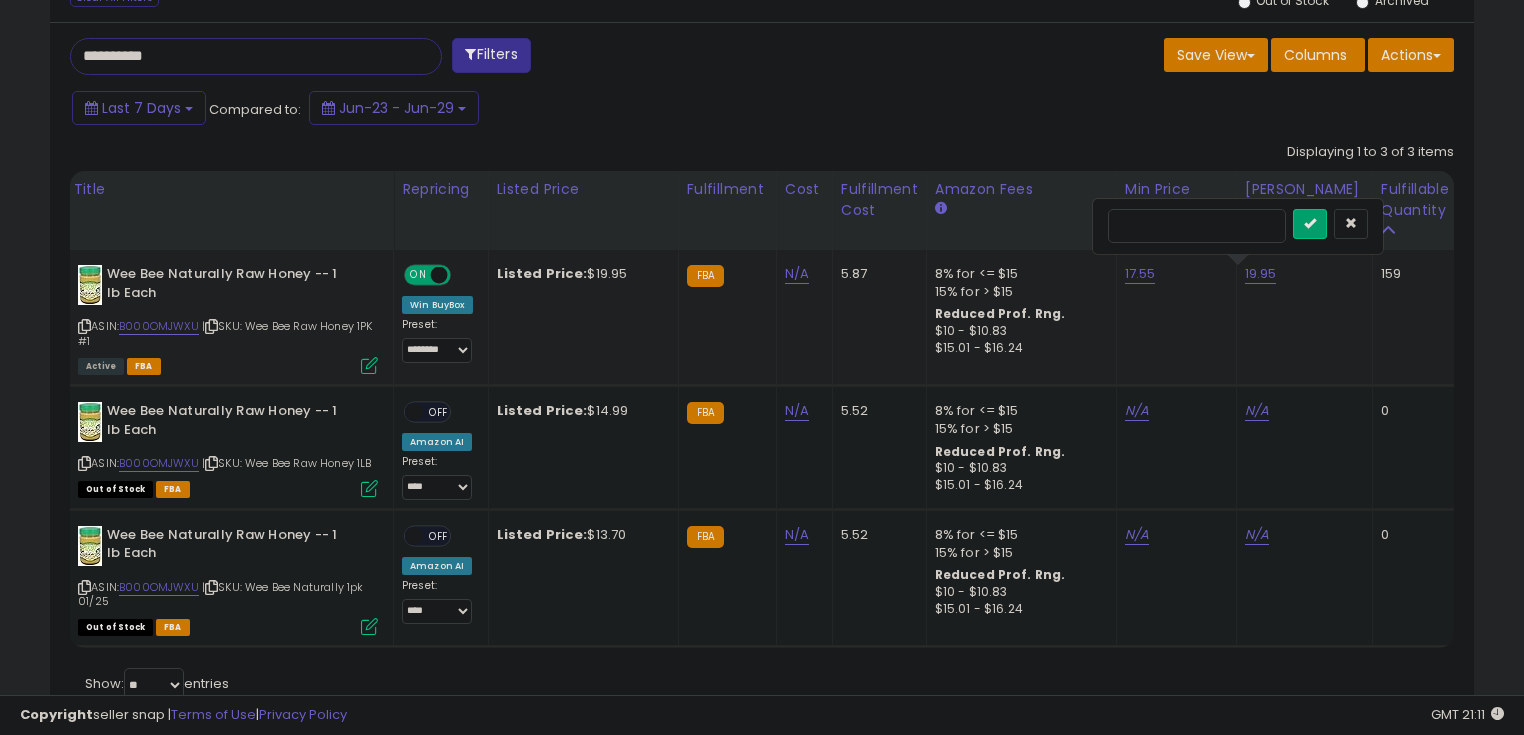 click on "*****" at bounding box center [1197, 226] 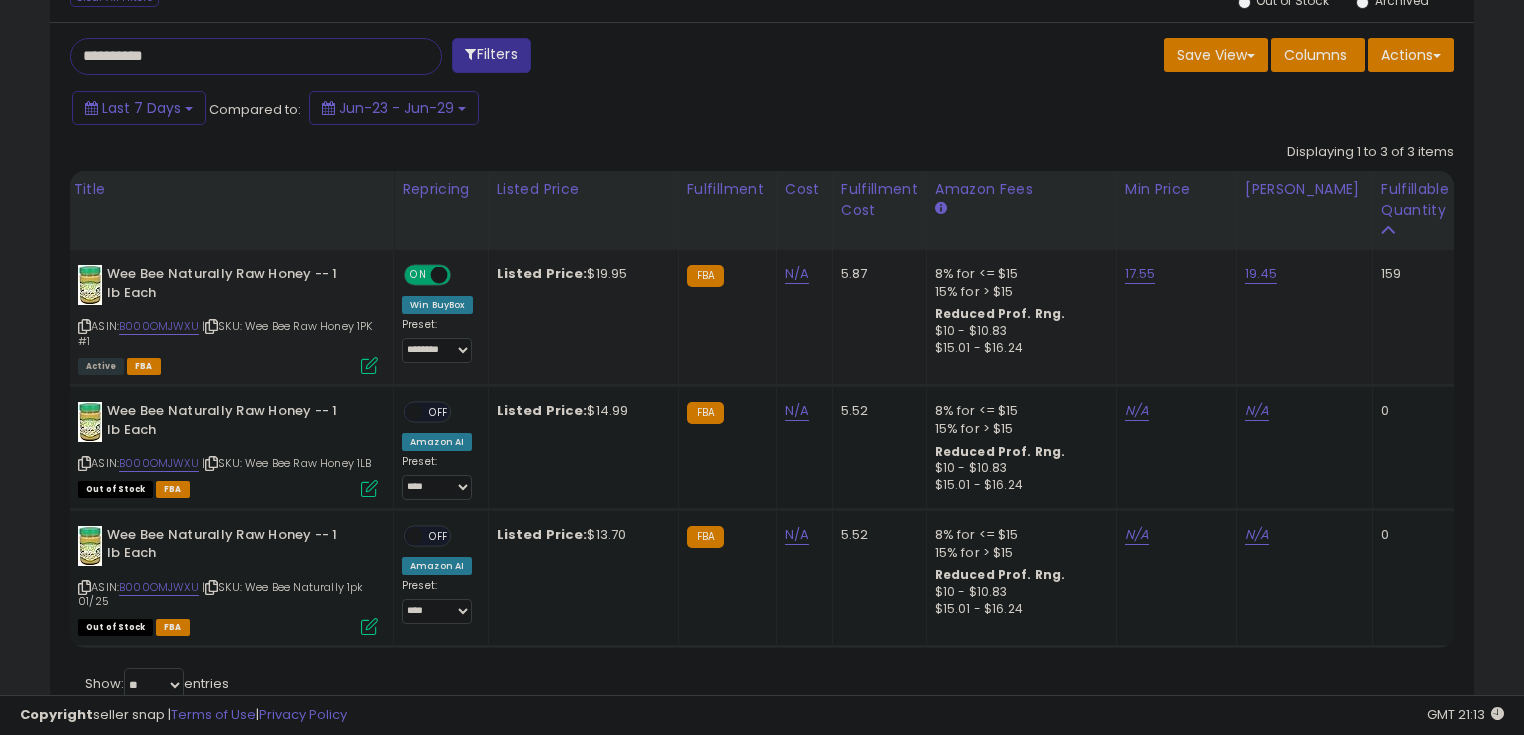 click on "**********" at bounding box center [238, 56] 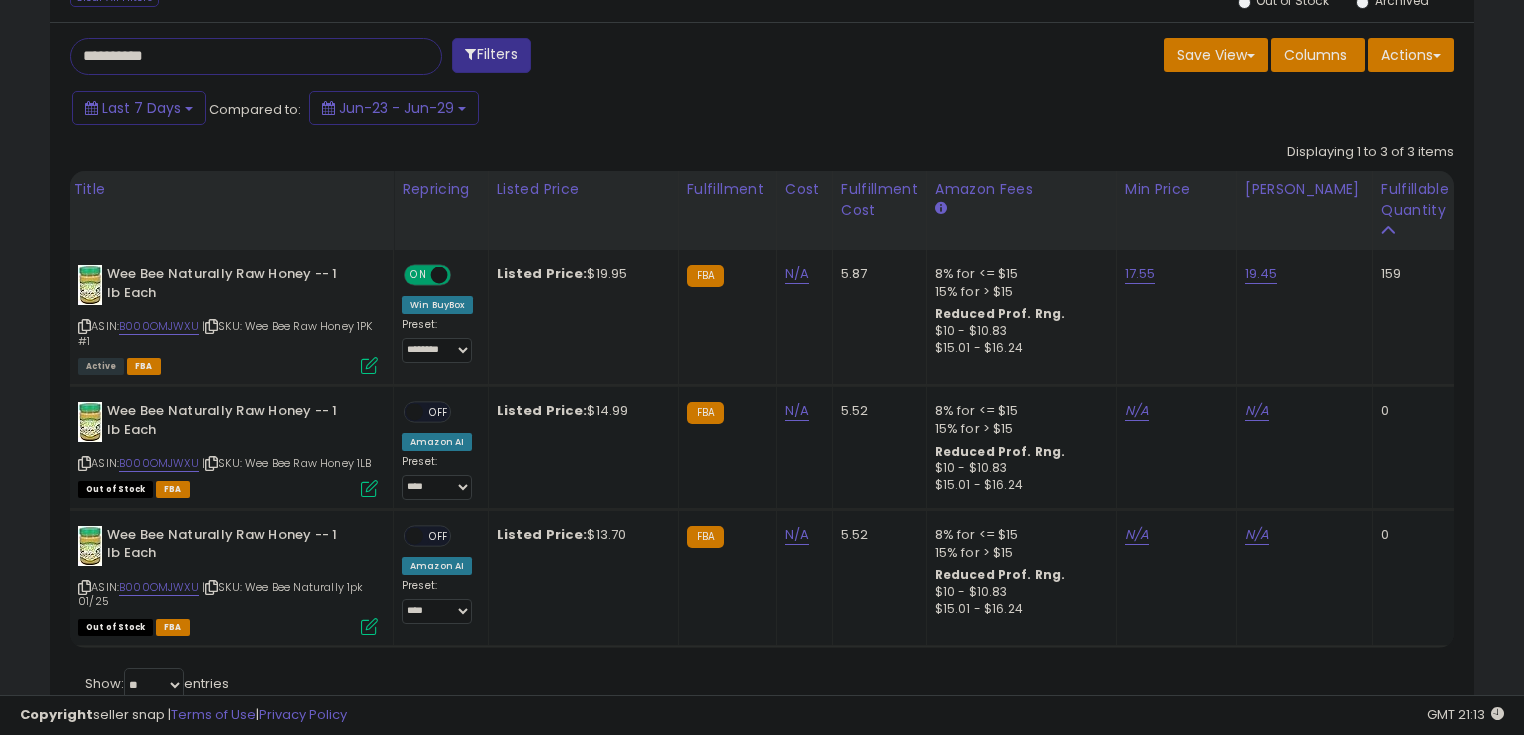 type on "**********" 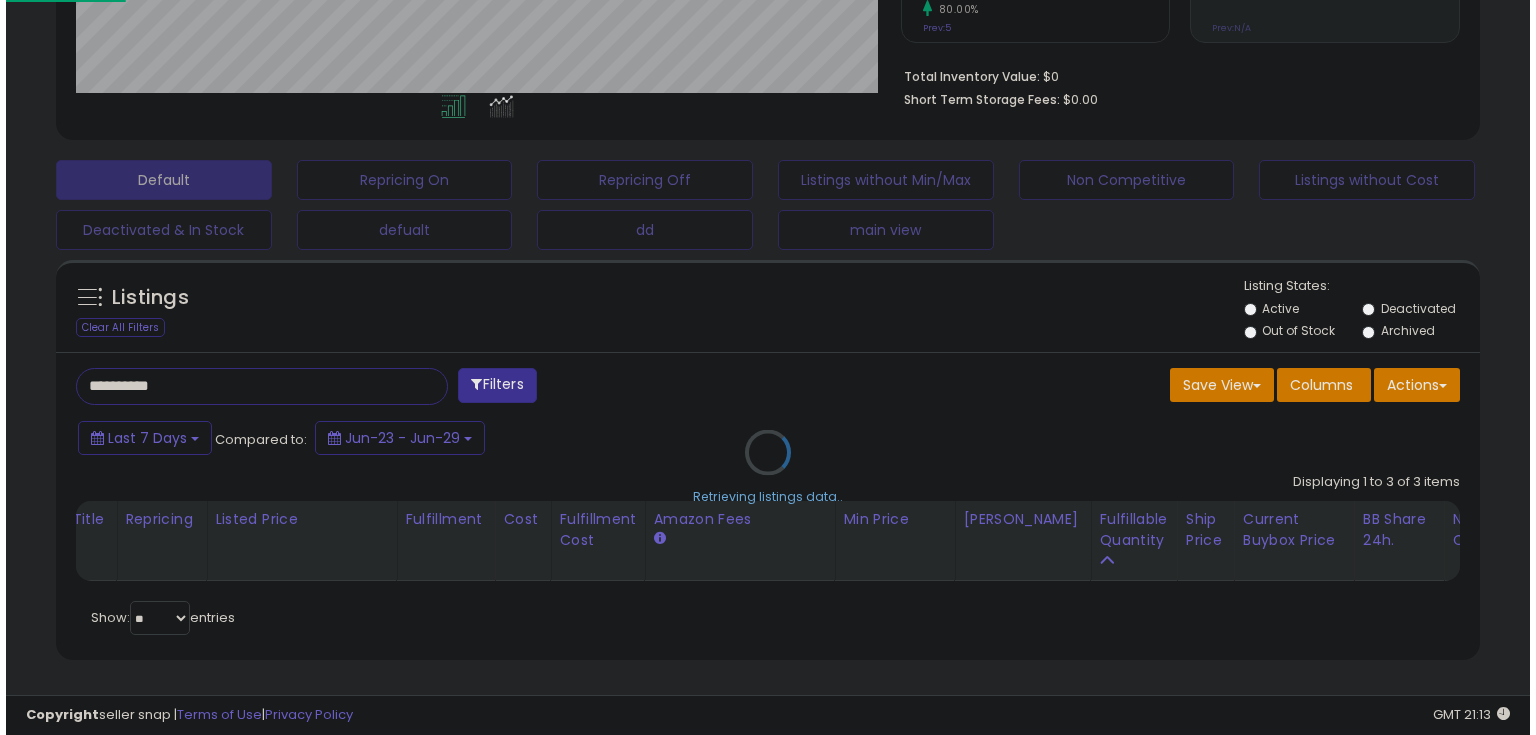 scroll, scrollTop: 480, scrollLeft: 0, axis: vertical 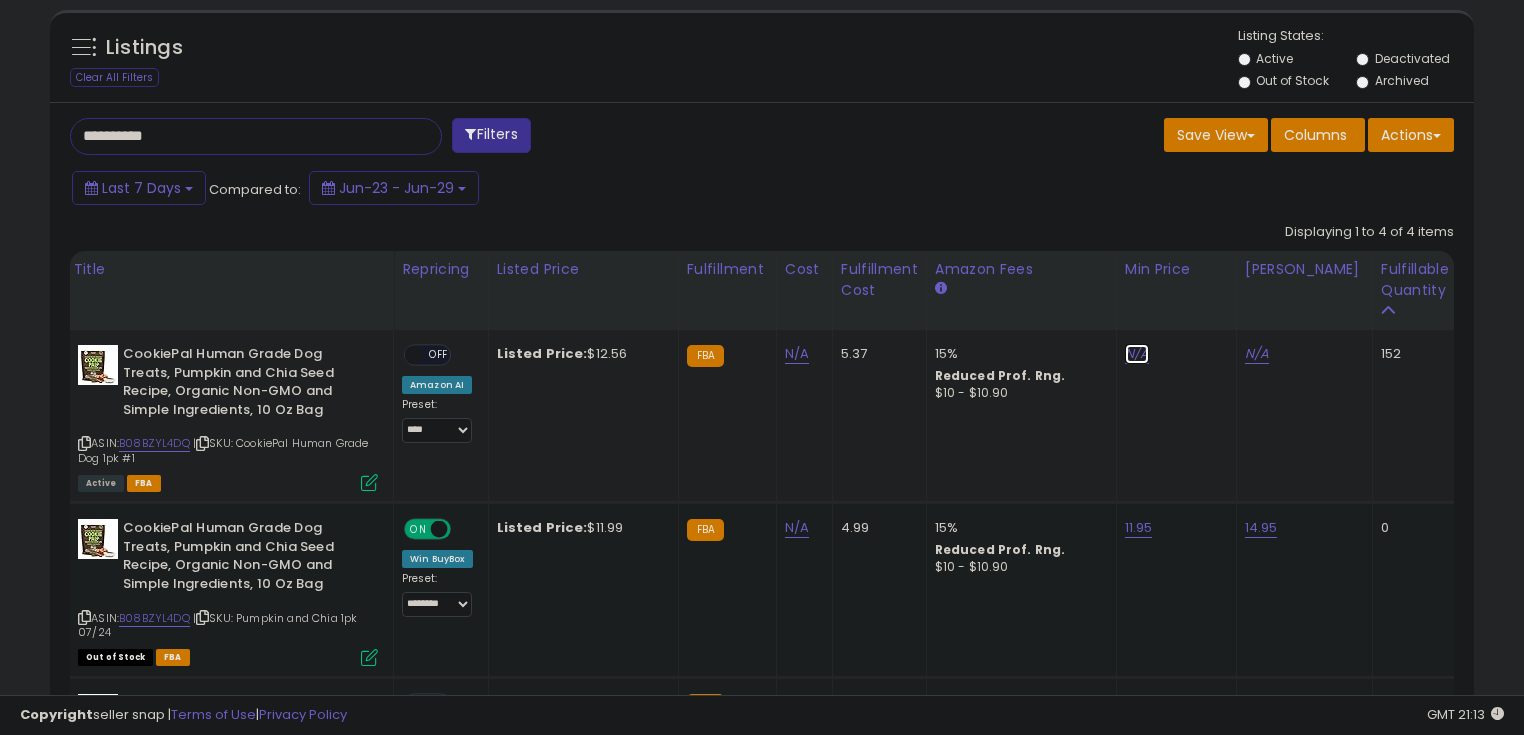 click on "N/A" at bounding box center (1137, 354) 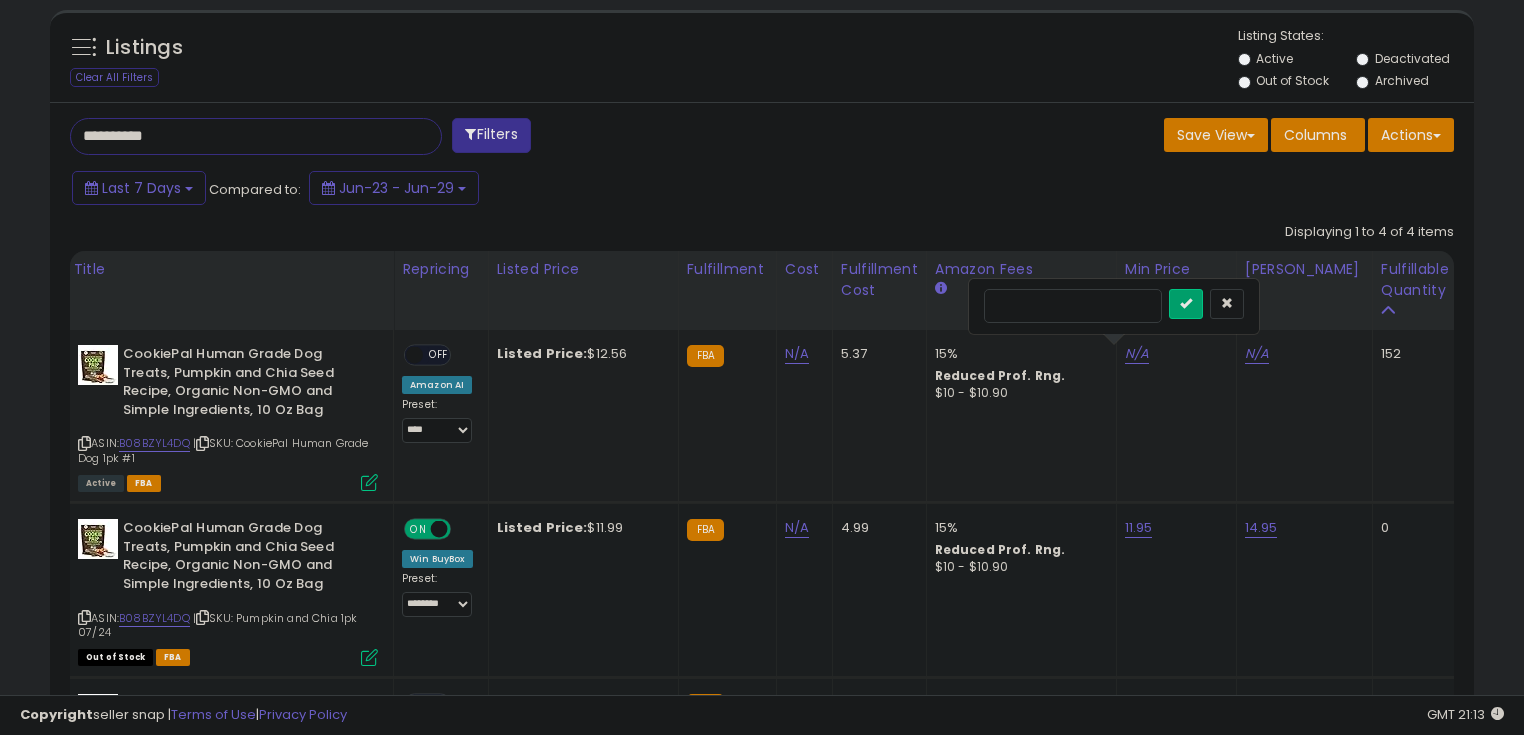 type on "****" 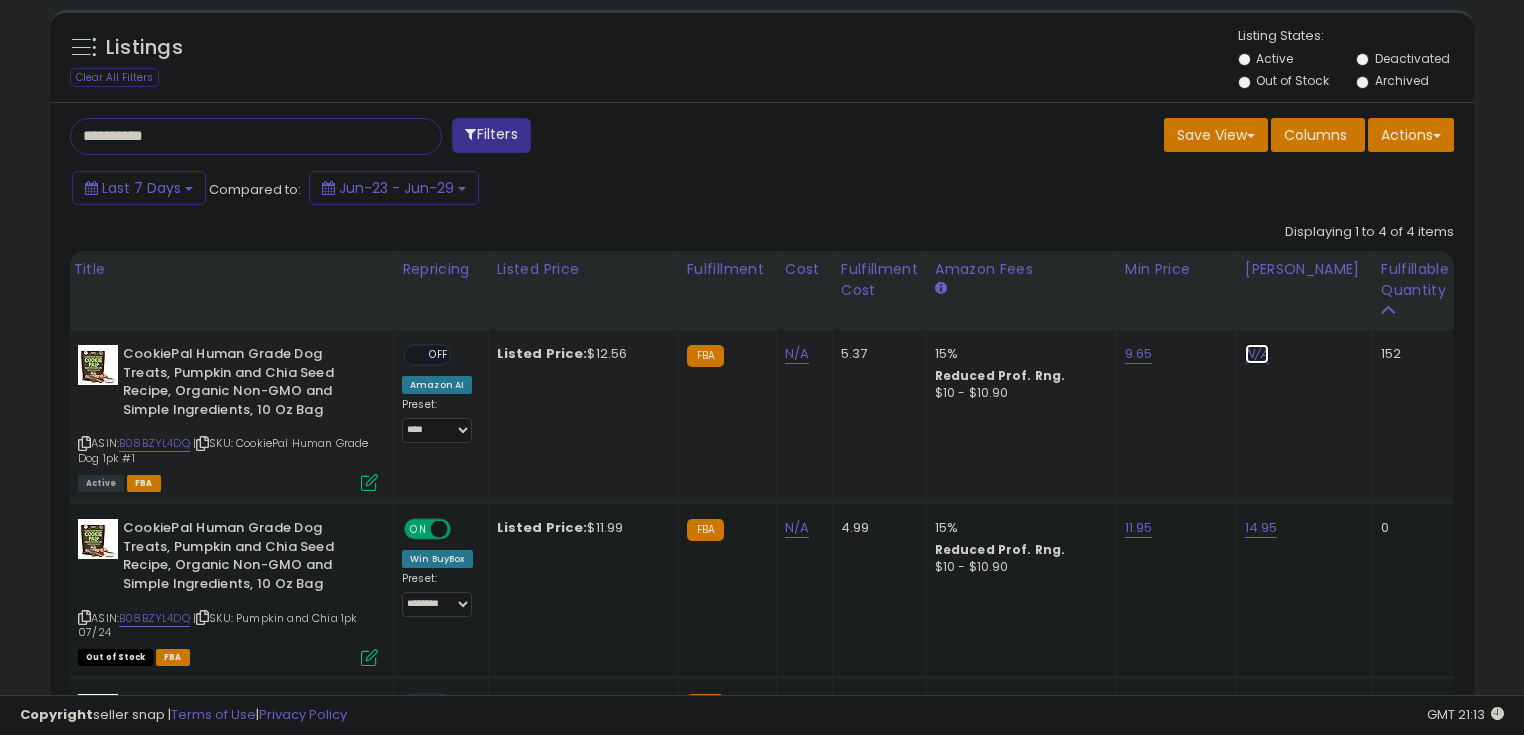 click on "N/A" at bounding box center (1257, 354) 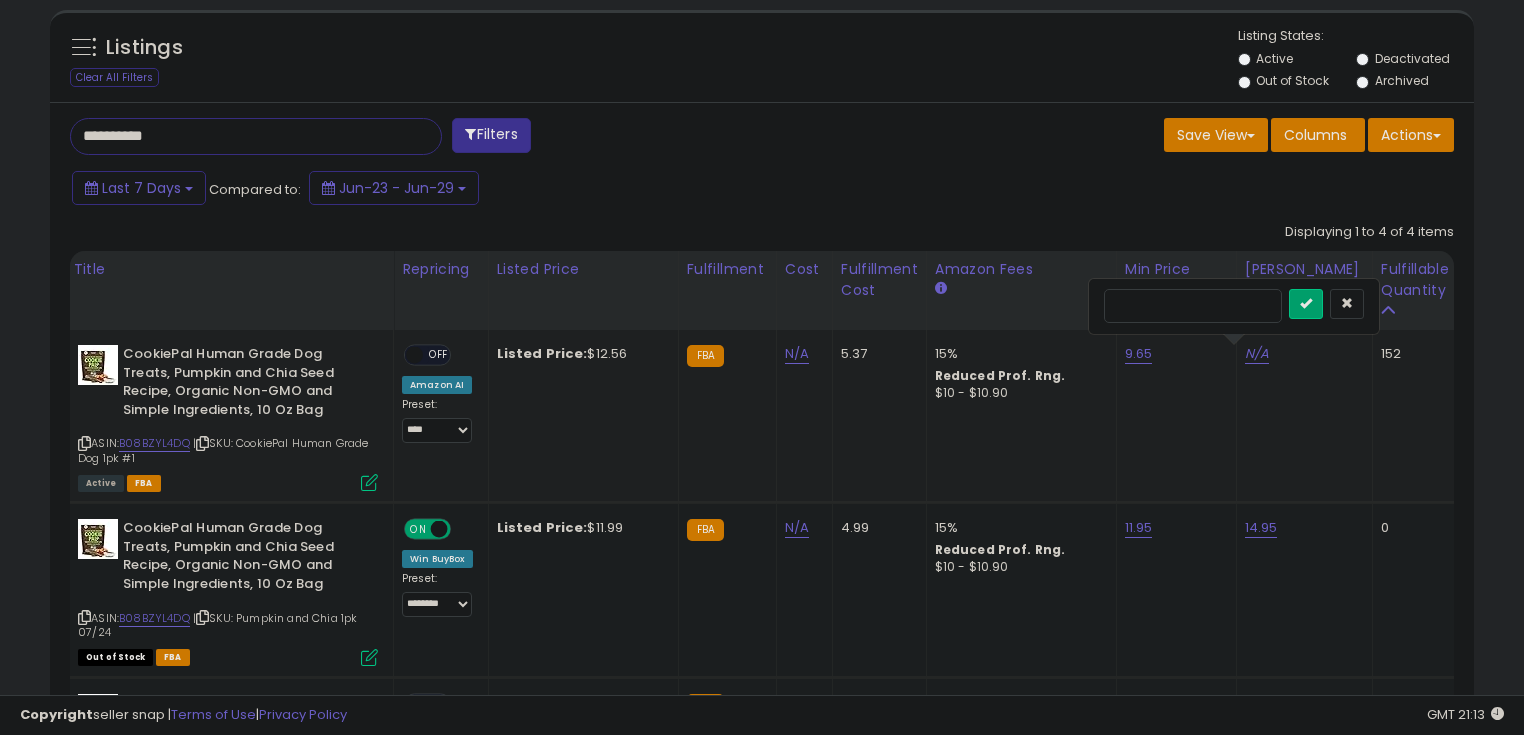 type on "*****" 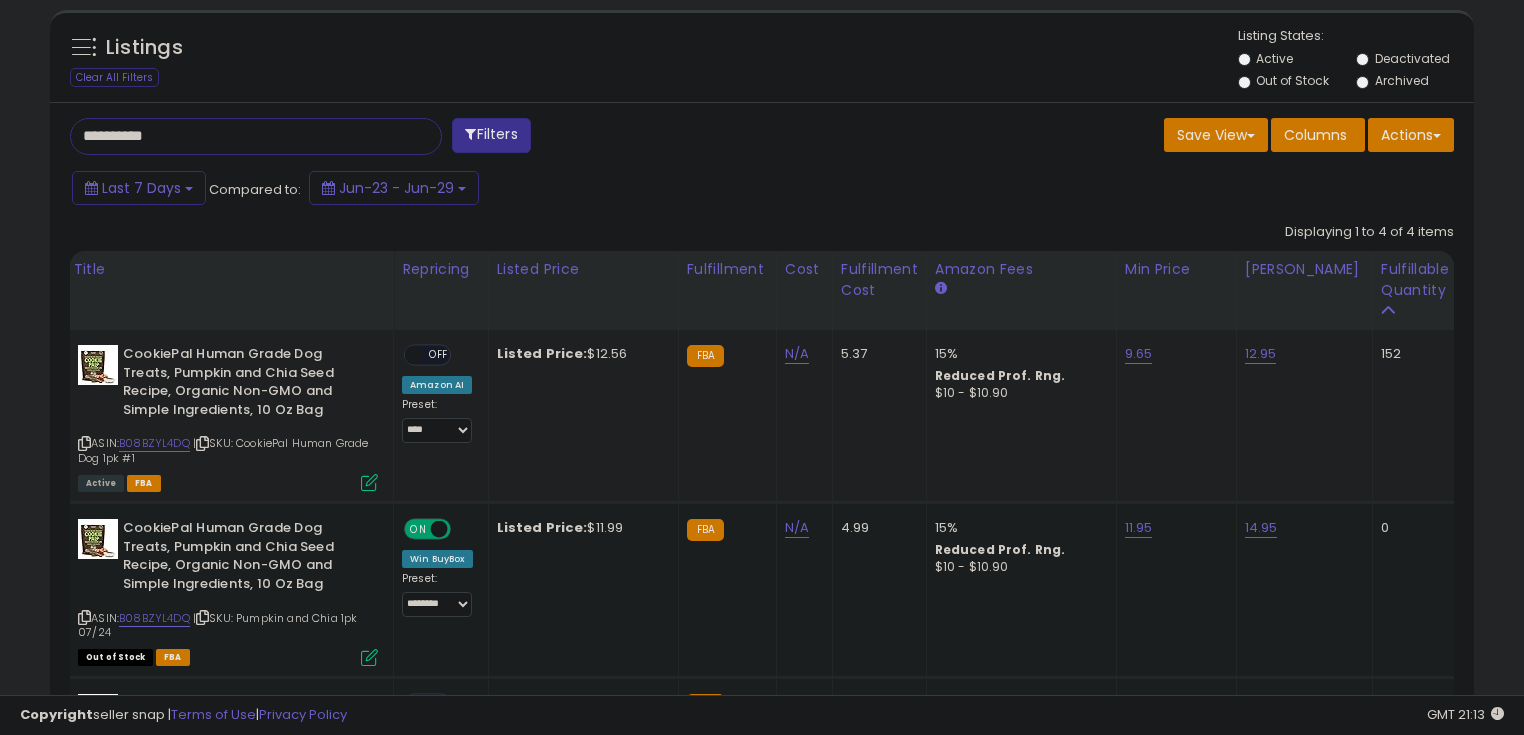 click on "ON   OFF" at bounding box center (427, 355) 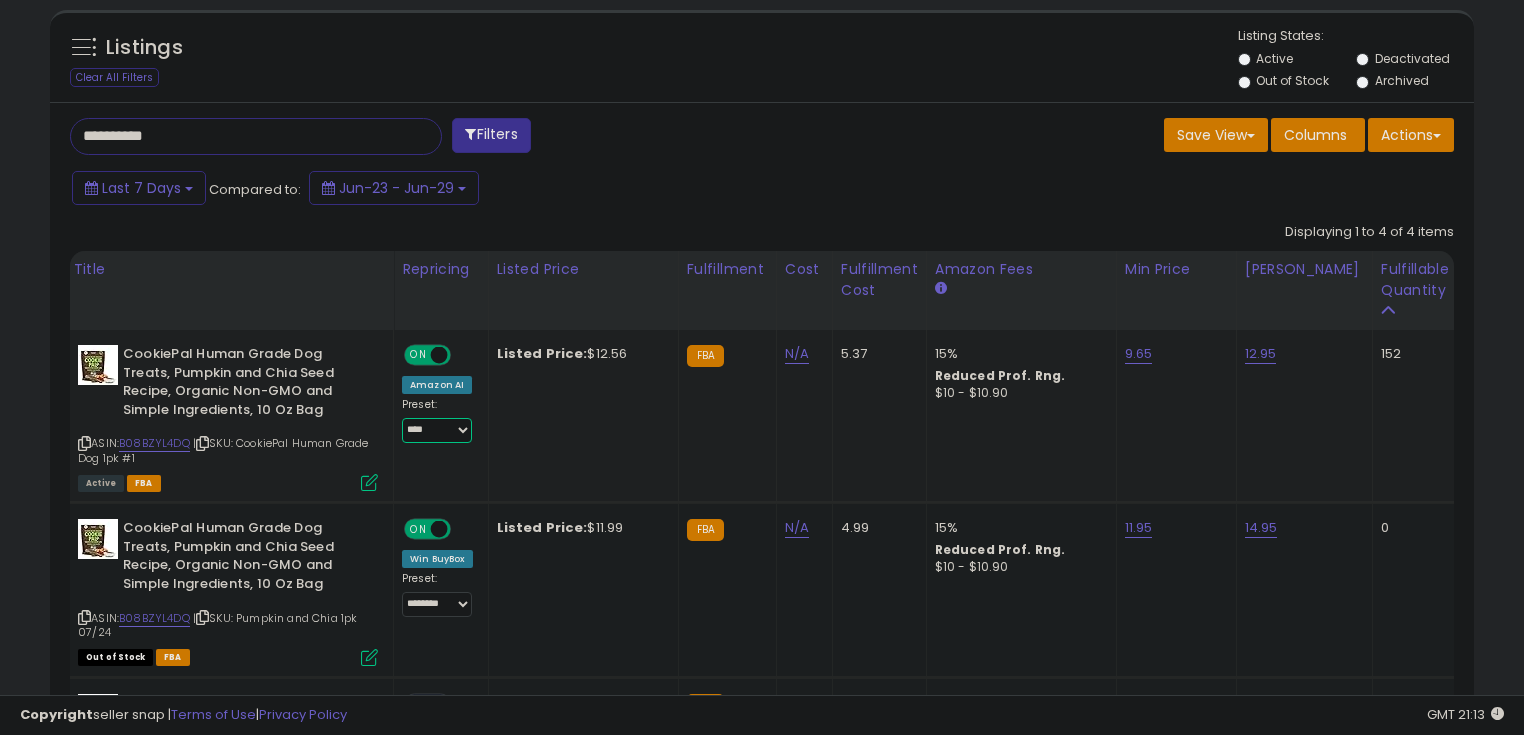 click on "**********" at bounding box center (437, 430) 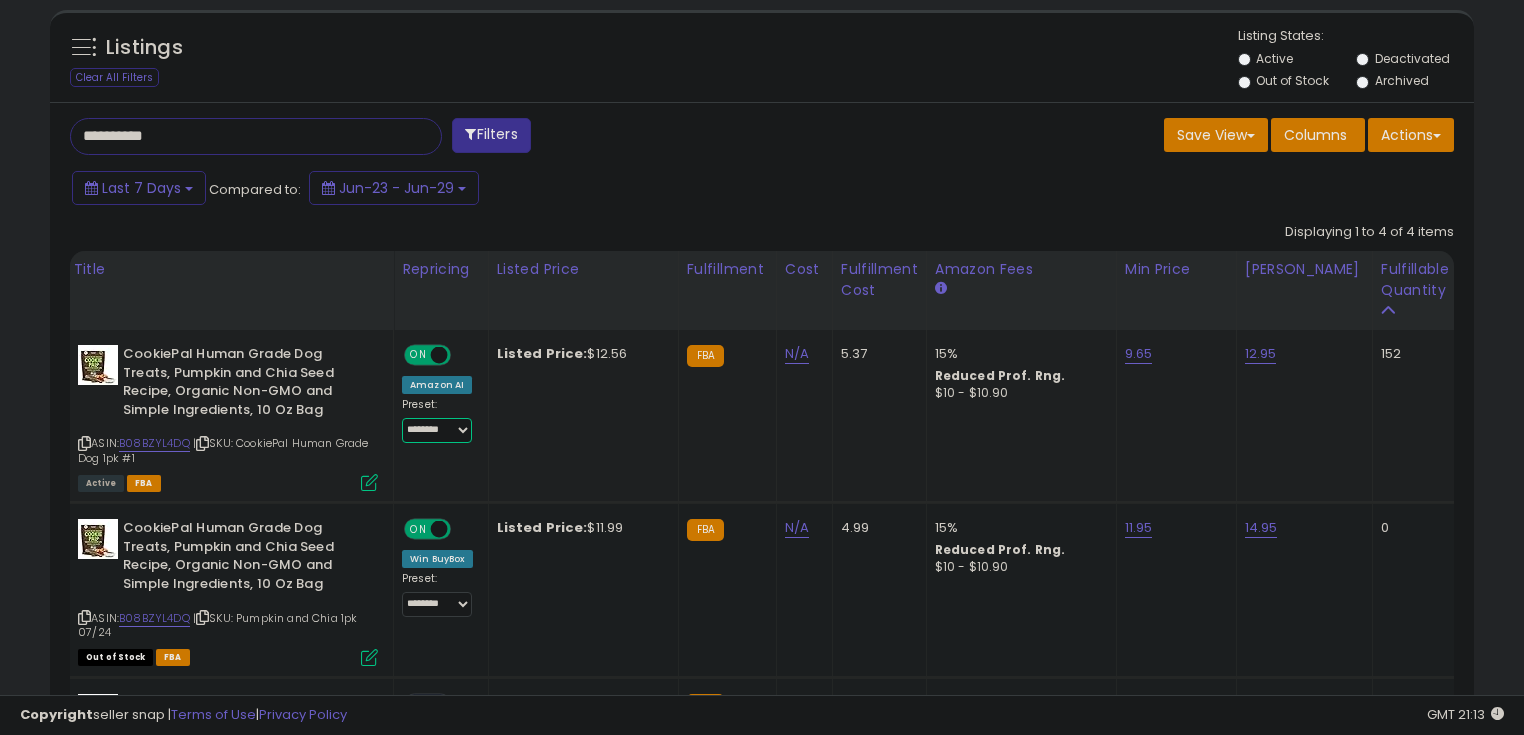 click on "**********" at bounding box center (437, 430) 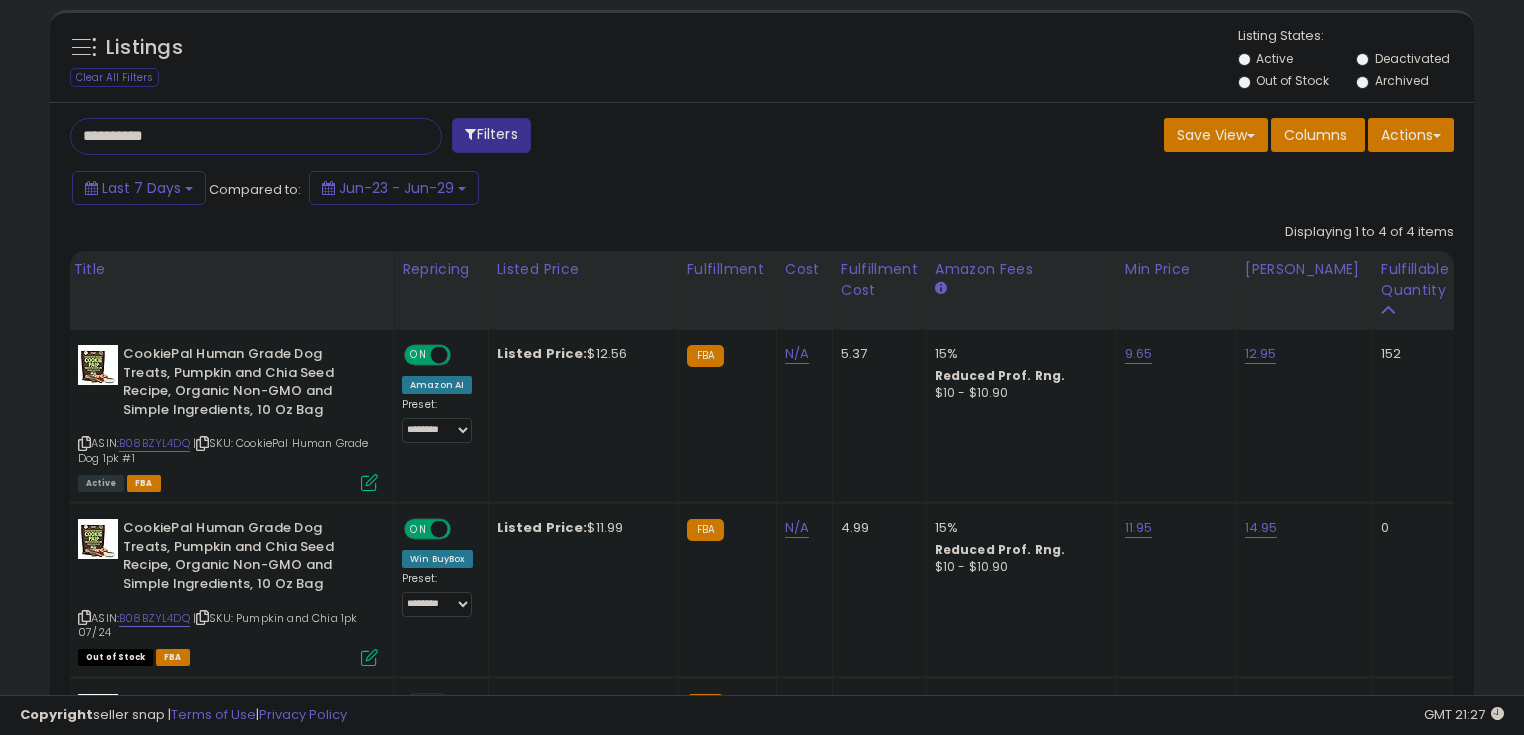 click on "**********" at bounding box center [238, 136] 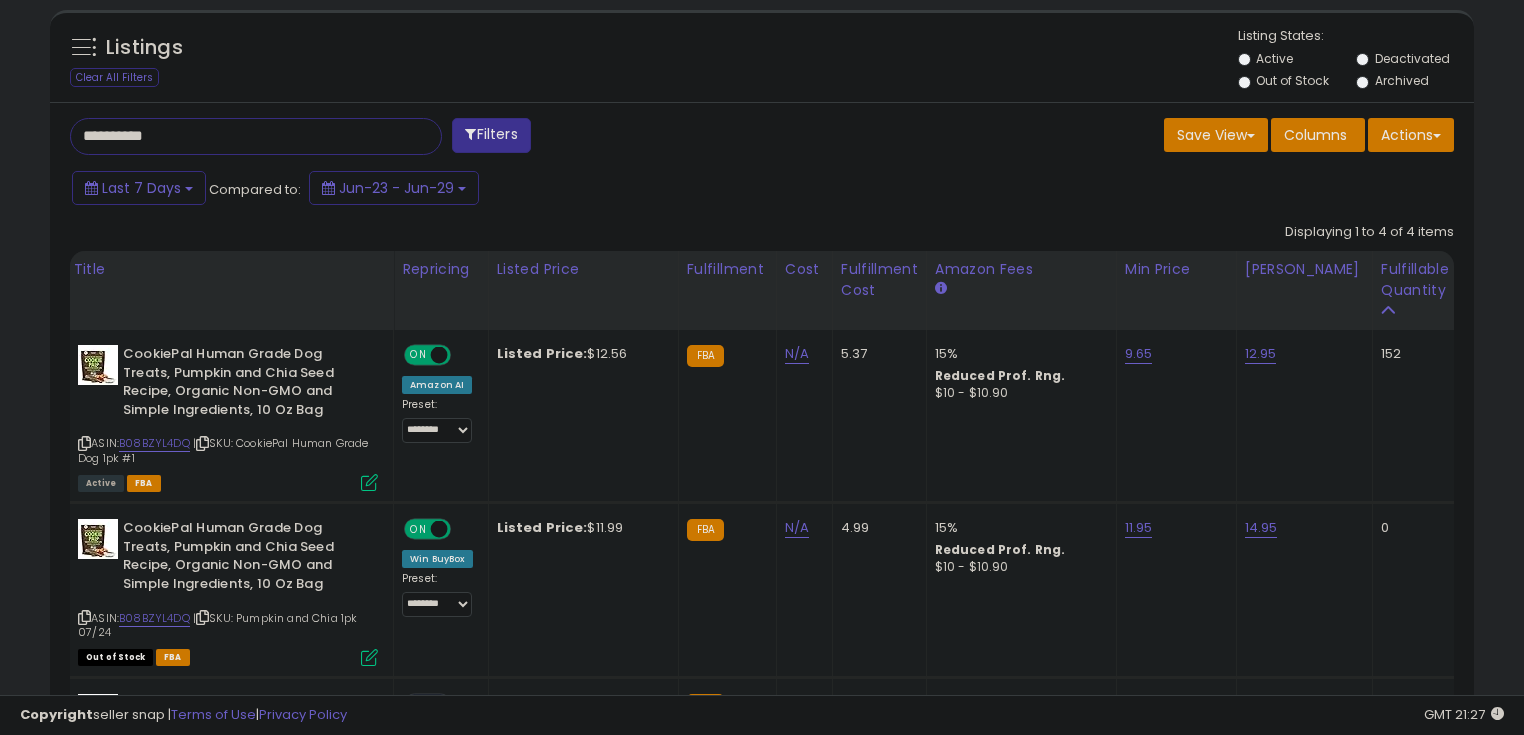 click on "**********" at bounding box center [238, 136] 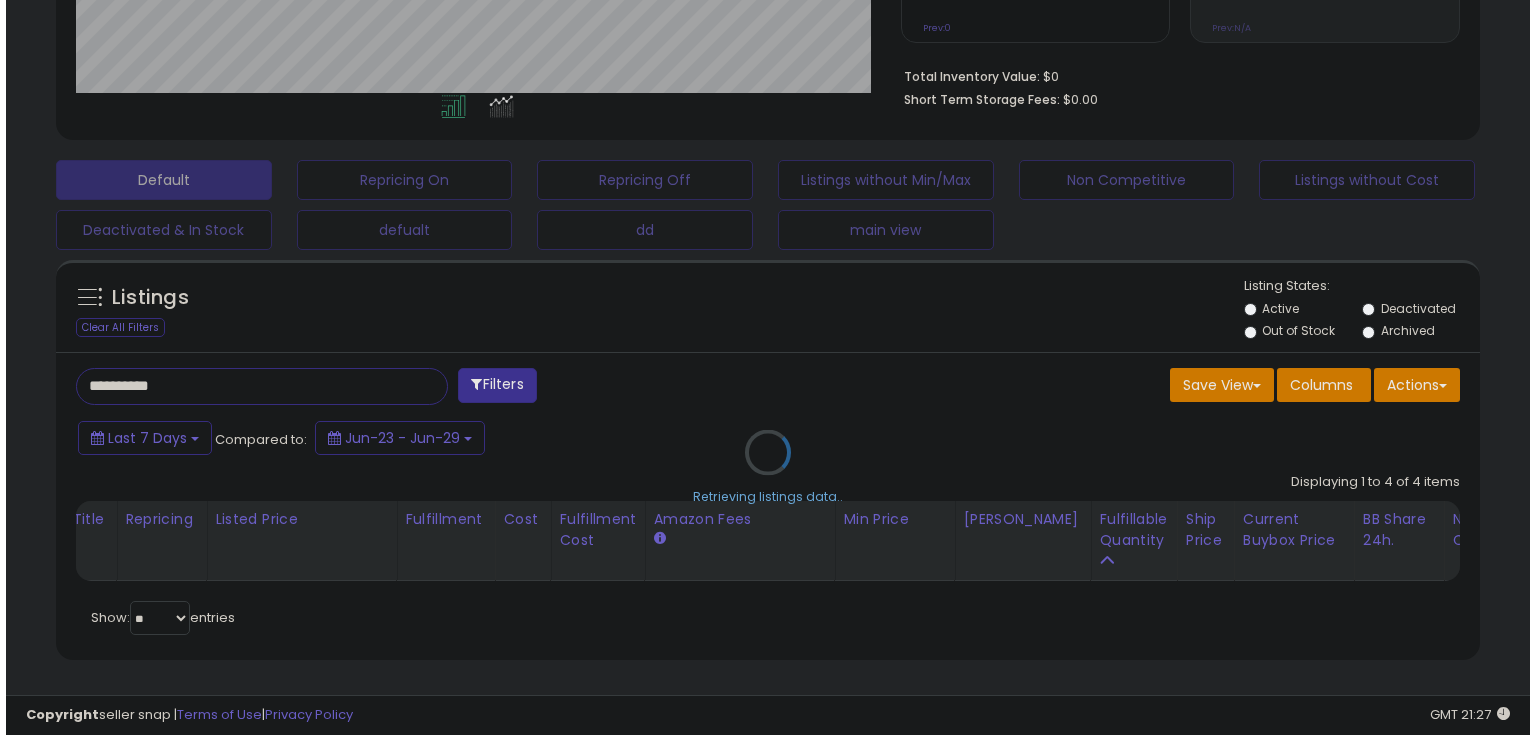 scroll, scrollTop: 480, scrollLeft: 0, axis: vertical 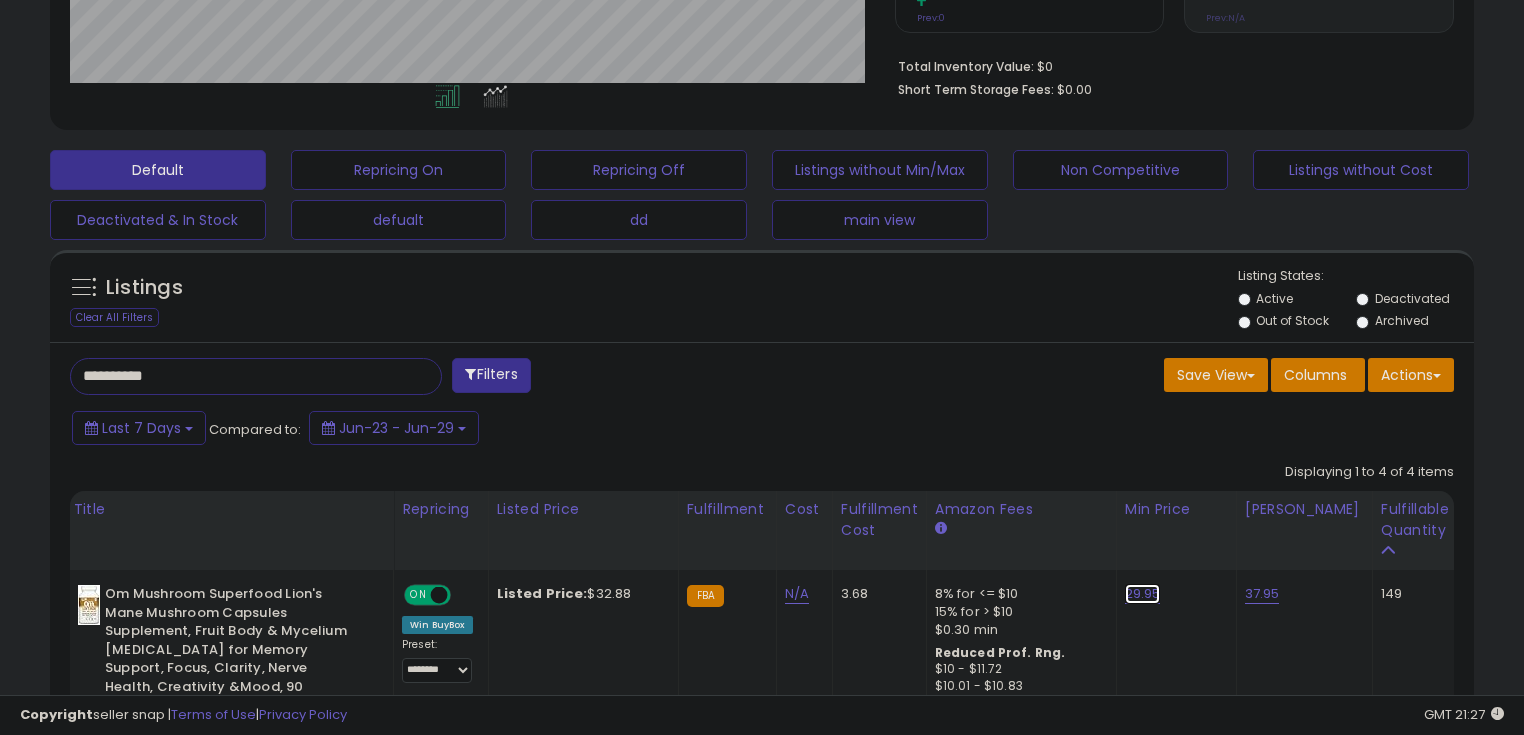 click on "29.95" at bounding box center (1143, 594) 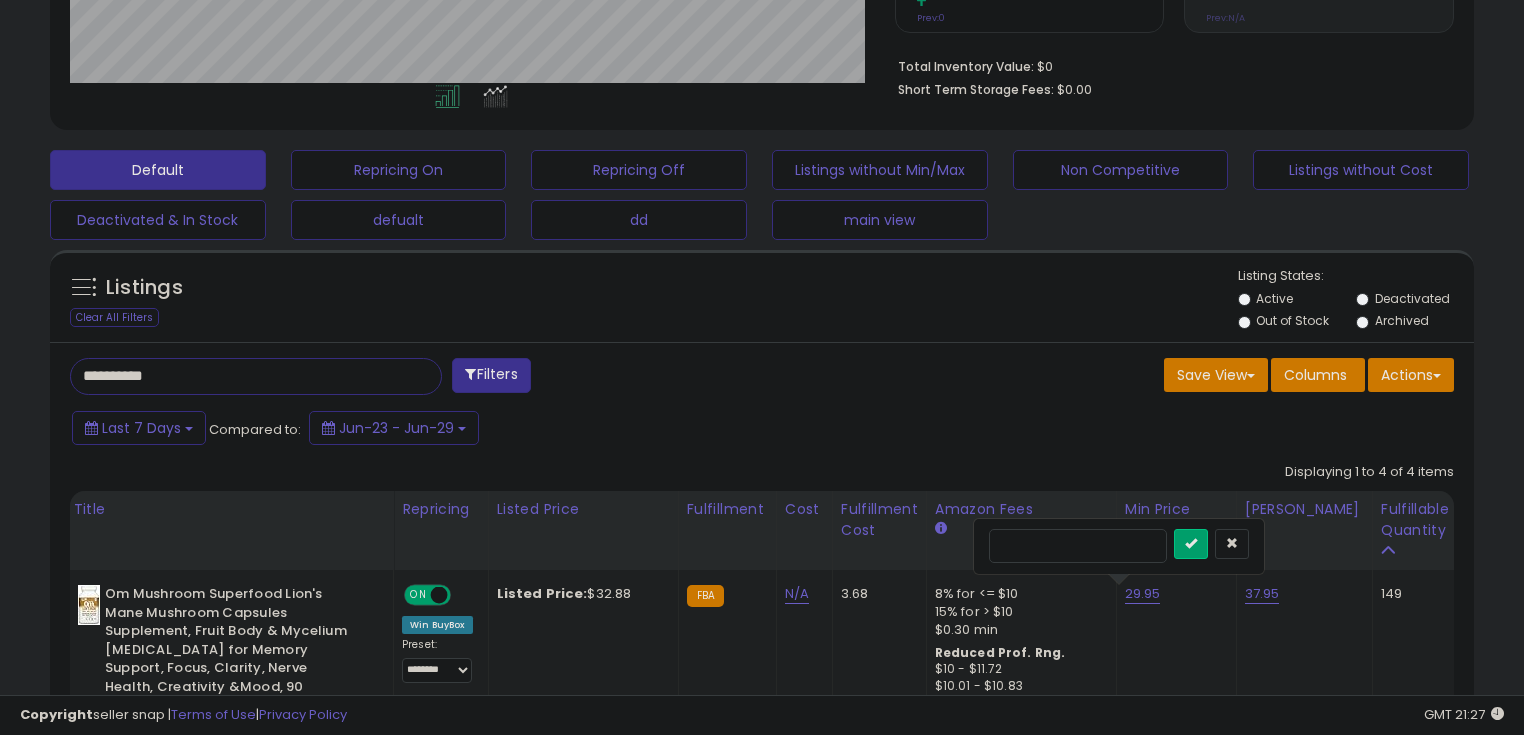 click on "*****" at bounding box center (1078, 546) 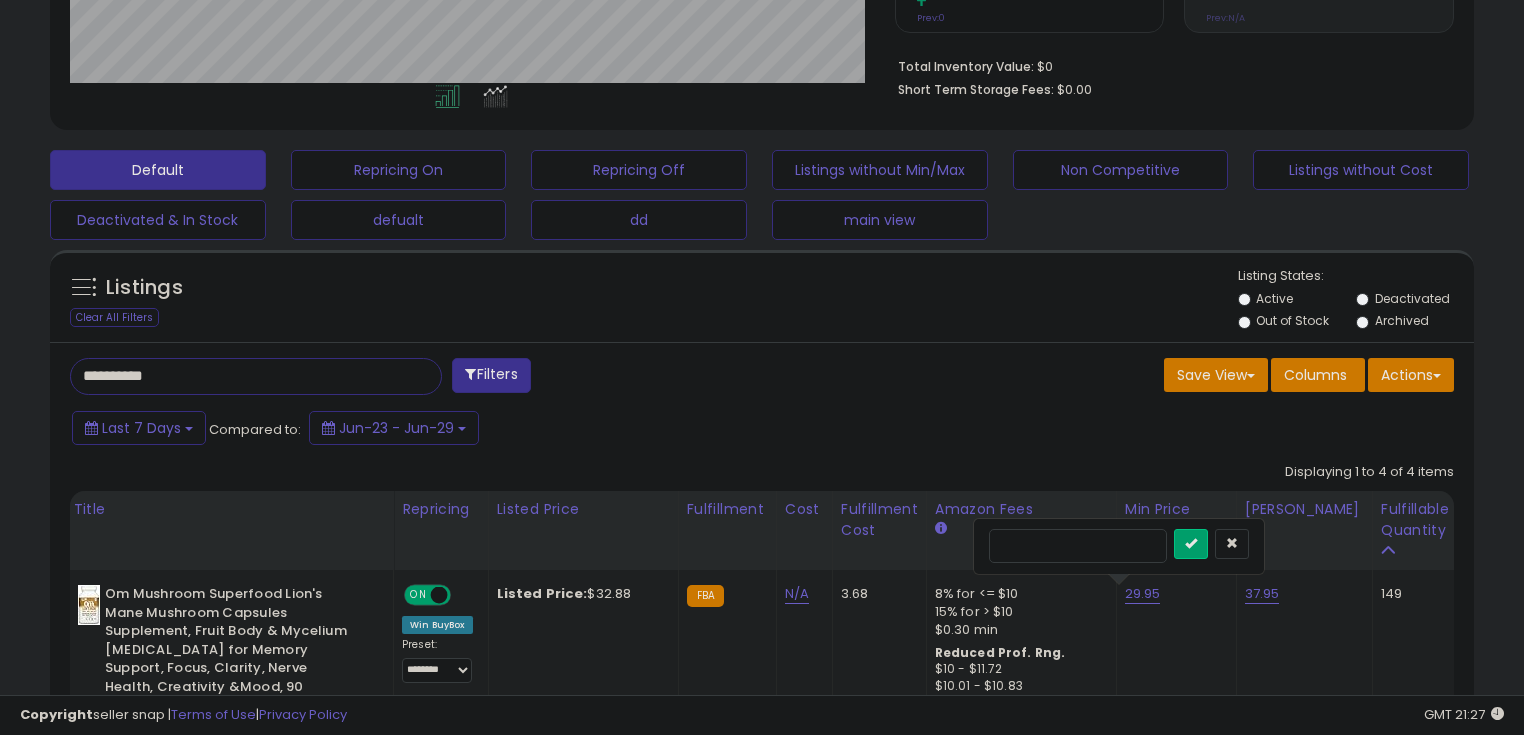 type on "*****" 